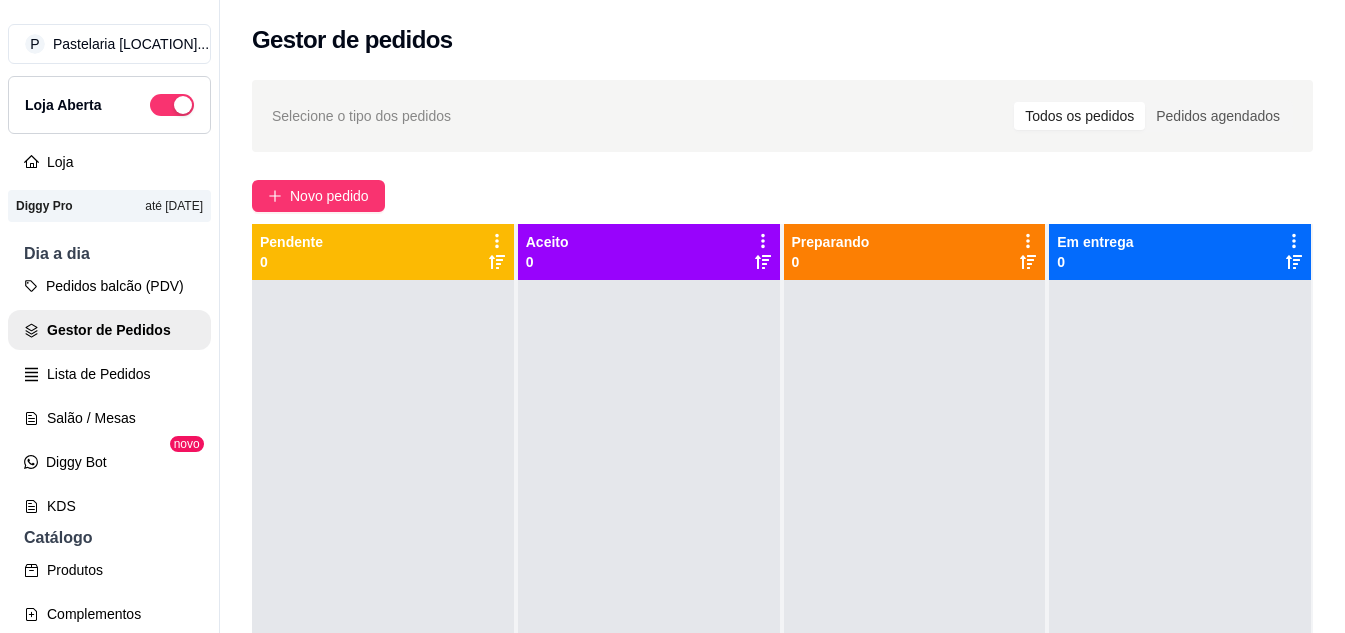 scroll, scrollTop: 0, scrollLeft: 0, axis: both 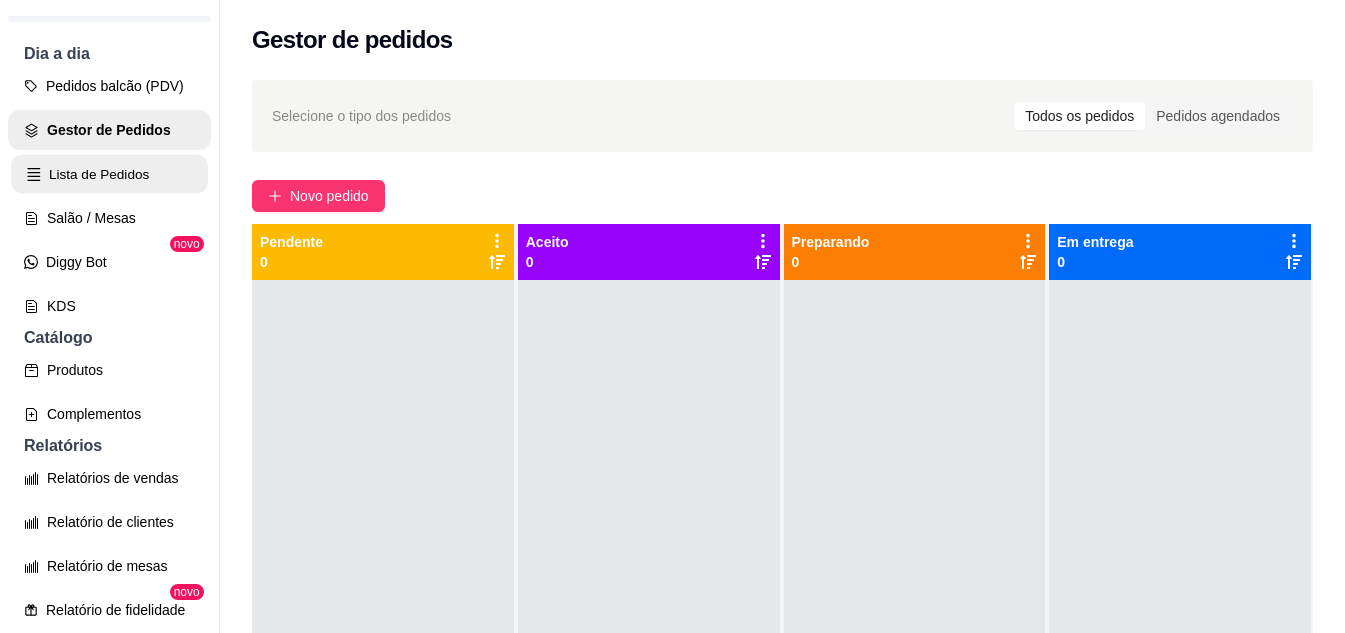 click on "Lista de Pedidos" at bounding box center (109, 174) 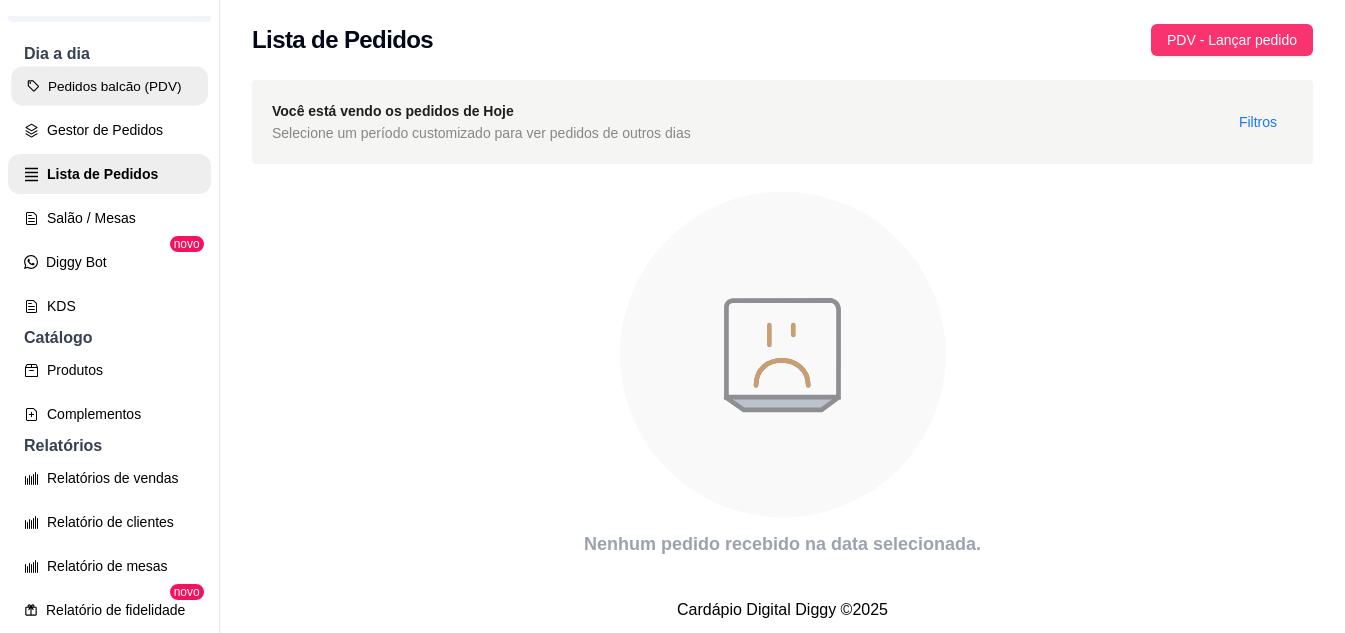 click on "Pedidos balcão (PDV)" at bounding box center [109, 86] 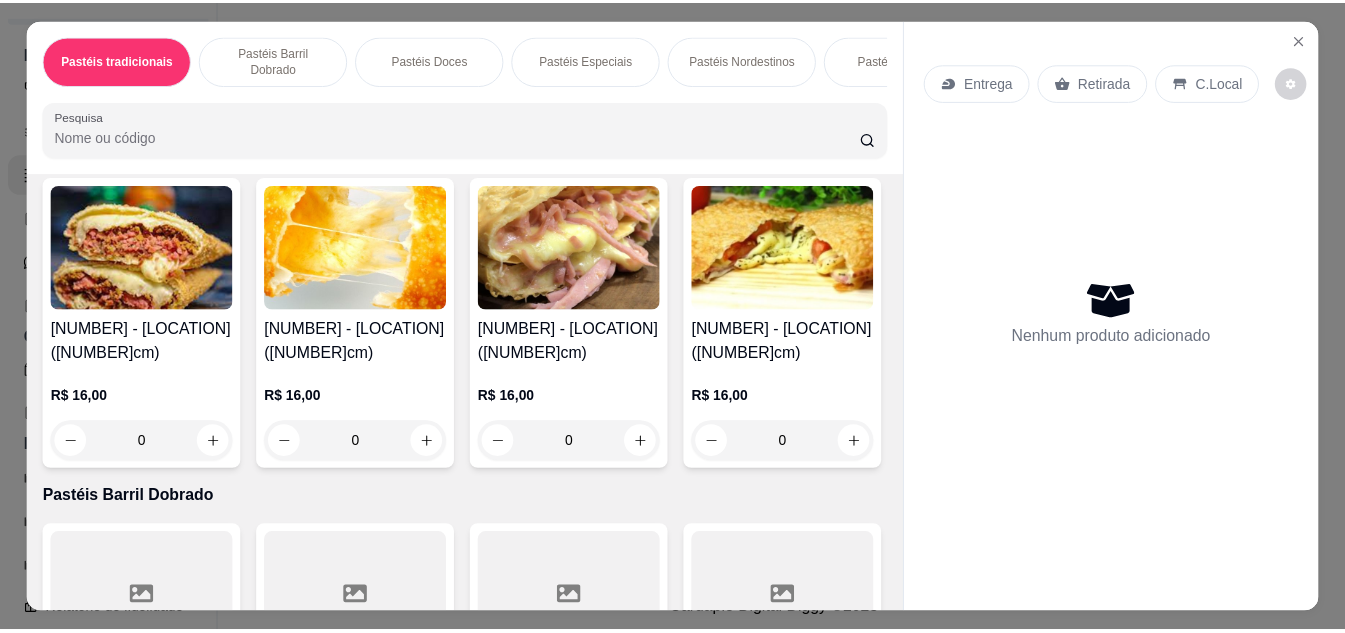 scroll, scrollTop: 800, scrollLeft: 0, axis: vertical 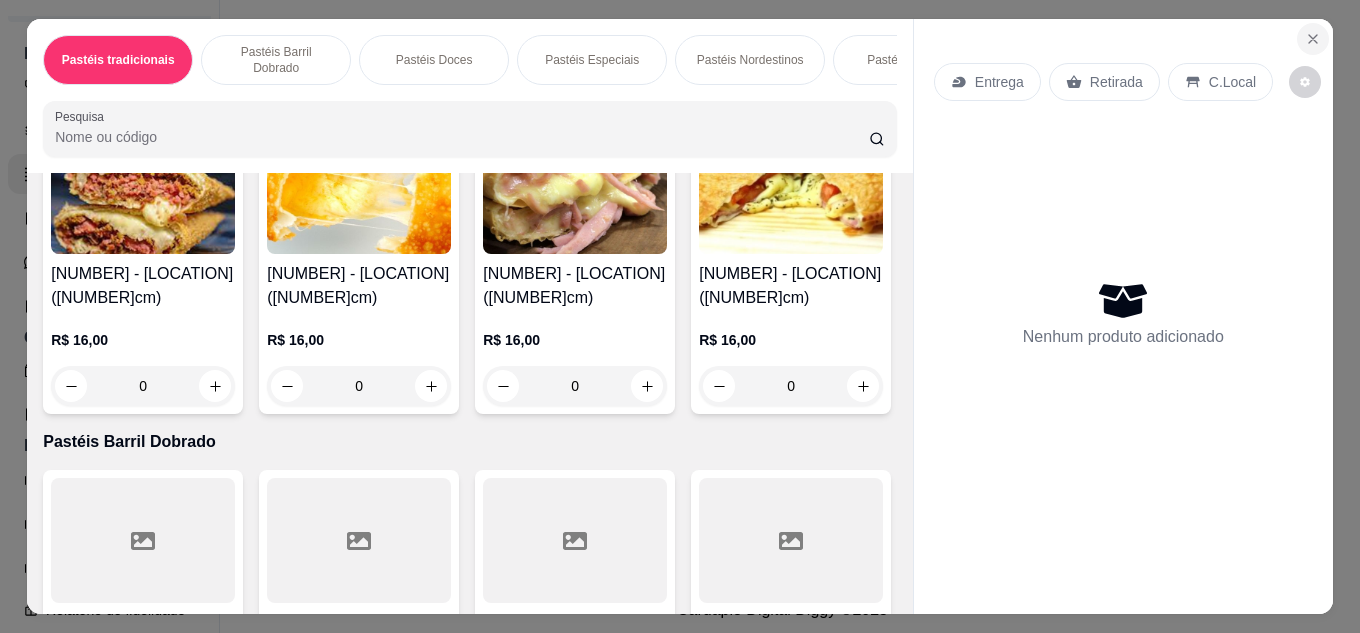 click 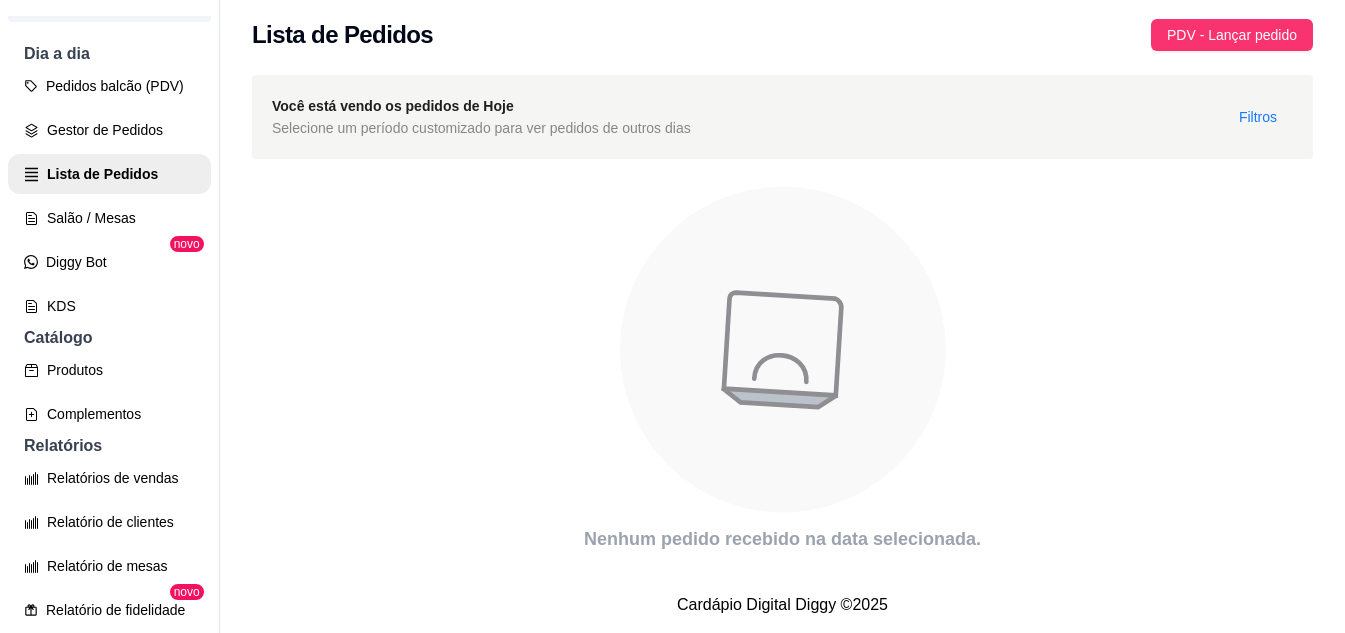 scroll, scrollTop: 20, scrollLeft: 0, axis: vertical 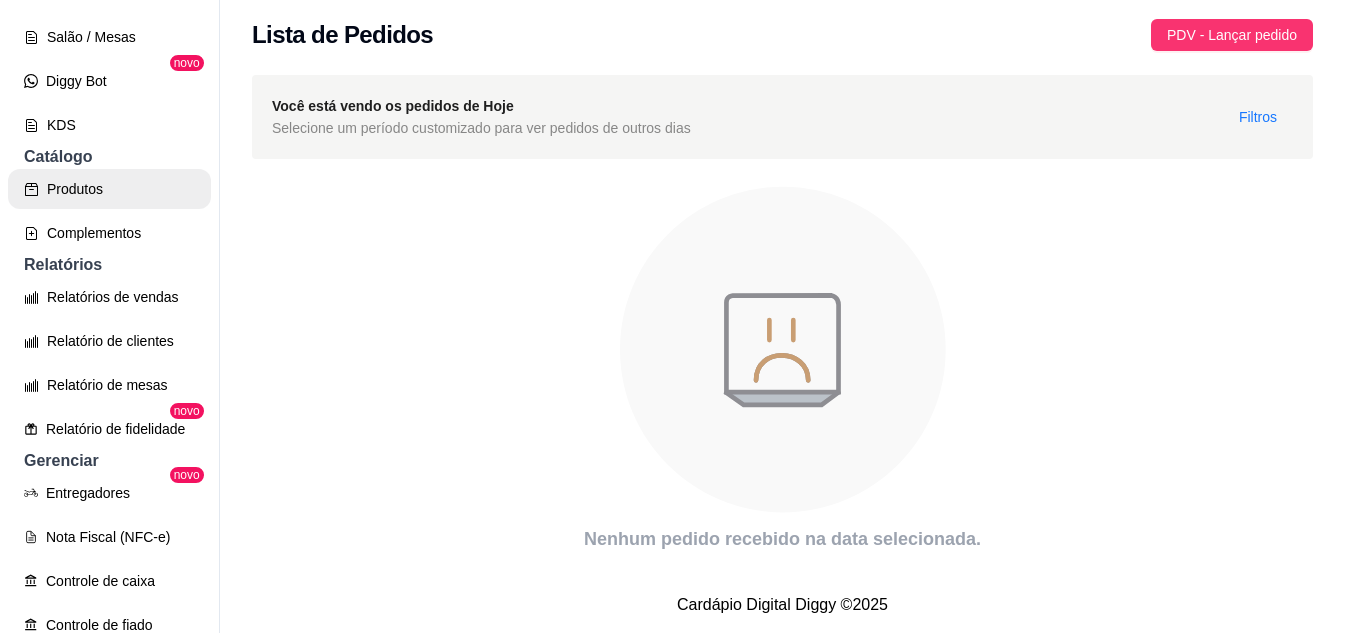 click on "Produtos" at bounding box center [109, 189] 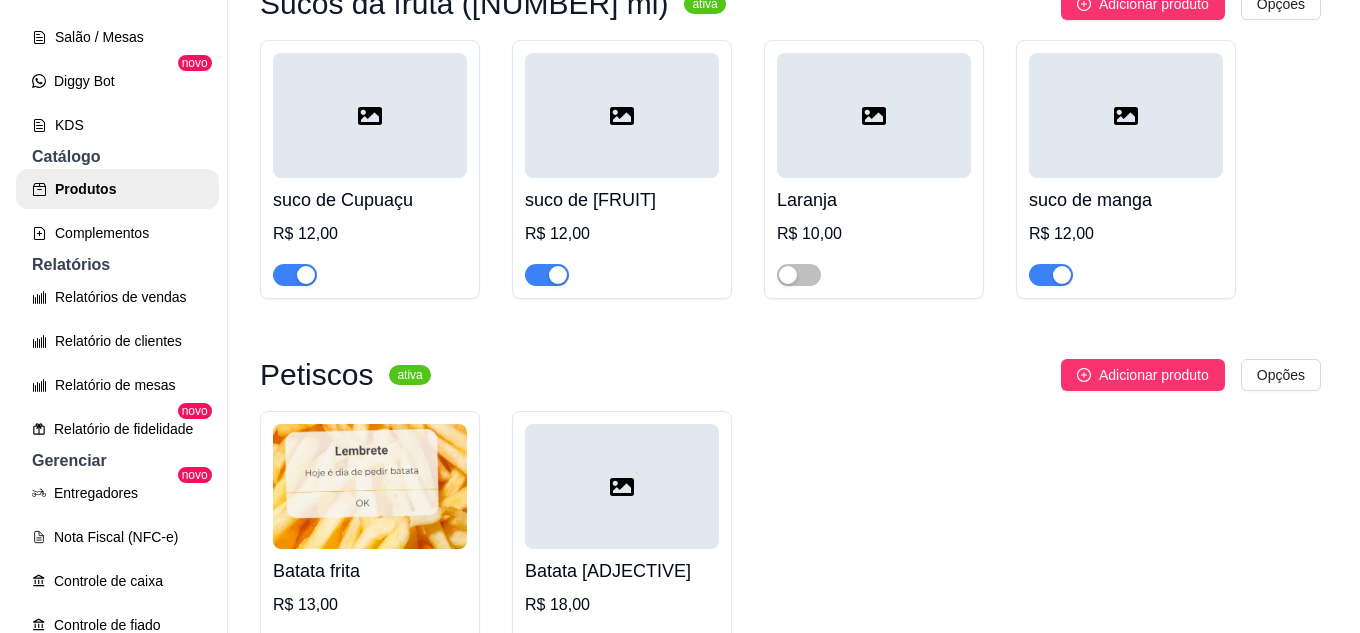 scroll, scrollTop: 7600, scrollLeft: 0, axis: vertical 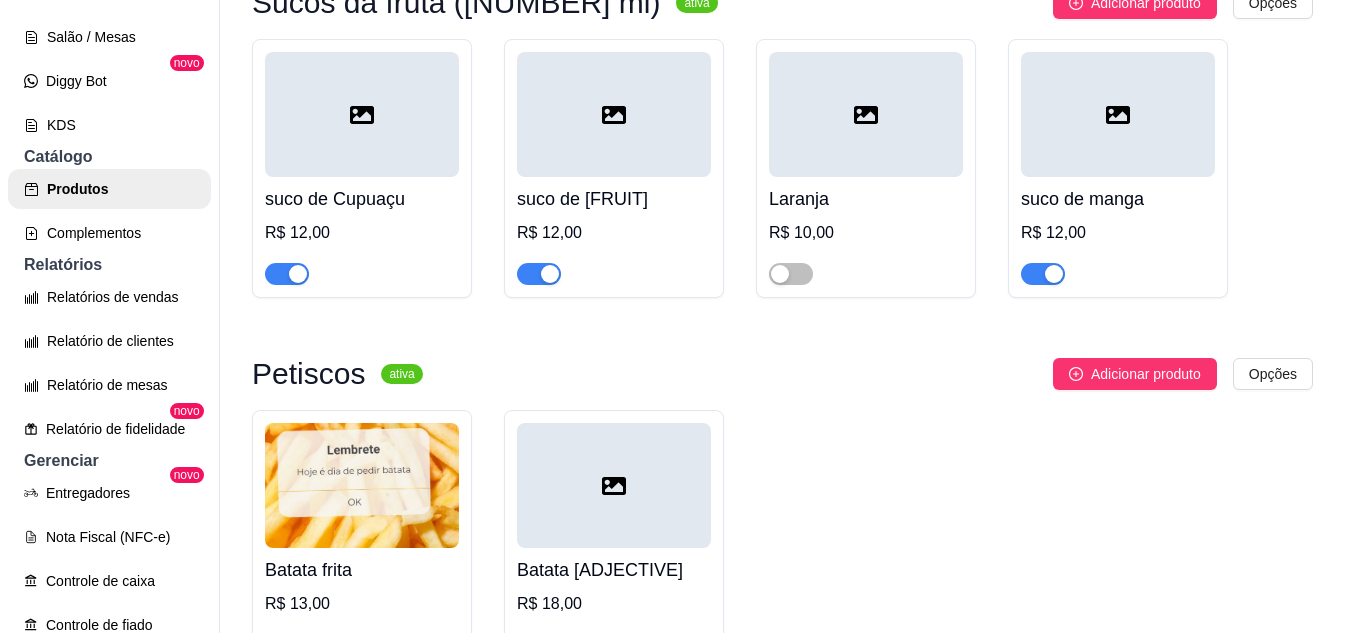 click at bounding box center (362, 485) 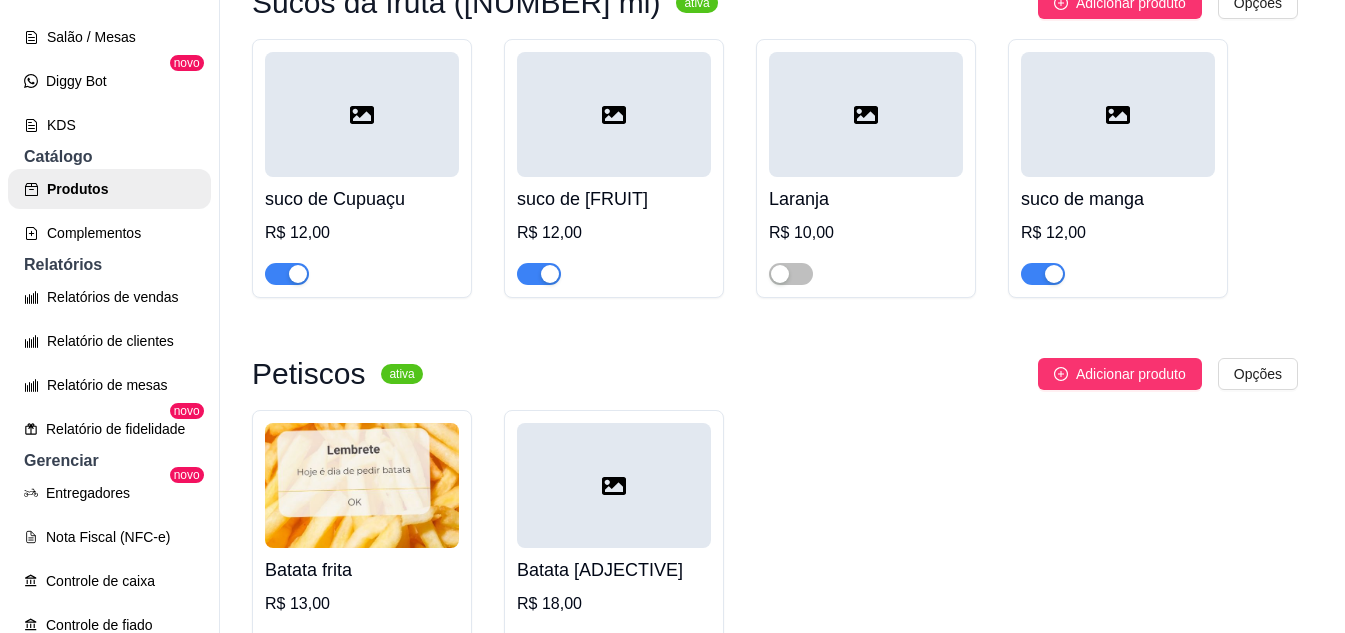 type 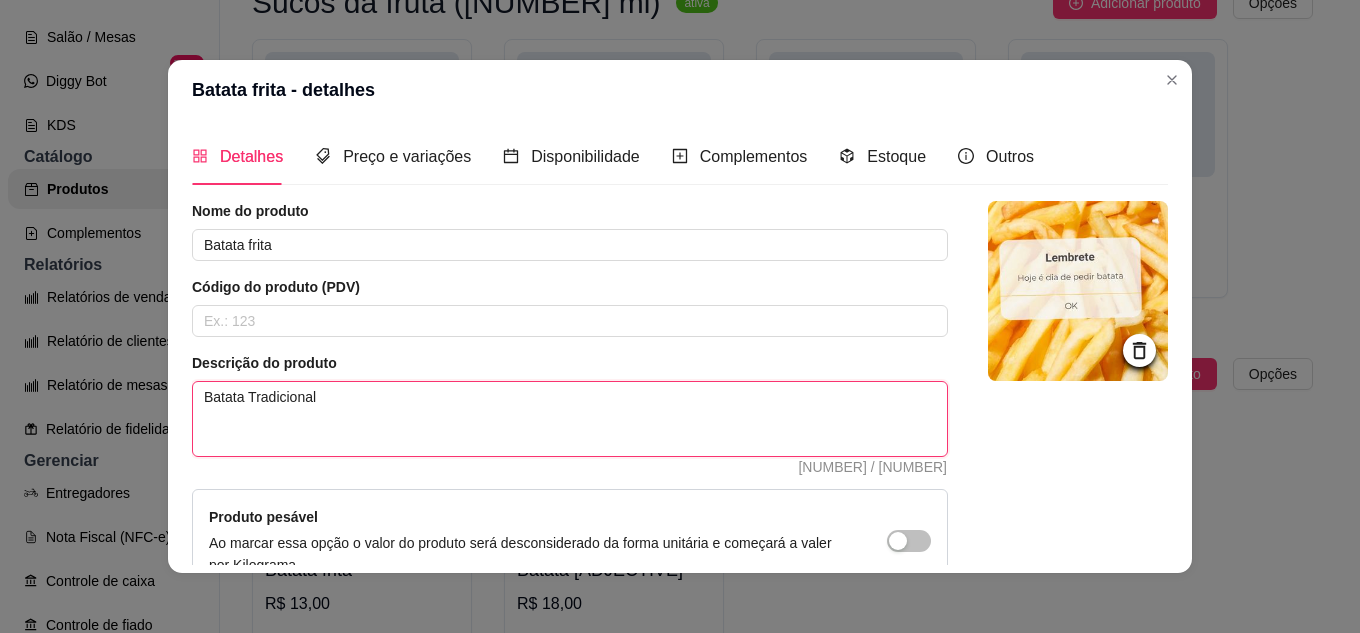 click on "Batata Tradicional" at bounding box center [570, 419] 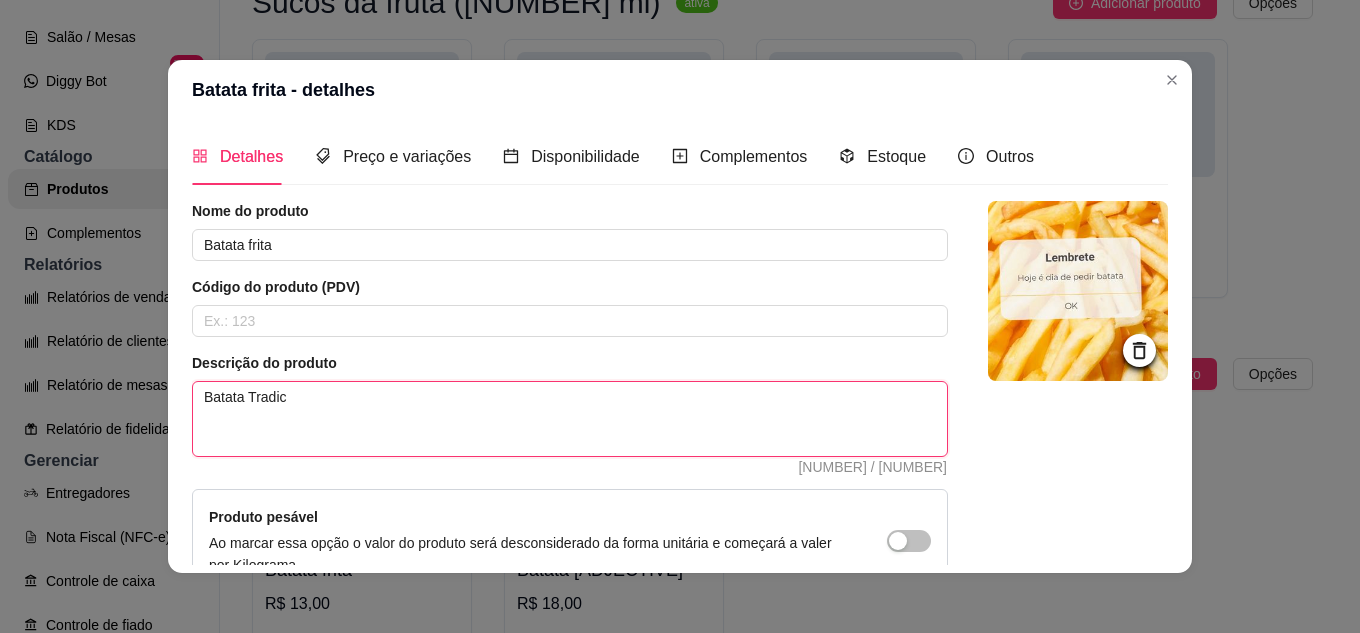 type on "Batata Tradi" 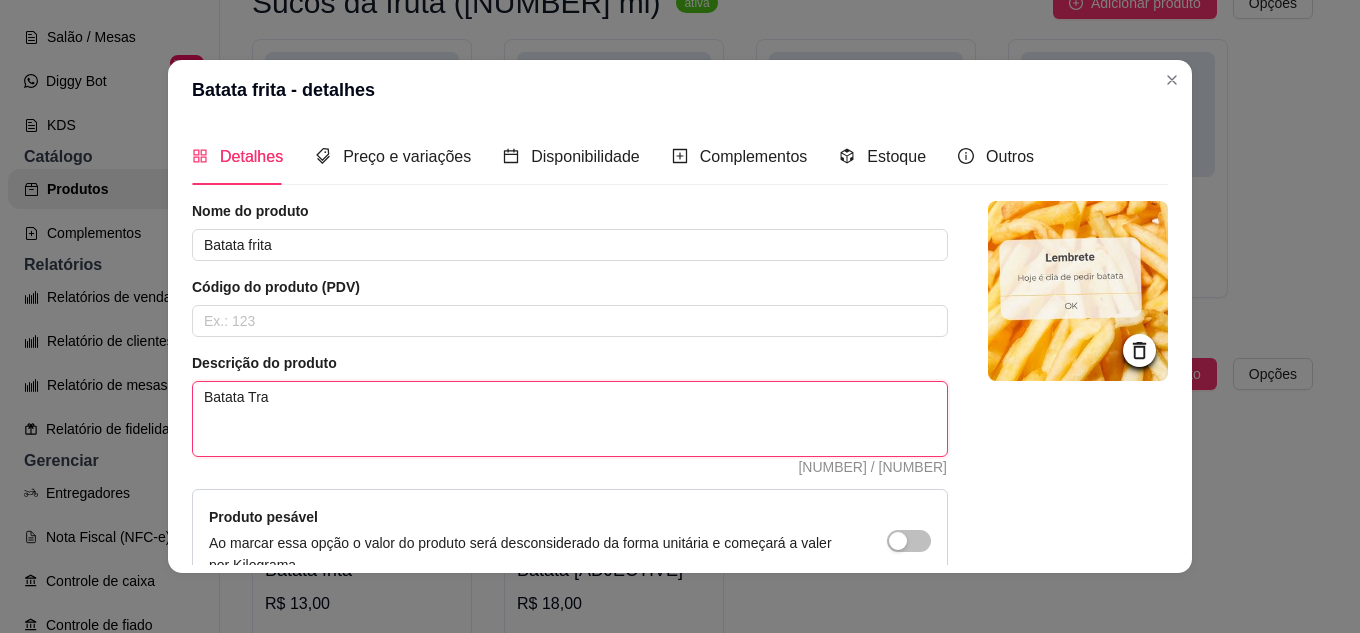 type on "Batata Tr" 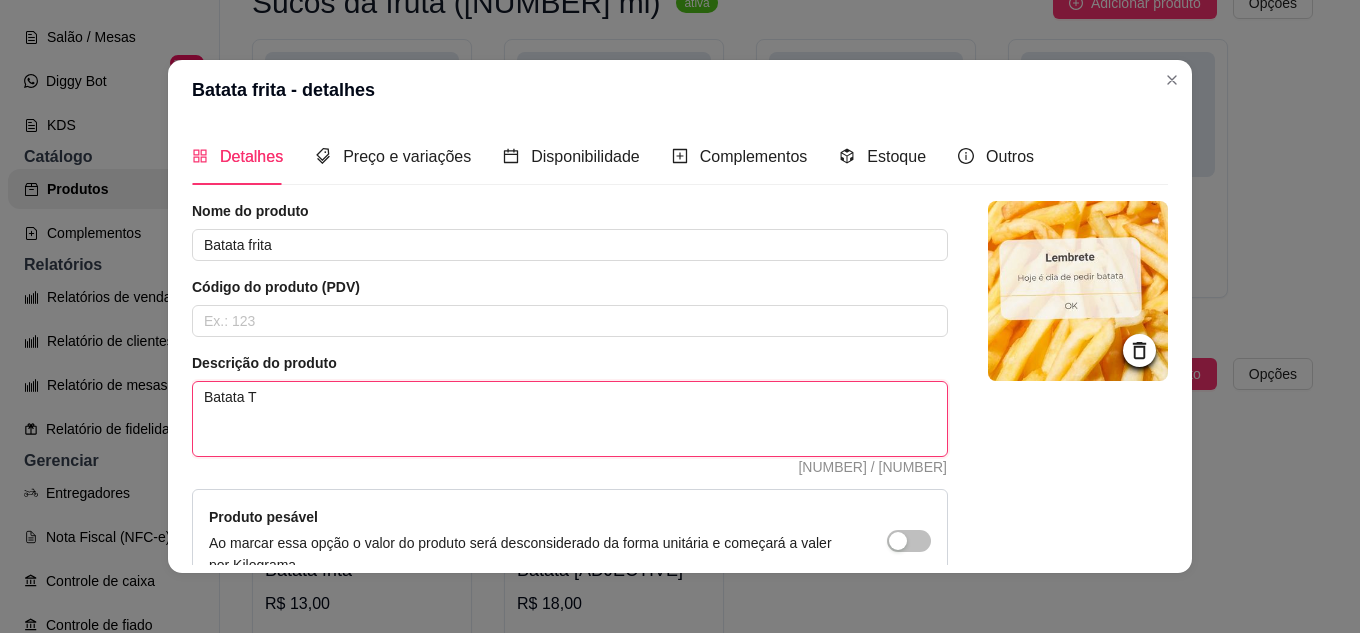 type on "Batata" 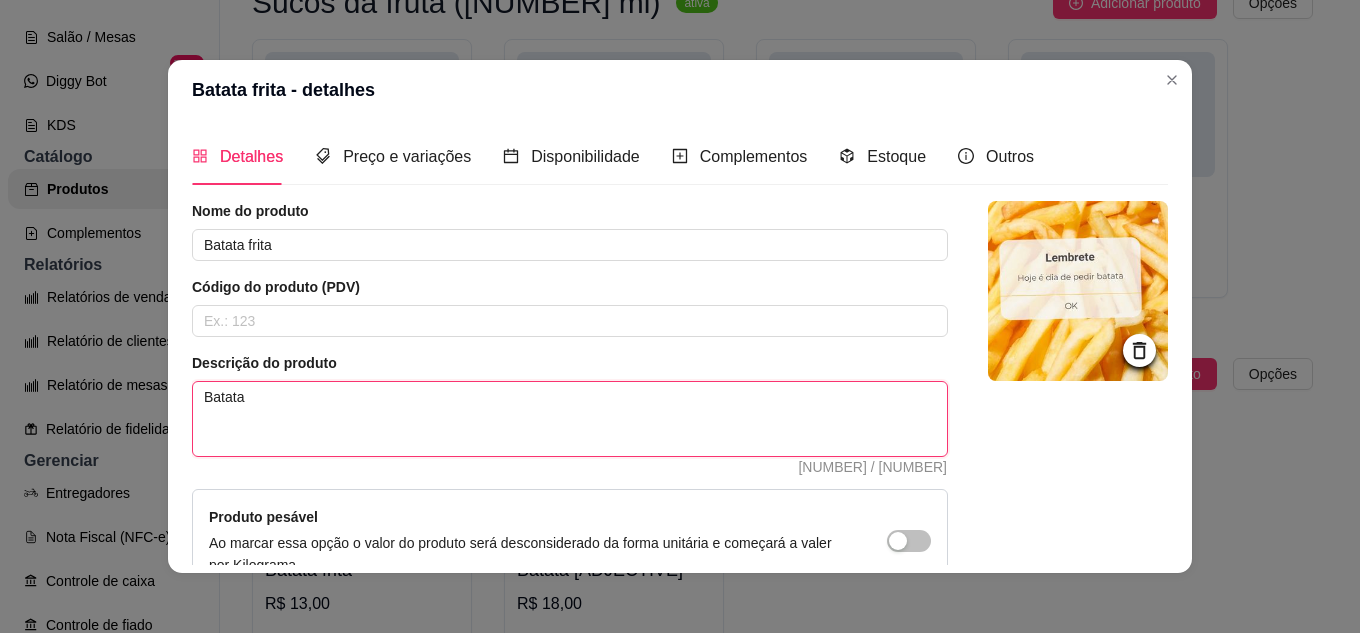 type on "Batata" 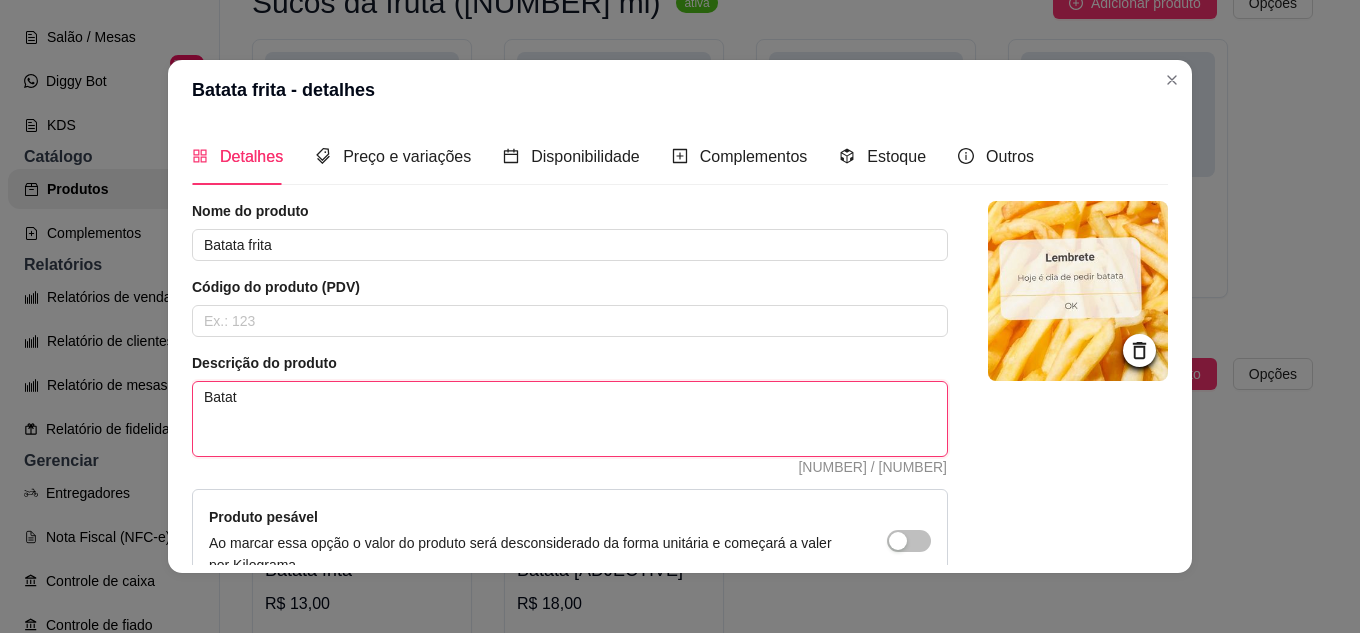 type on "Bata" 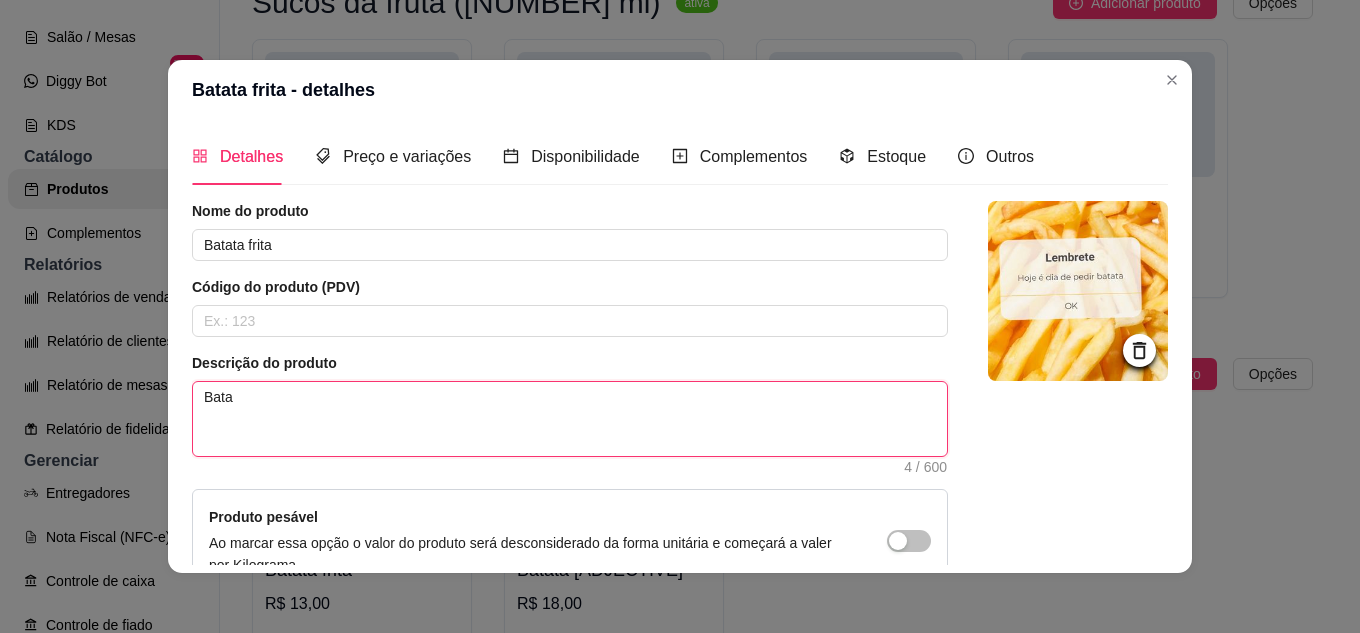 type on "Bat" 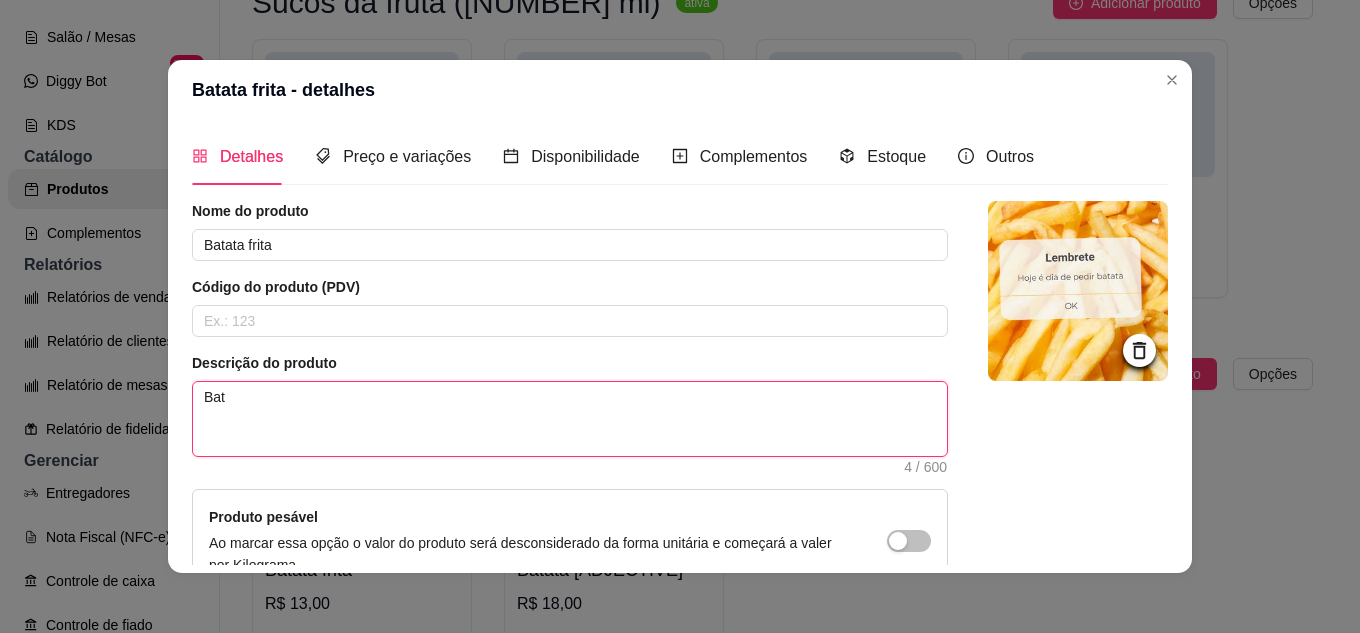 type on "Ba" 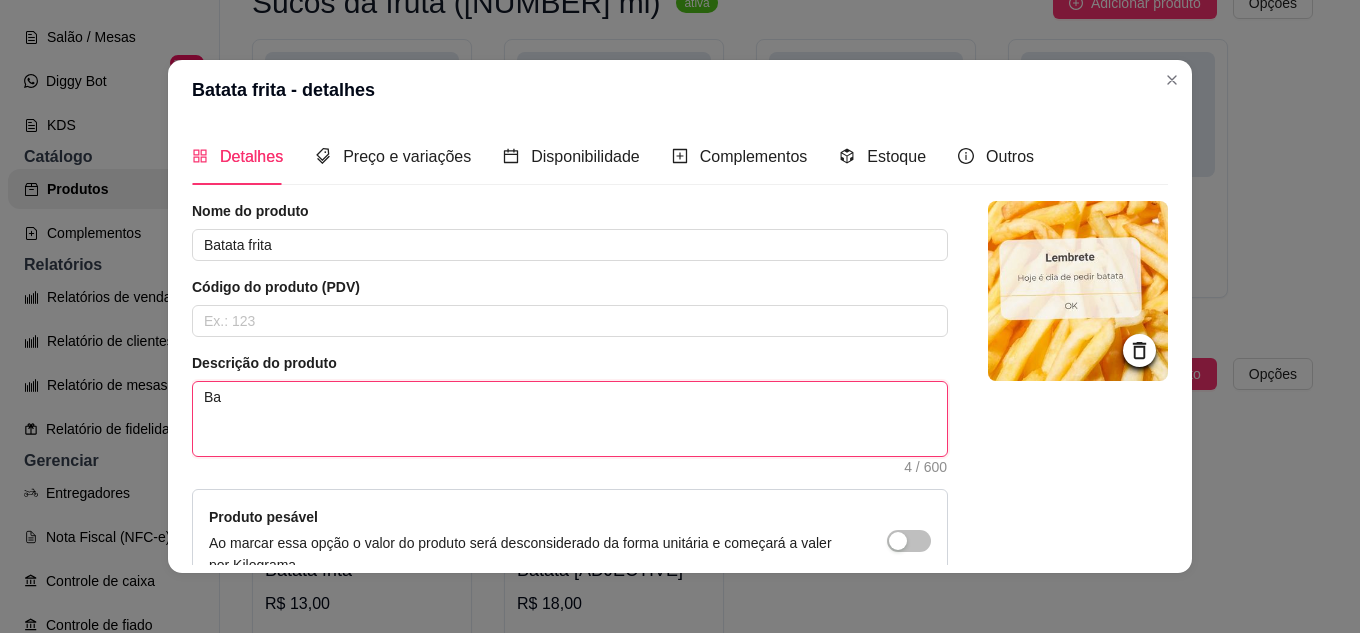 type on "B" 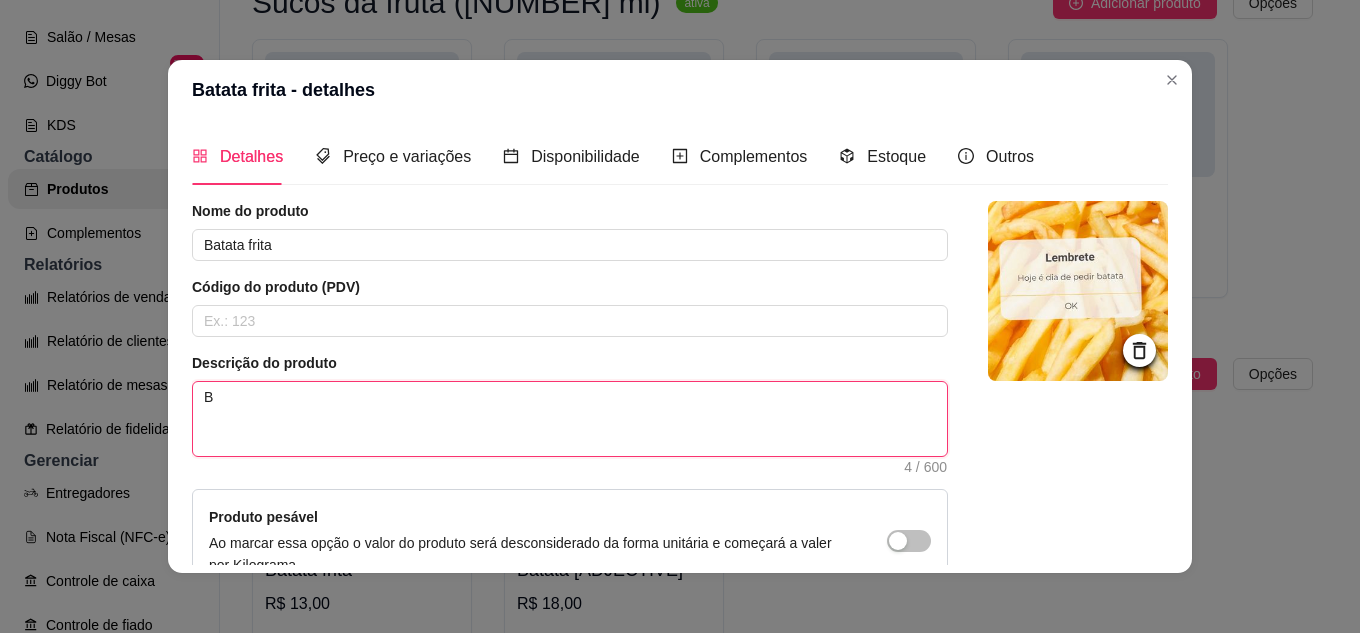 type 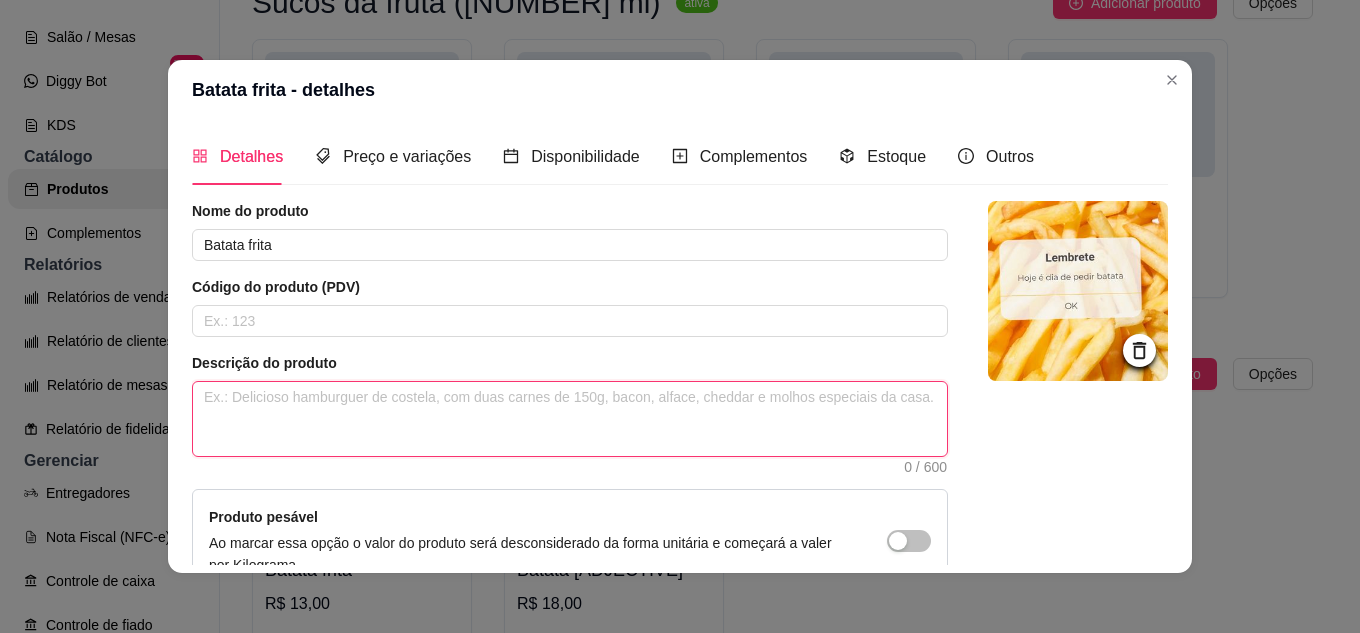type on "d" 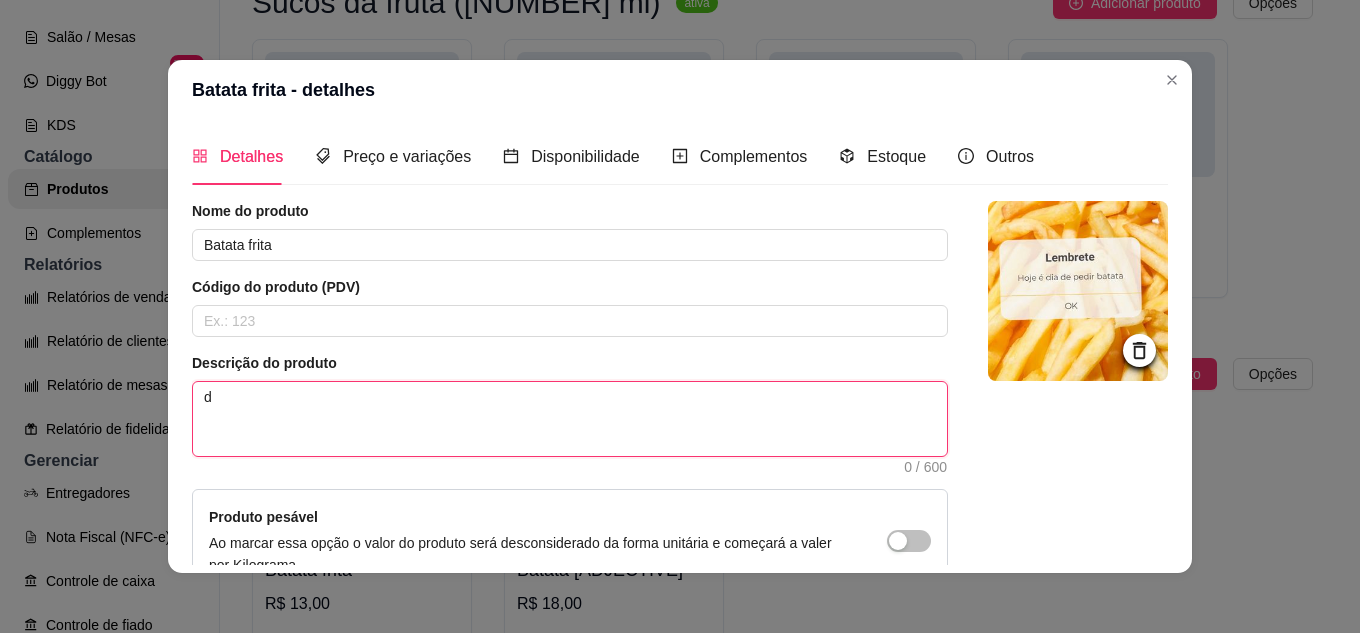 type on "de" 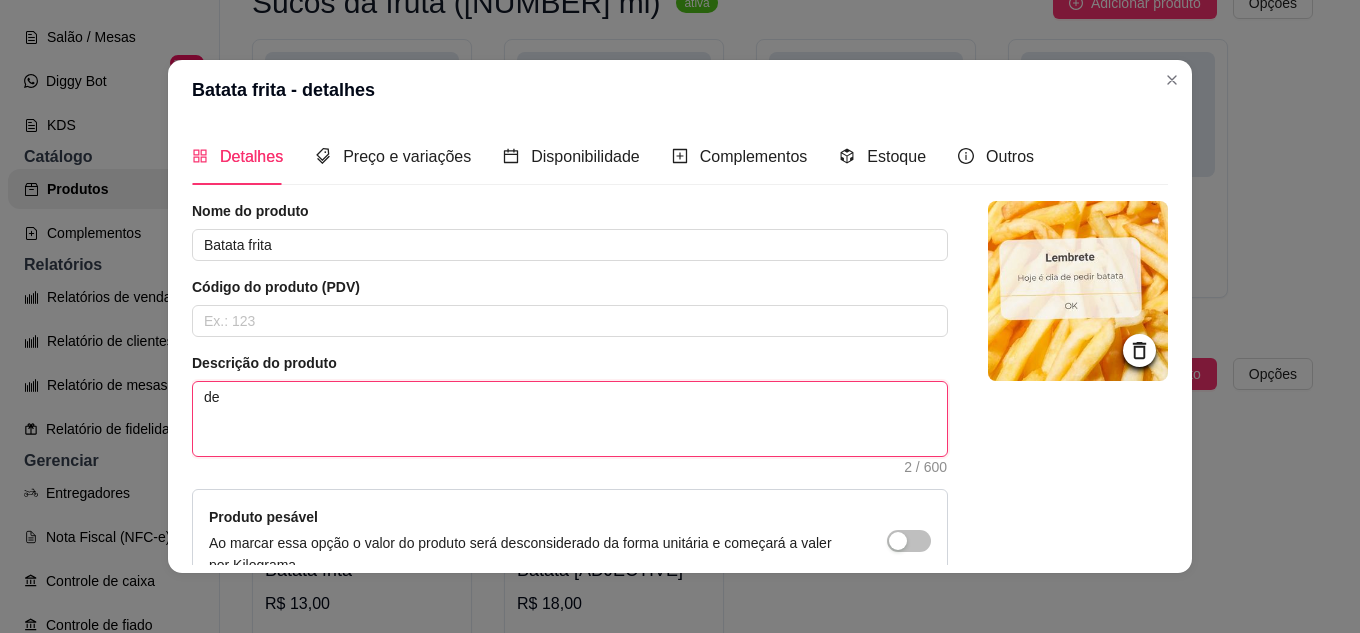 type on "d" 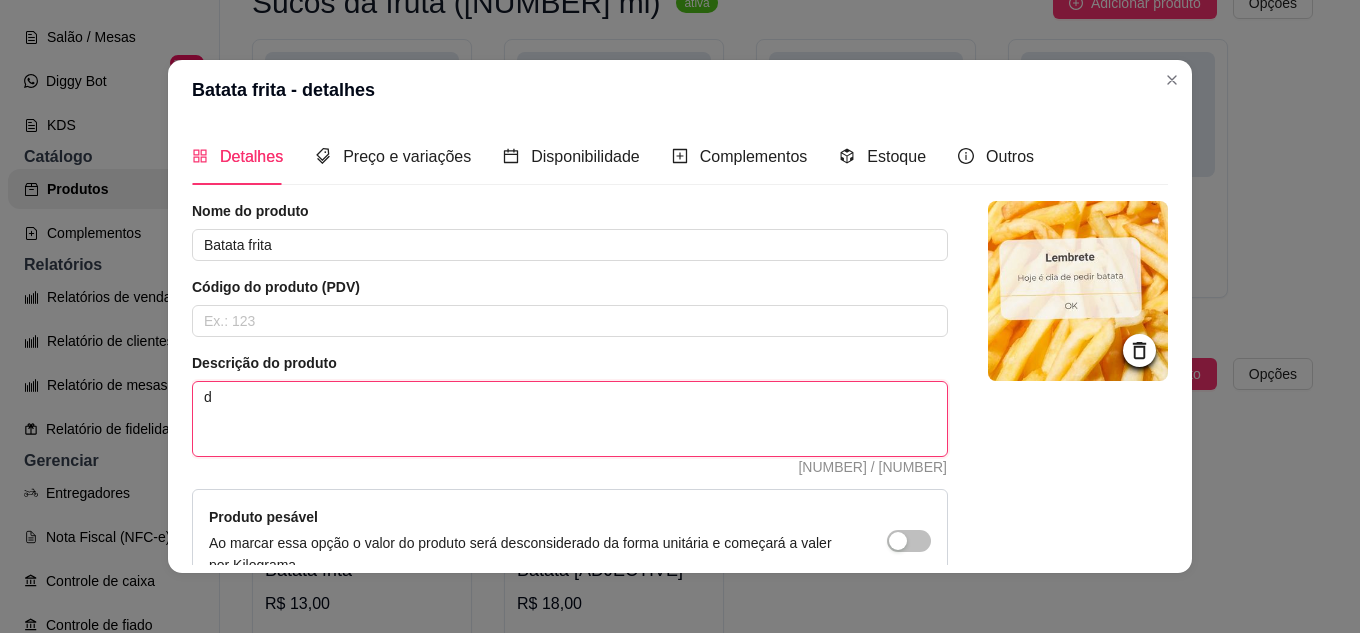 type 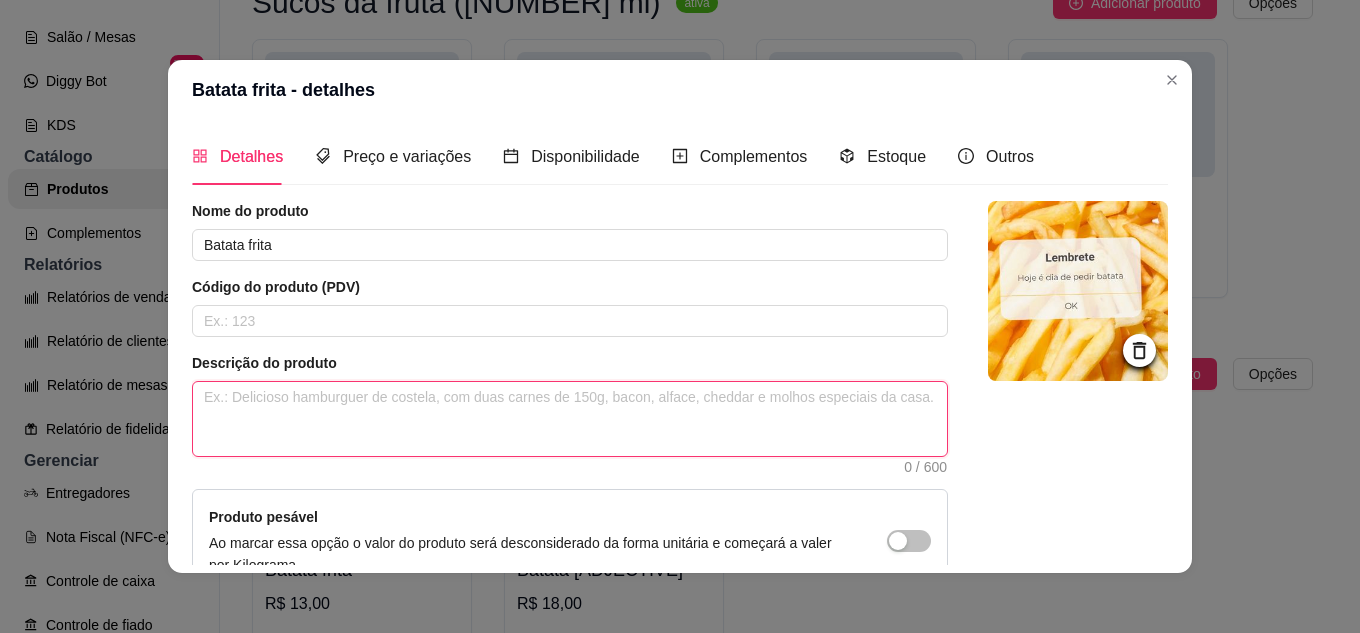 type on "b" 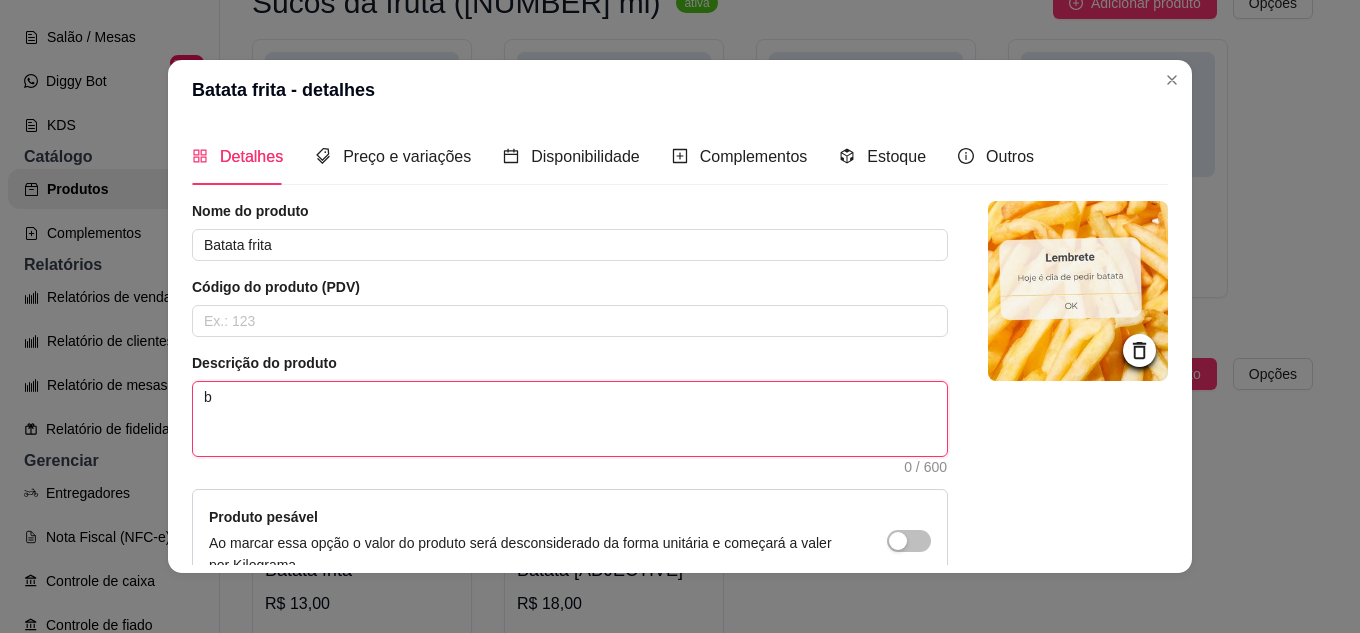 type on "ba" 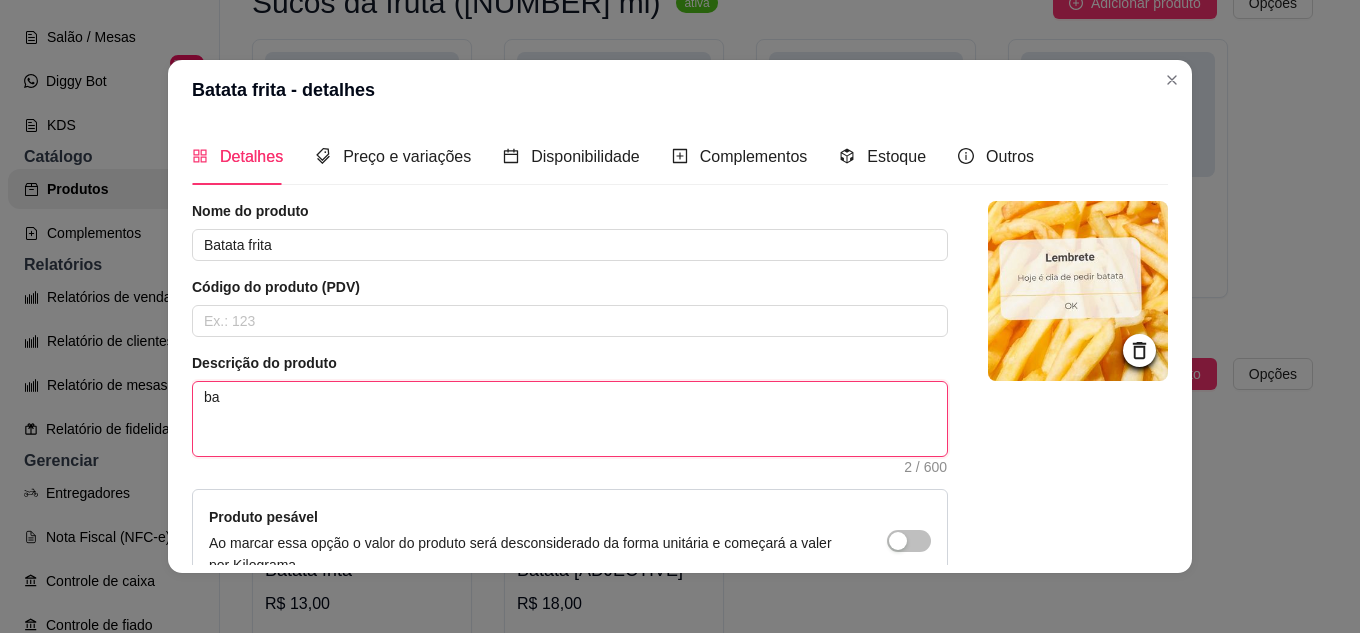 type on "bat" 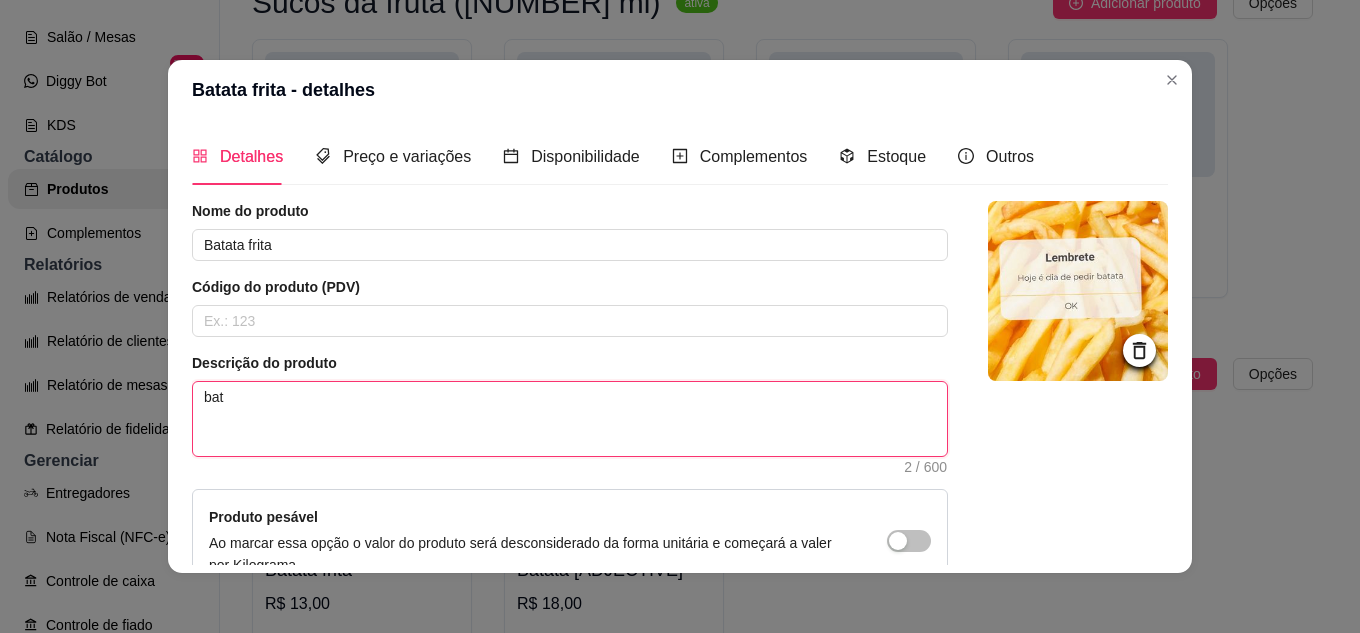 type on "bata" 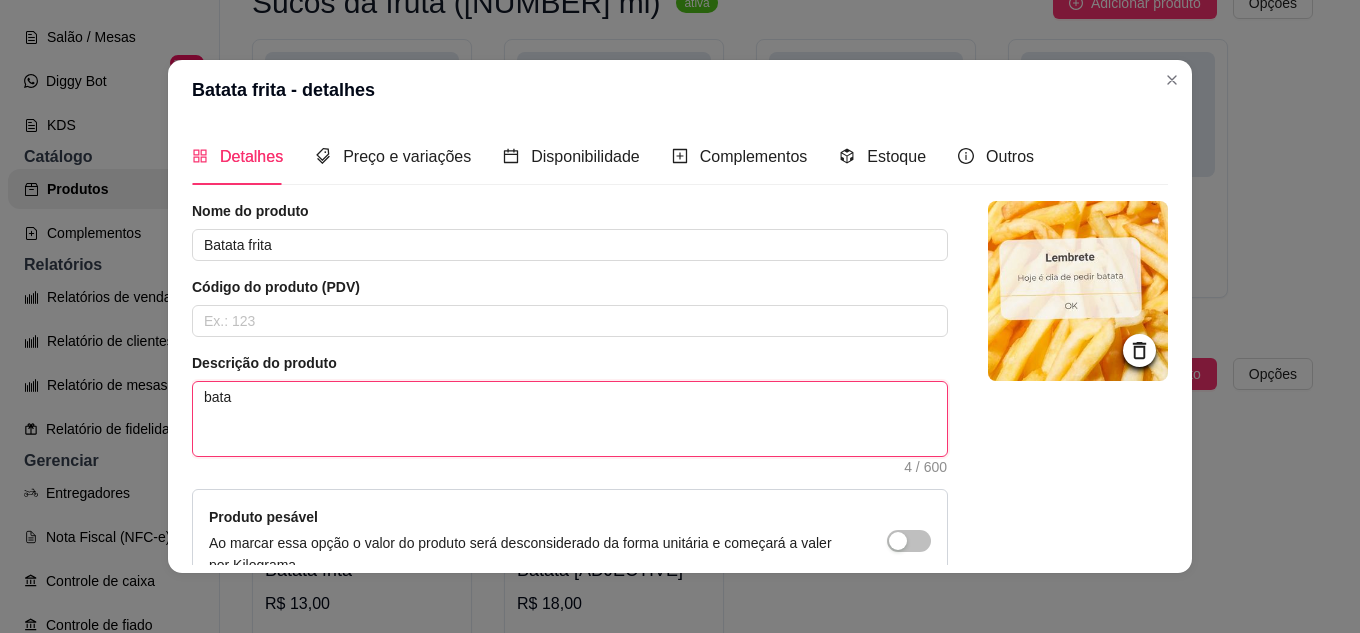 type on "bat" 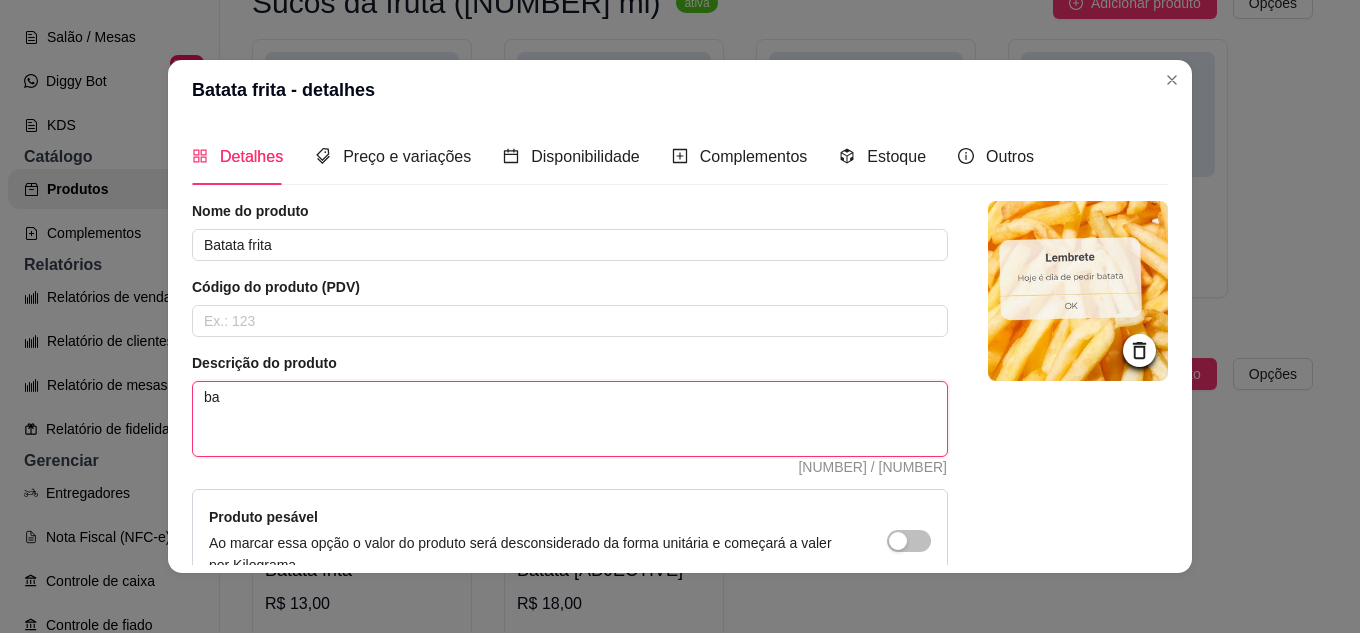 type on "b" 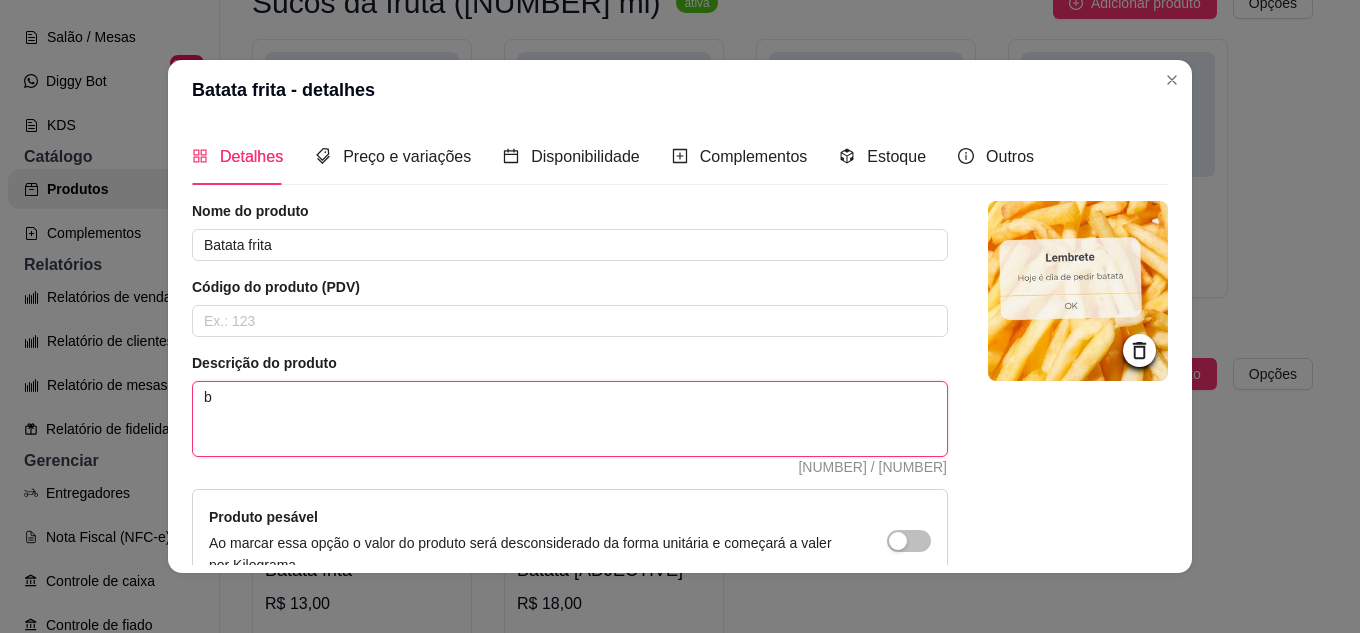 type 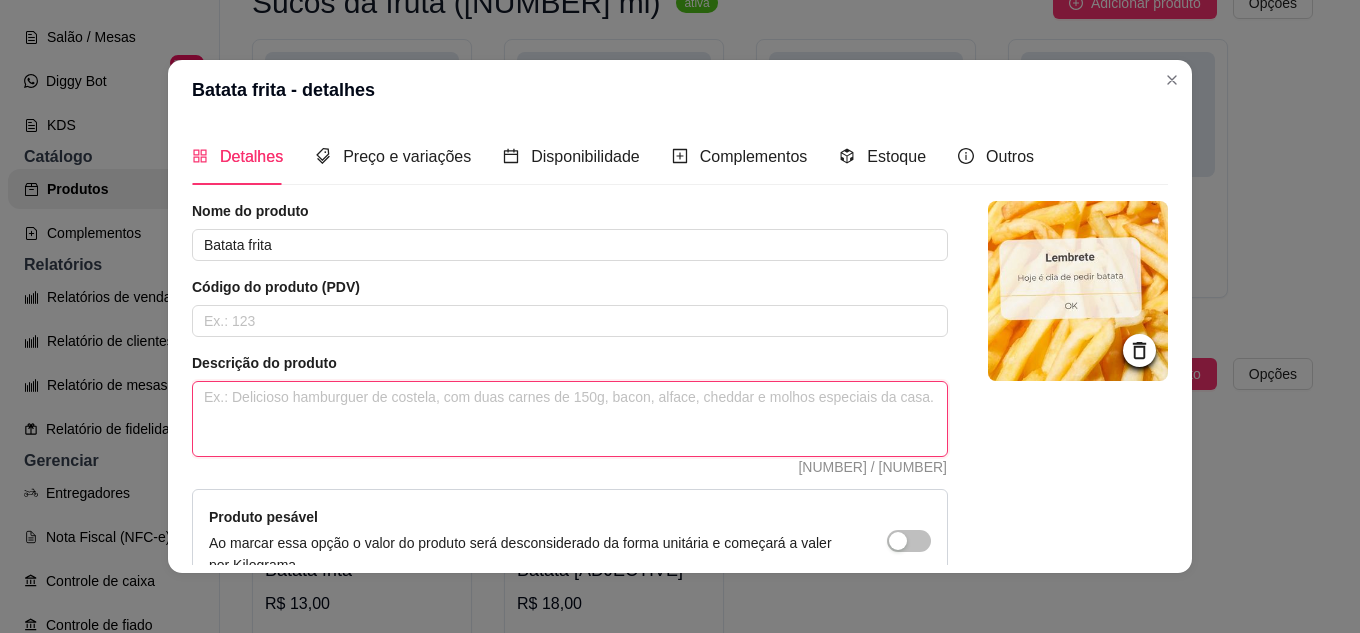 type 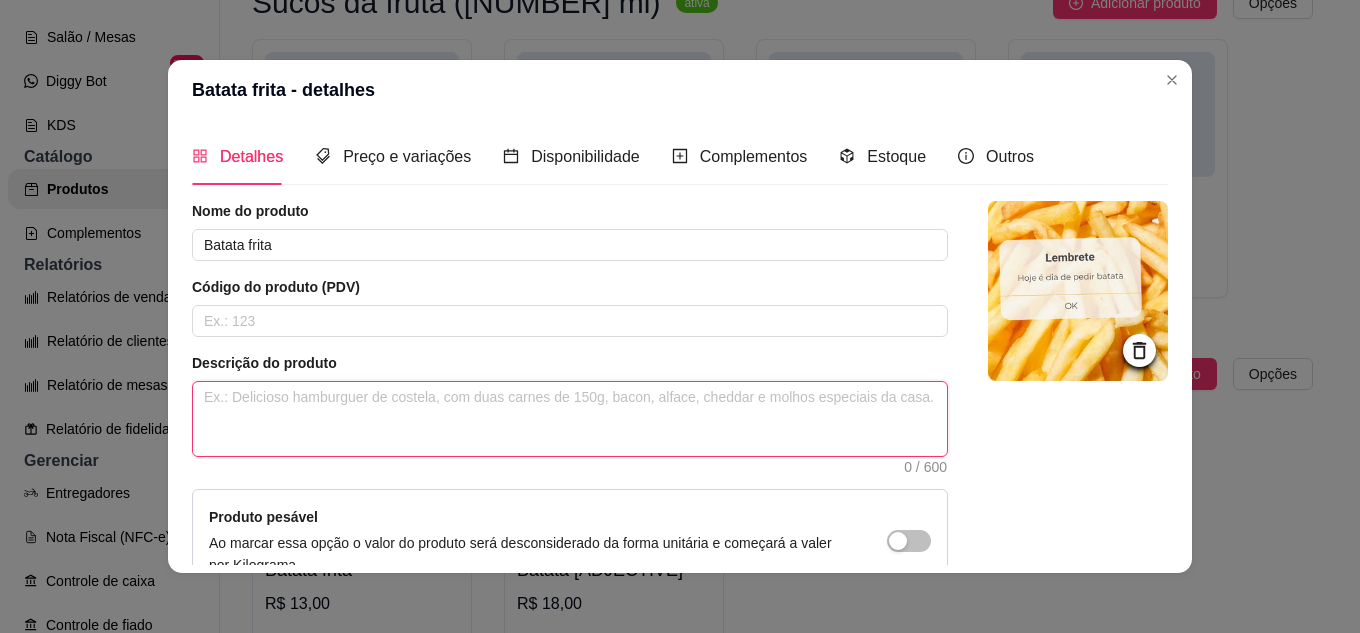 type on "D" 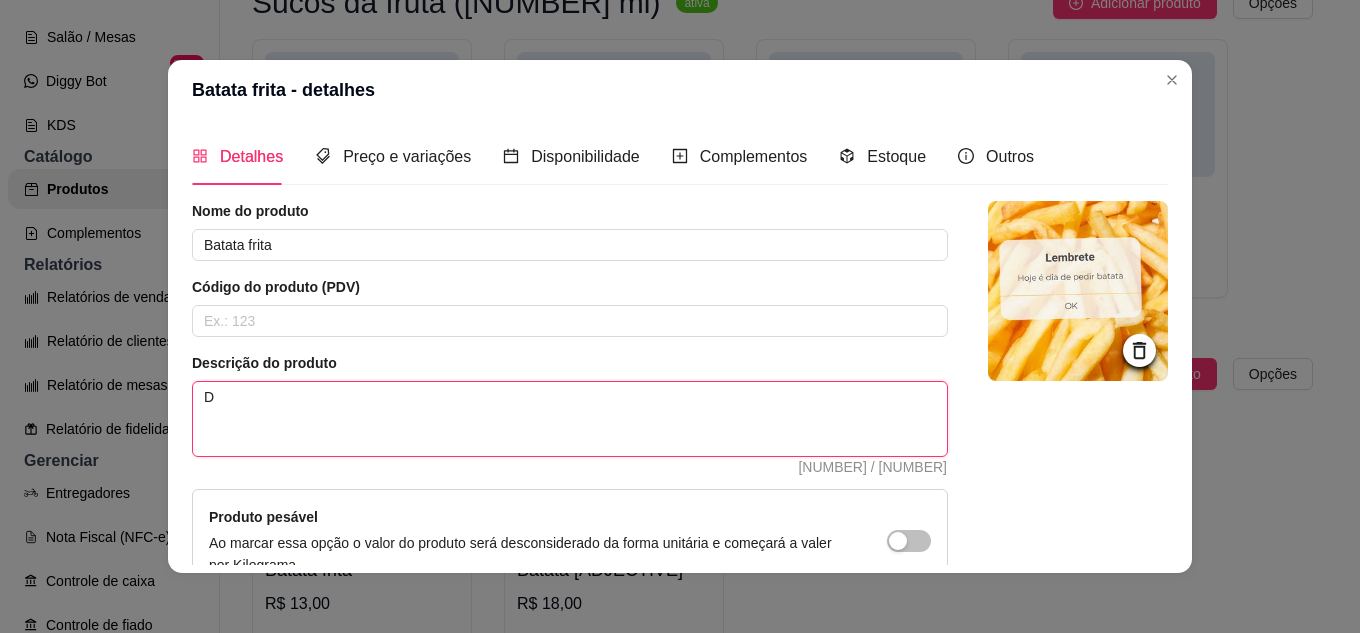 type on "De" 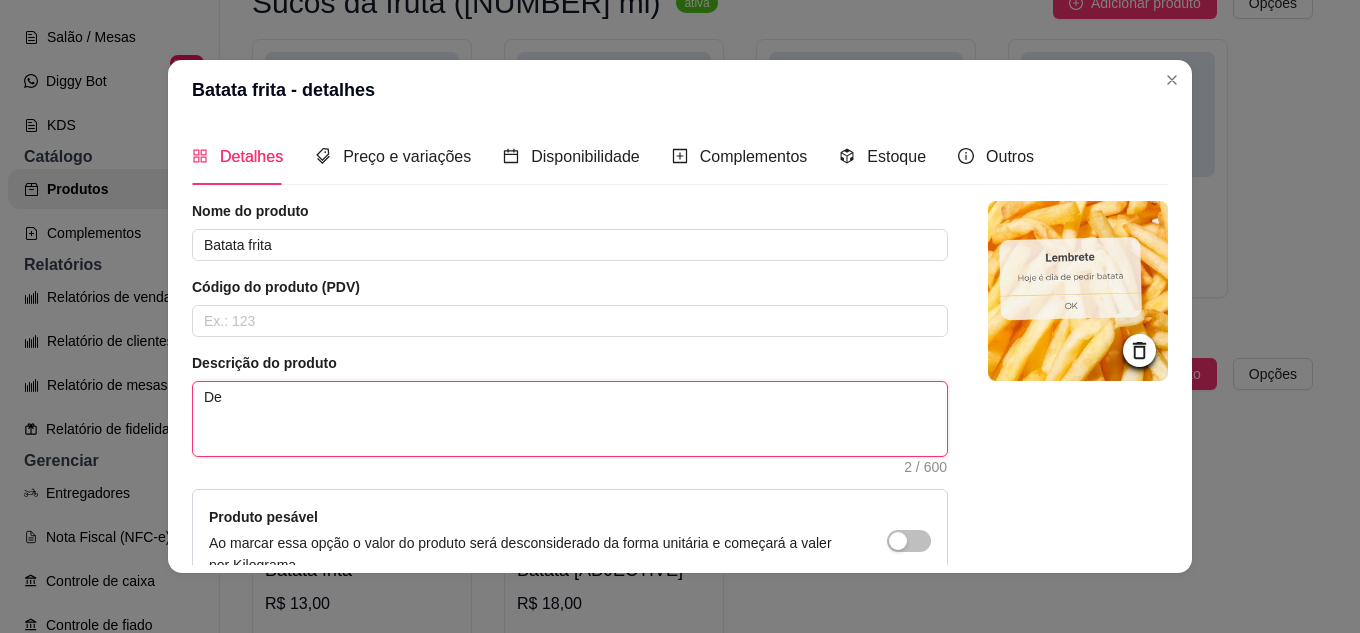 type on "Del" 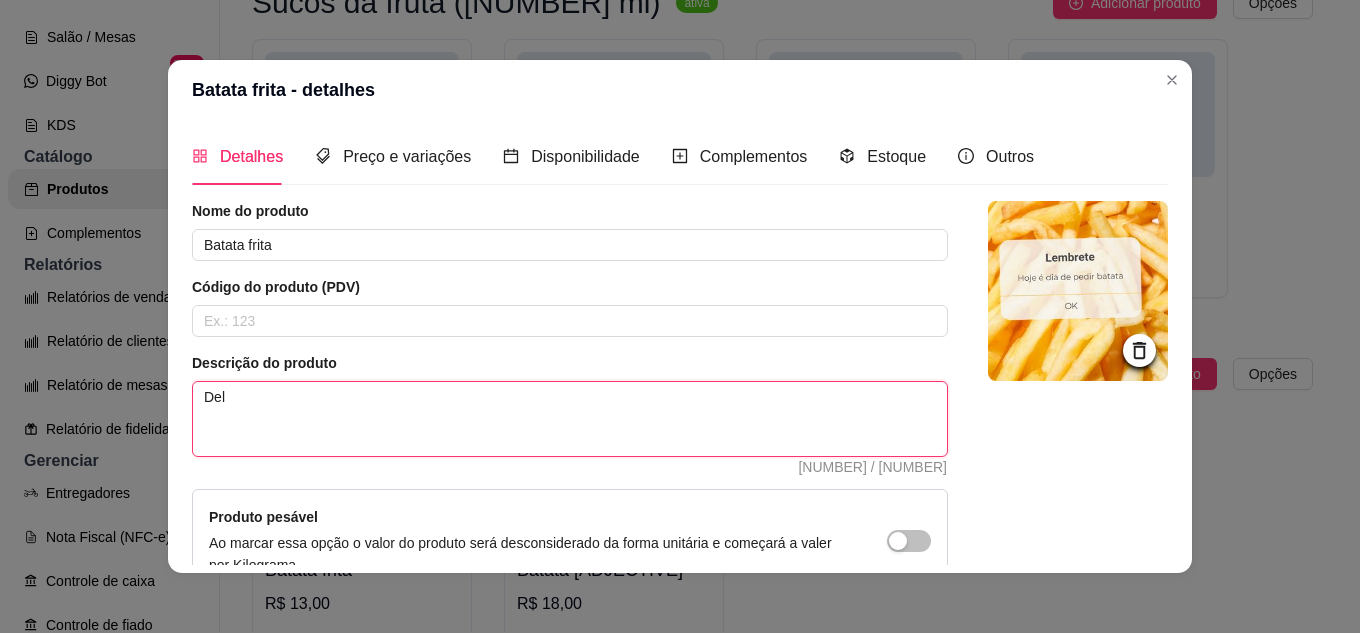 type on "Deli" 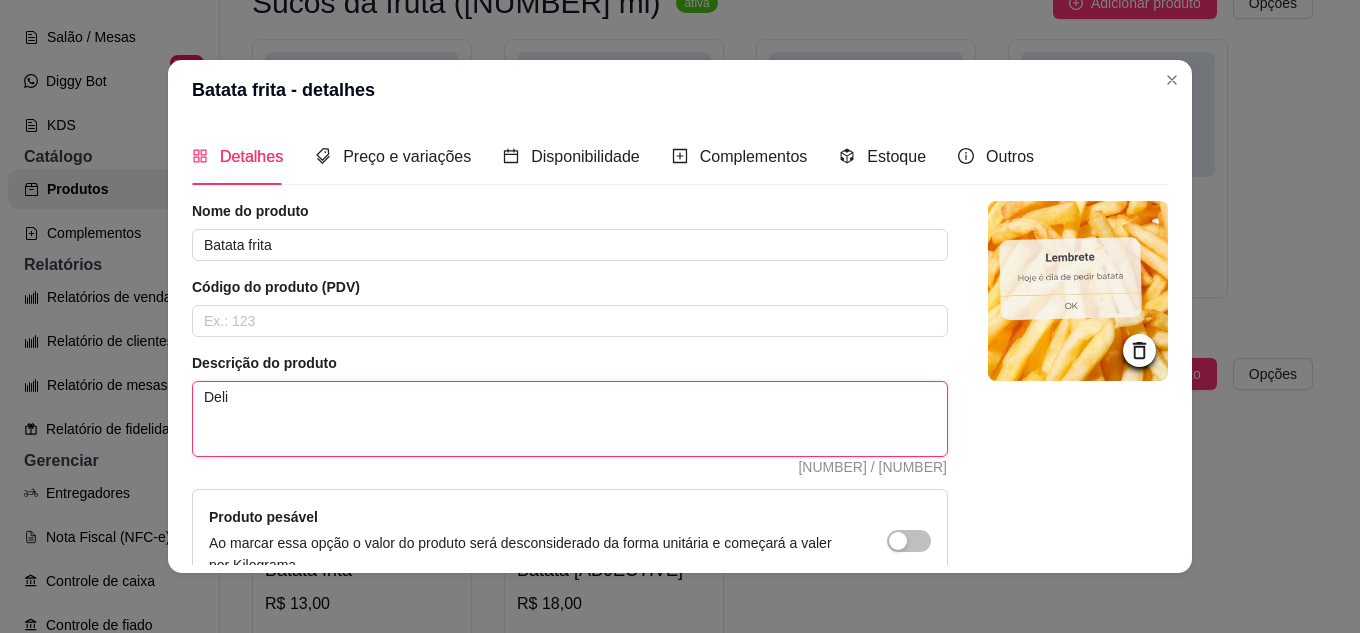 type on "Delic" 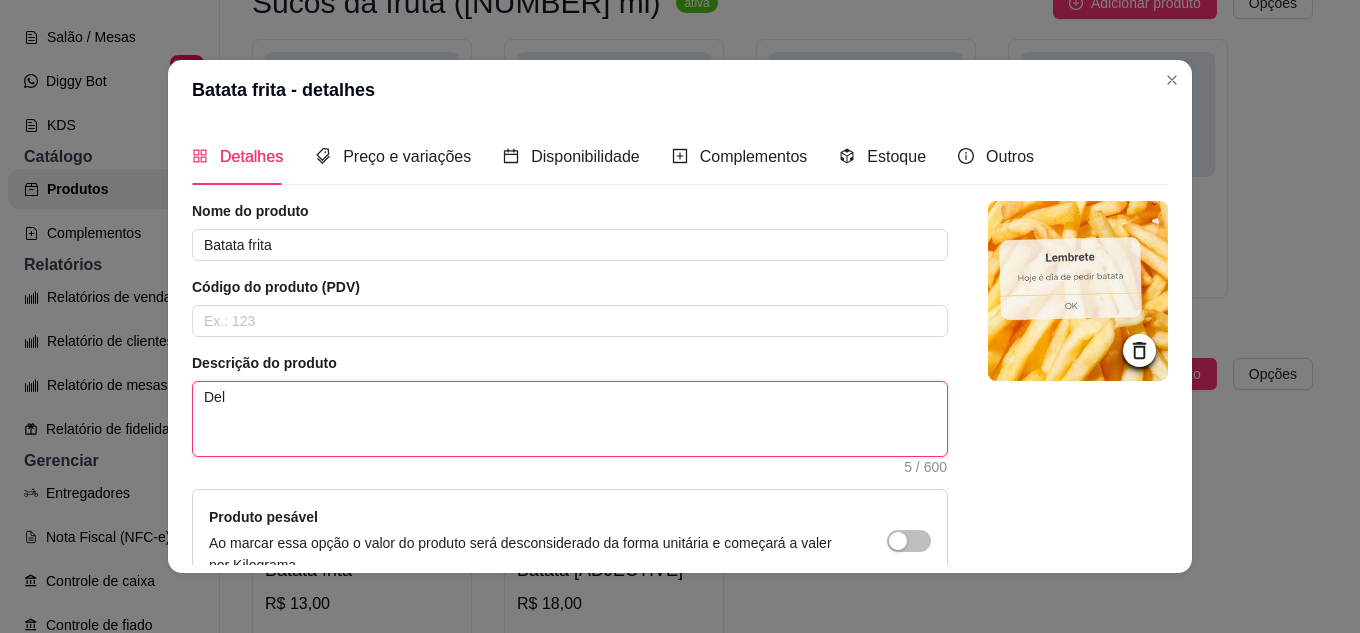 type on "Delici" 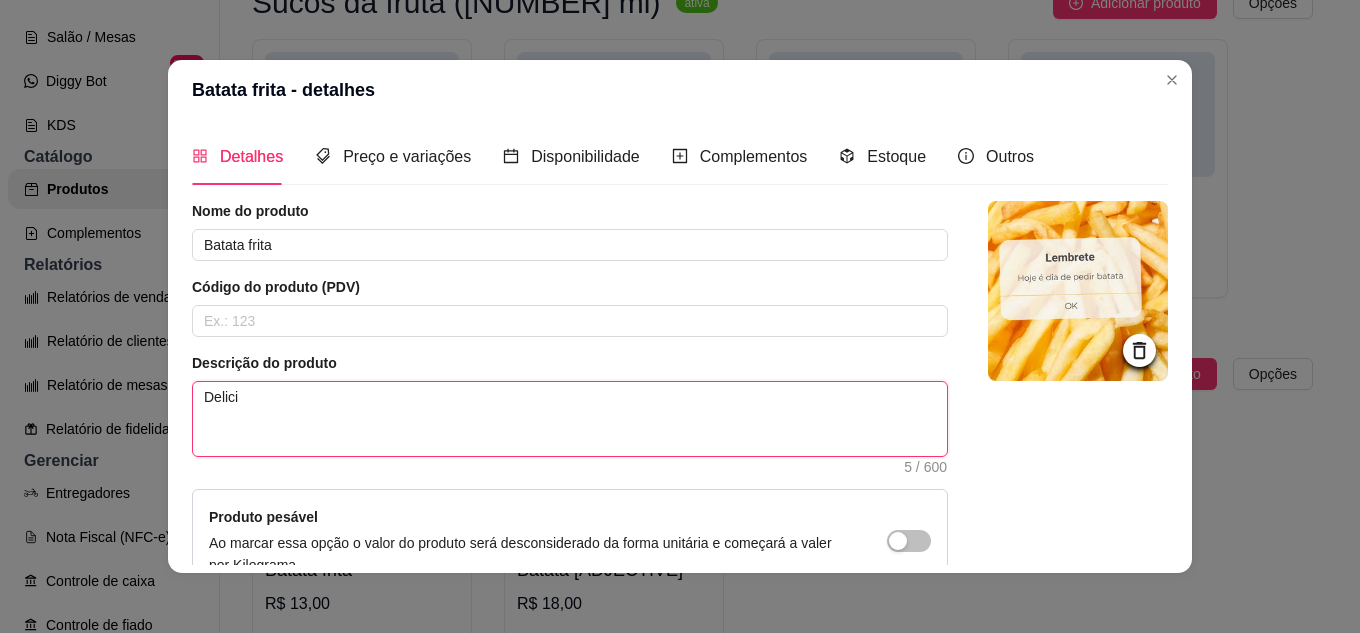 type 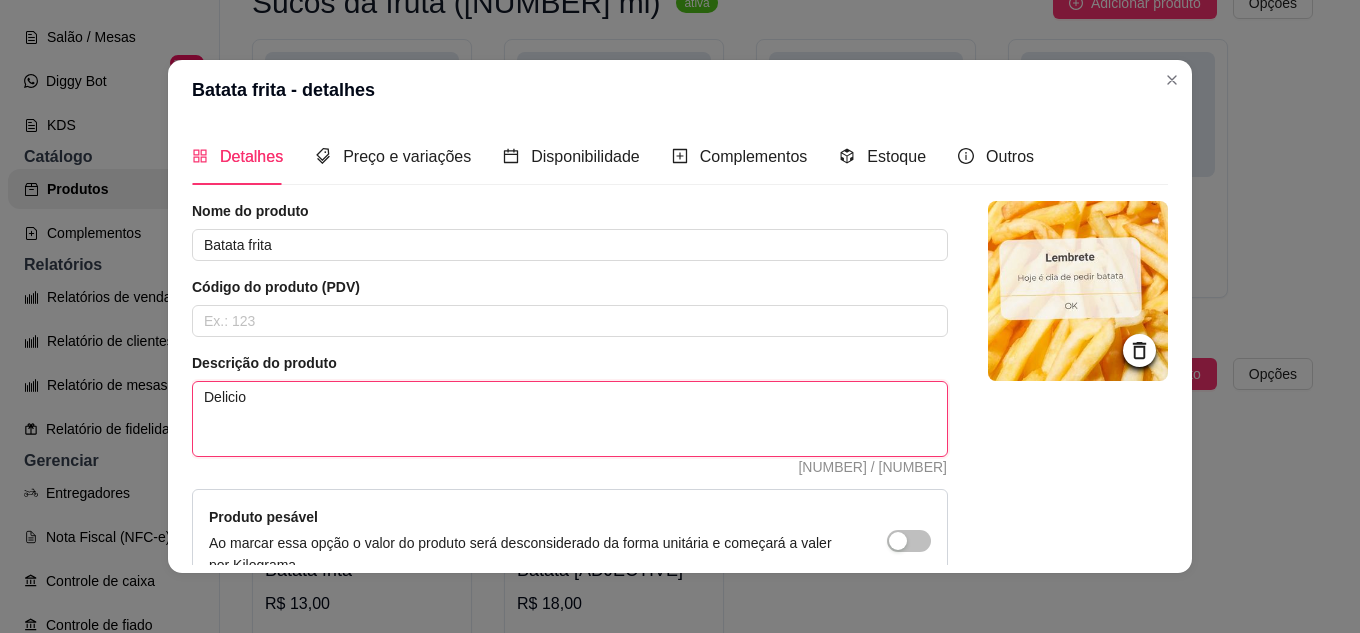 type on "Delicion" 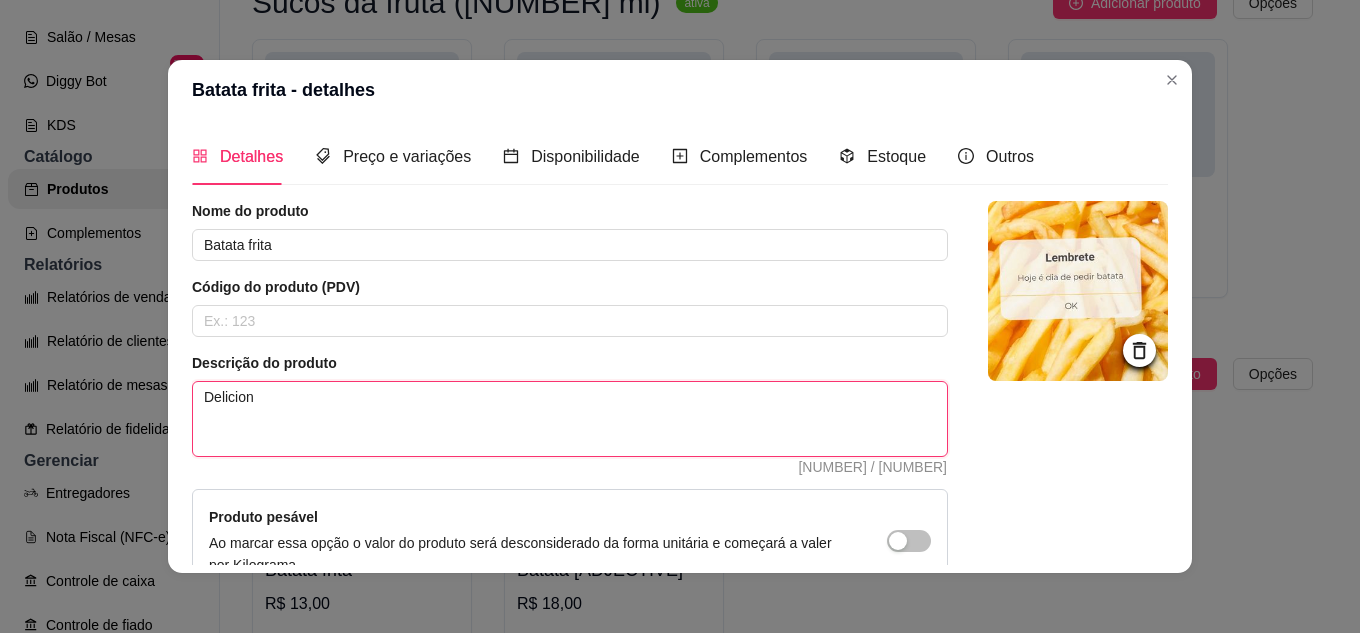type on "Delicions" 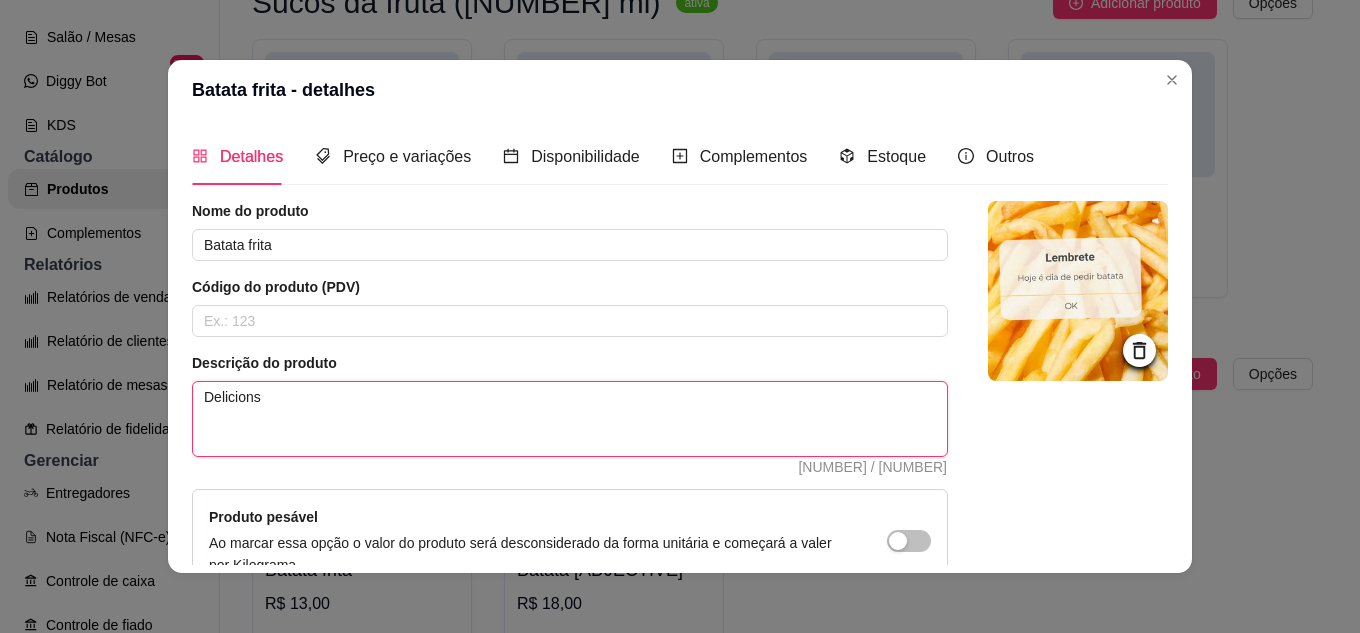 type on "Delicionsa" 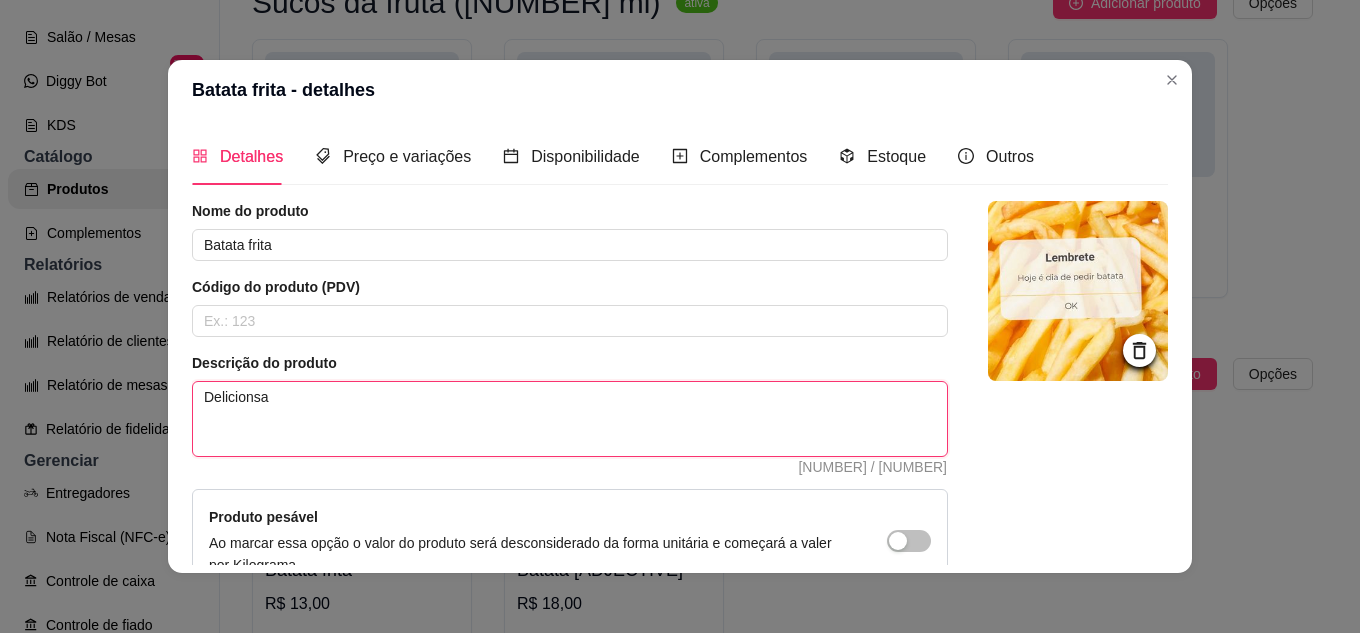 type on "Delicions" 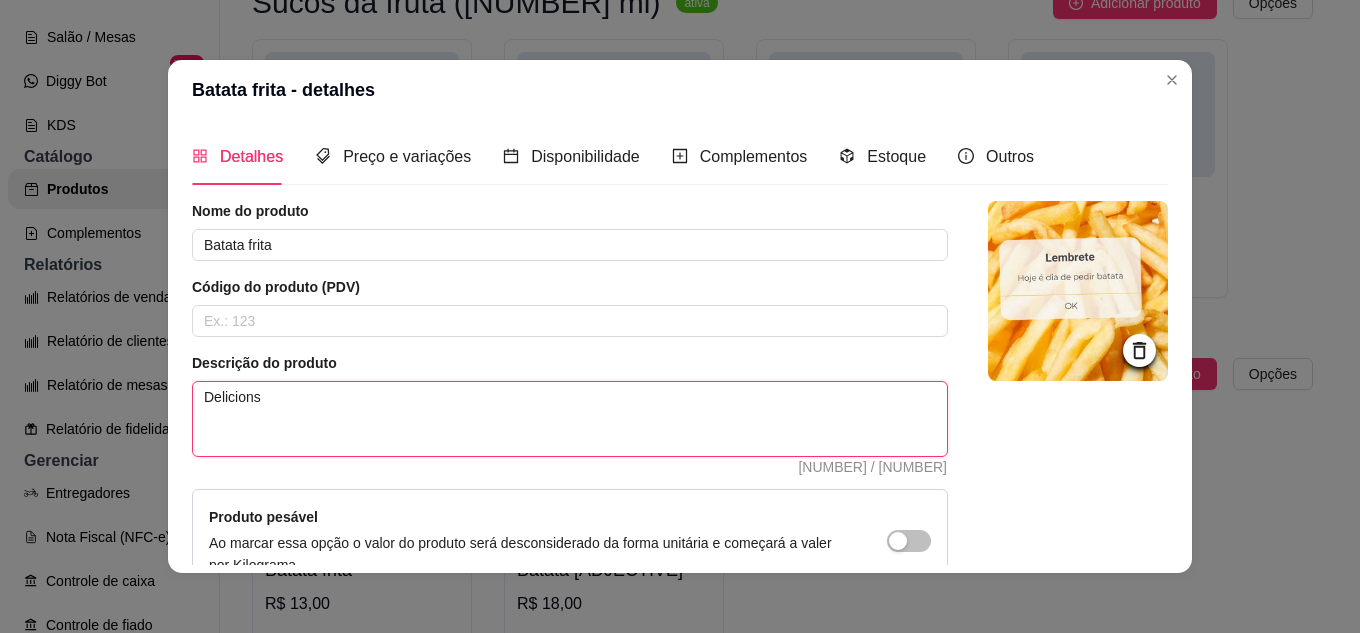 type on "Delicion" 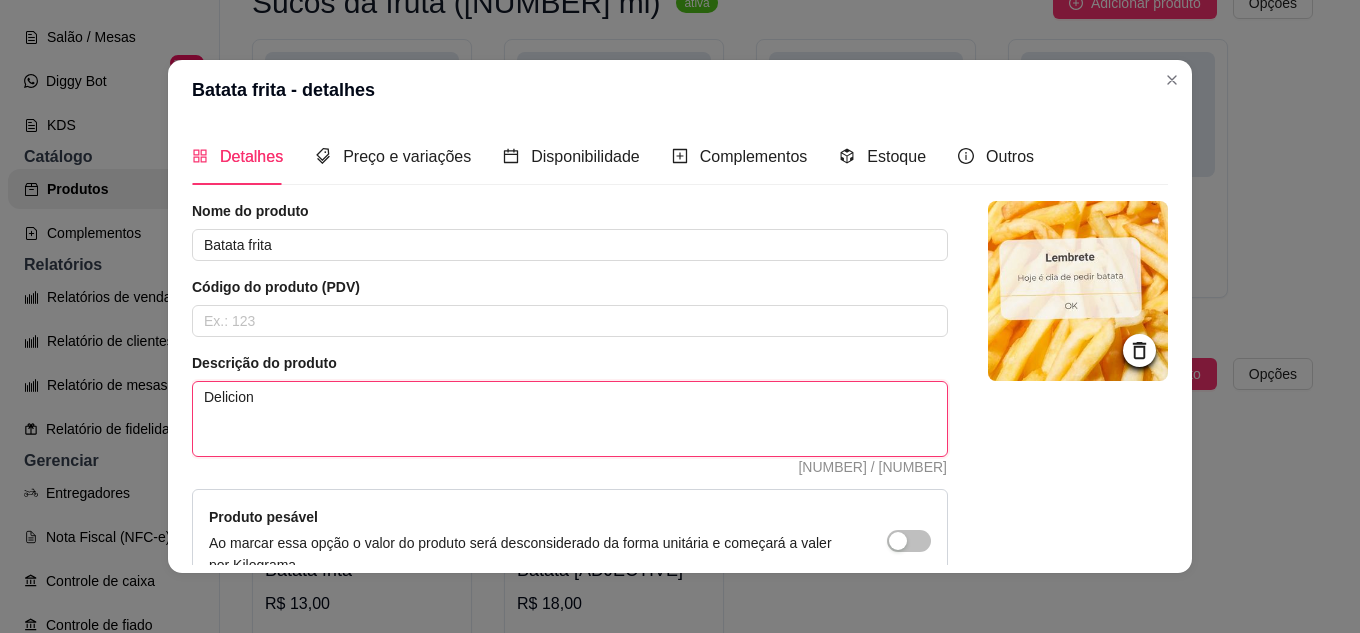 type on "Delicio" 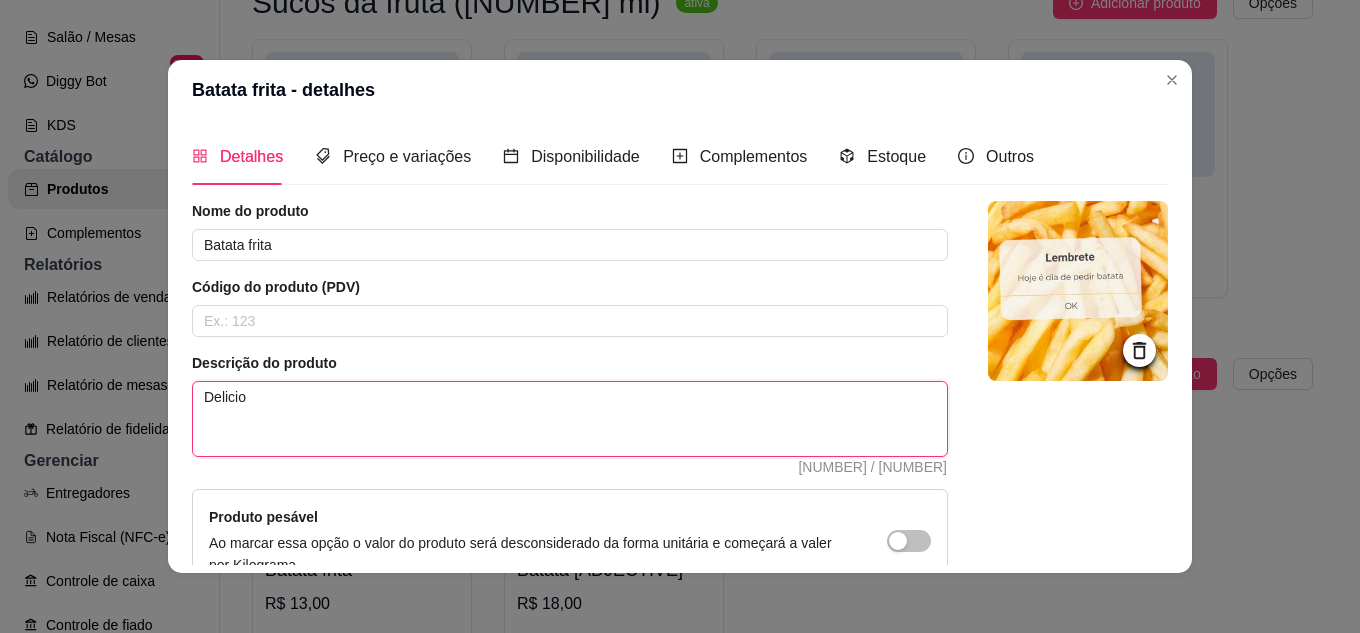type on "Delici" 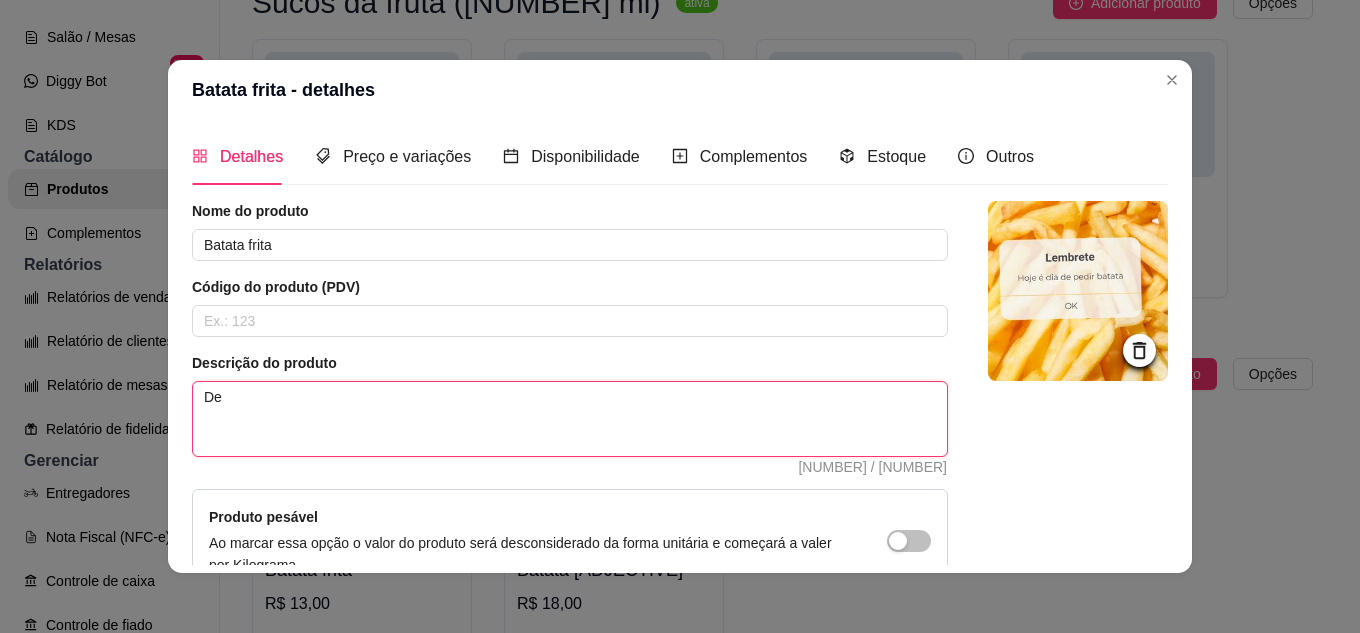 type on "D" 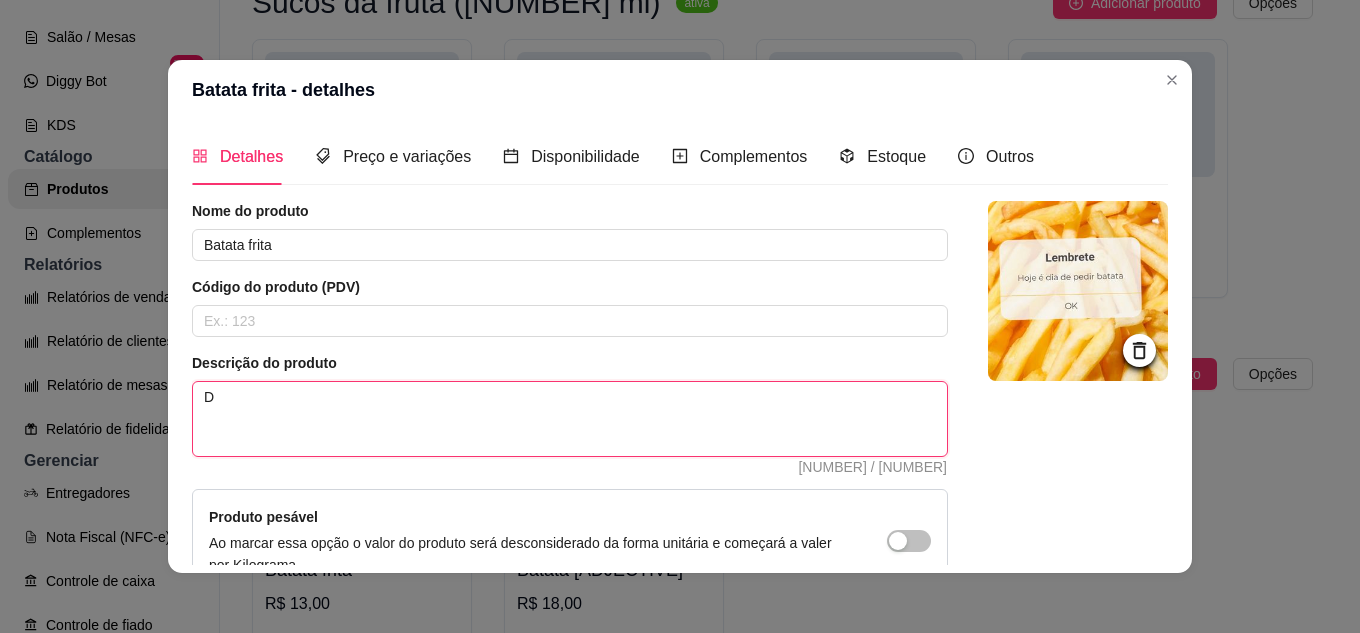 type 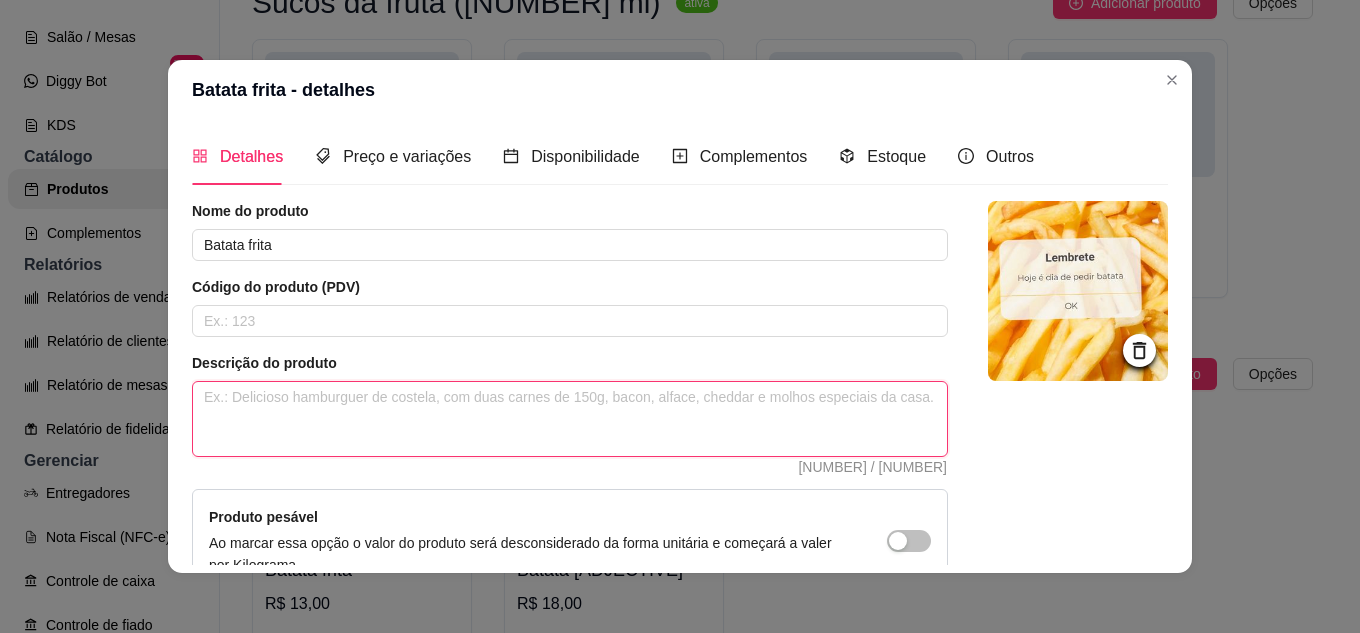 type 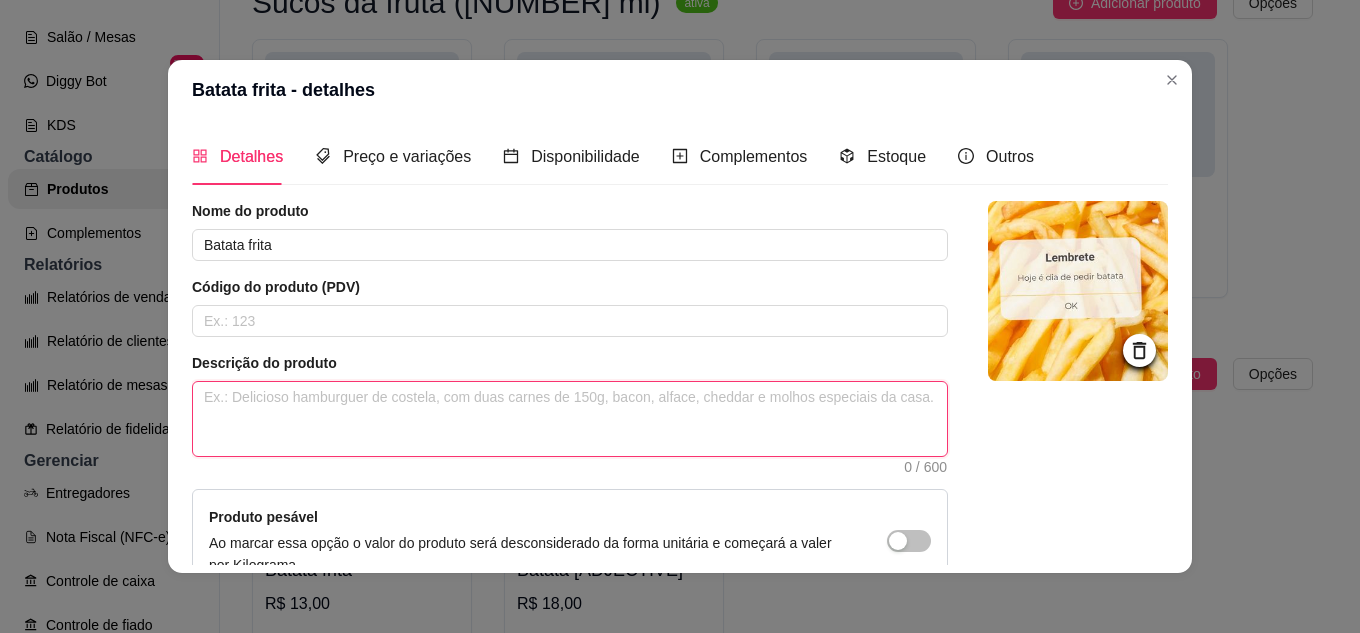 type on "b" 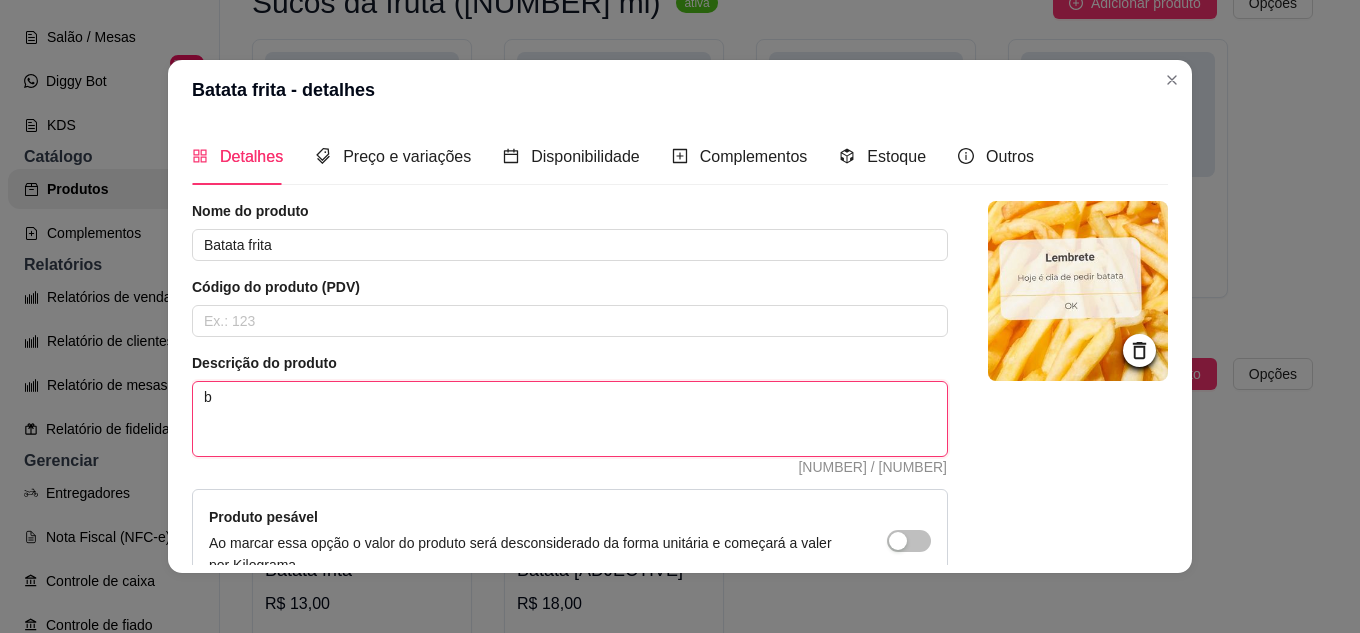 type 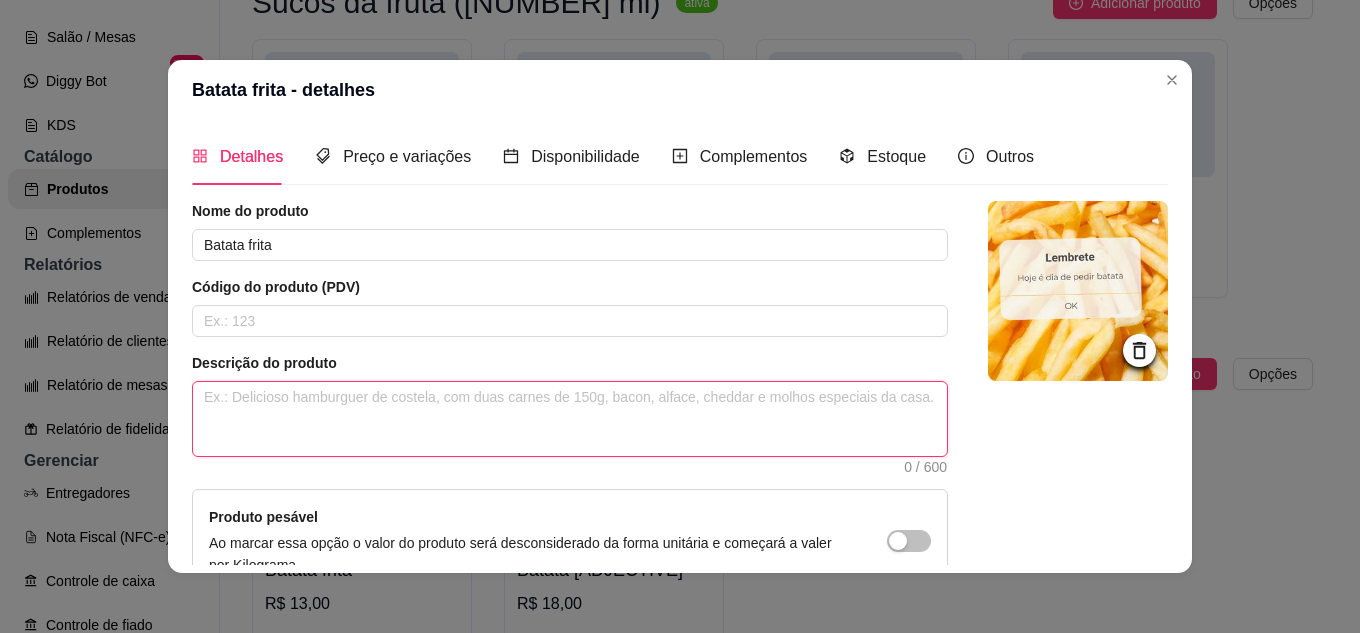 type on "B" 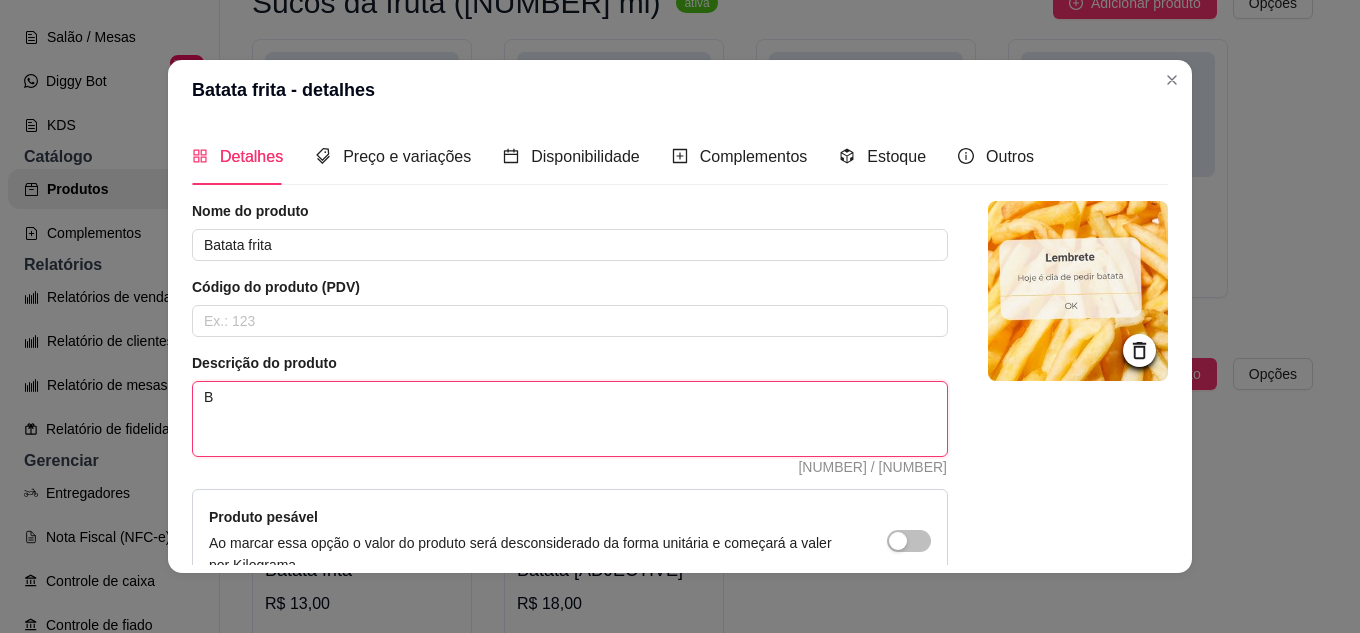 type on "Ba" 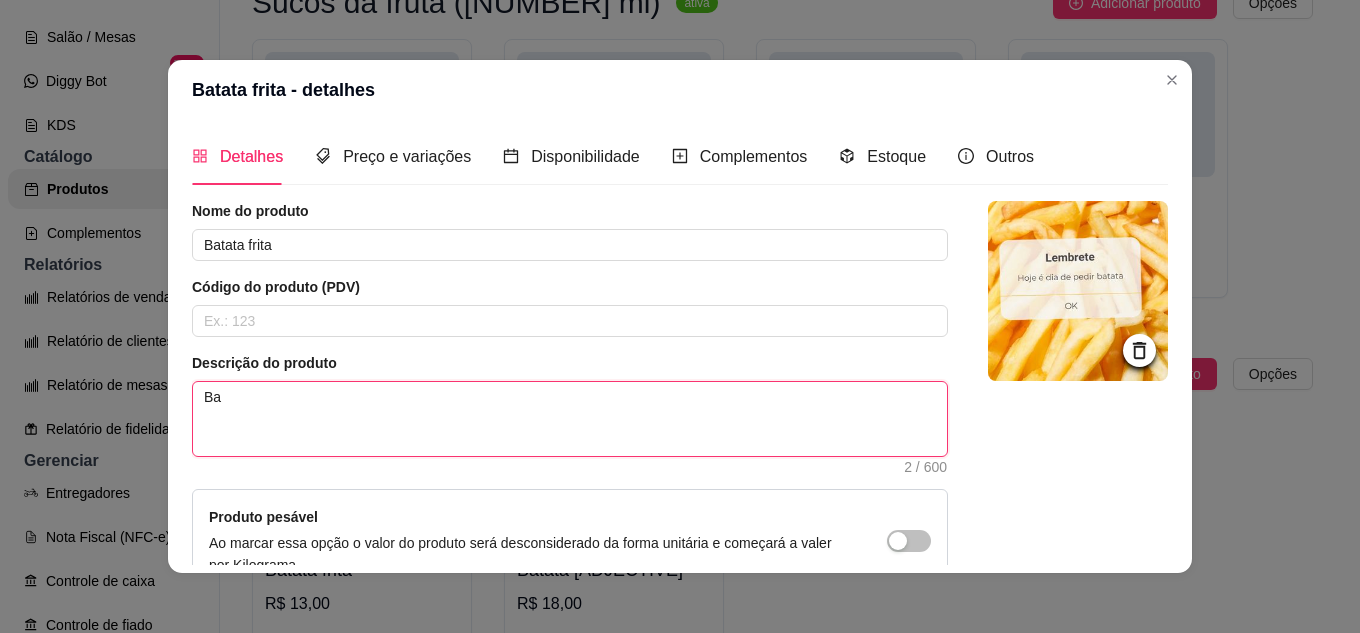 type on "Bat" 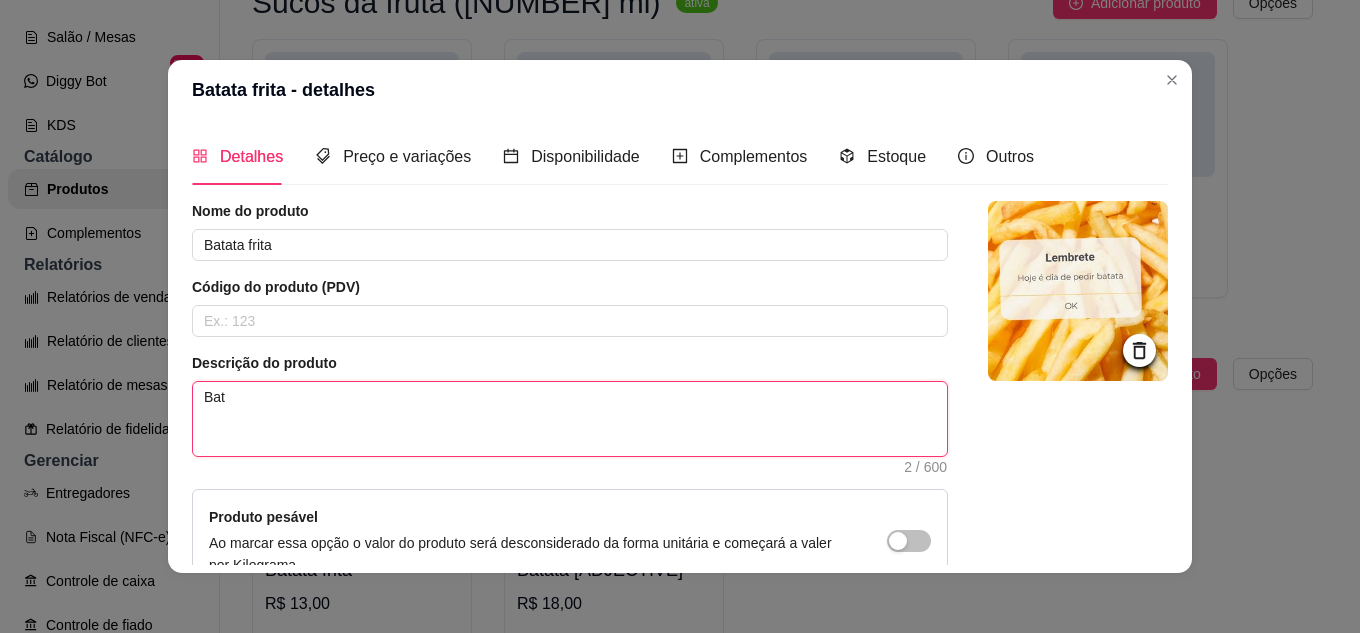 type on "Bata" 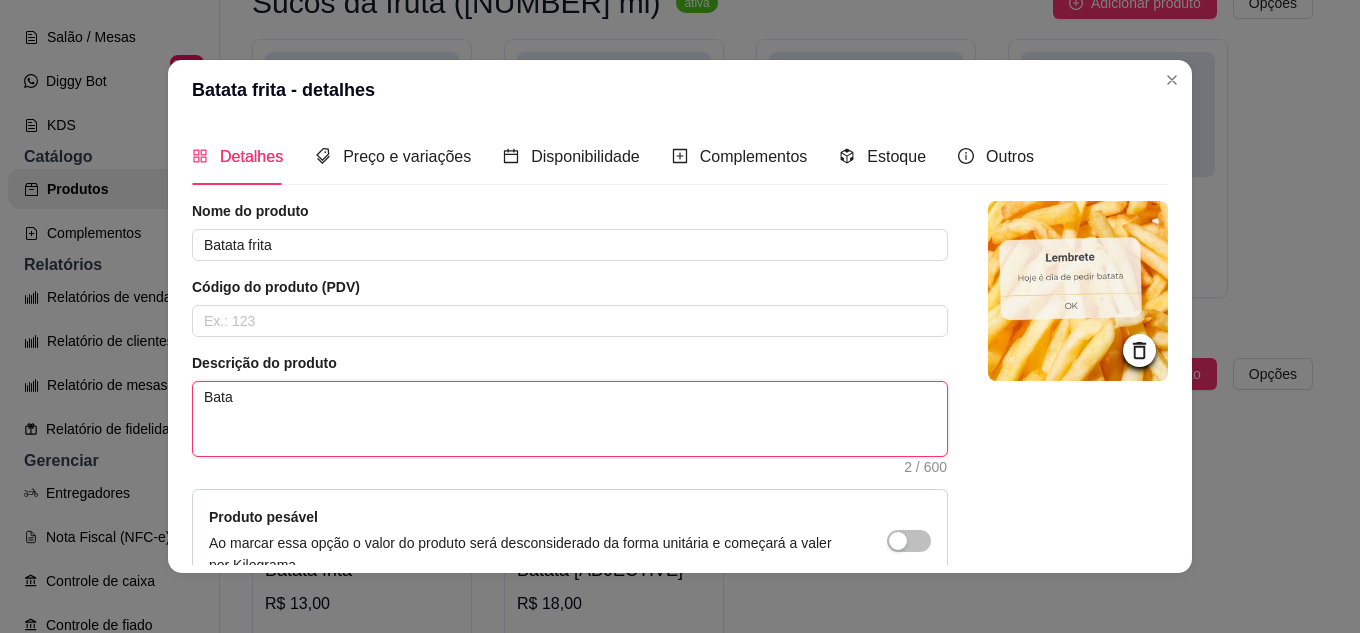 type on "Batat" 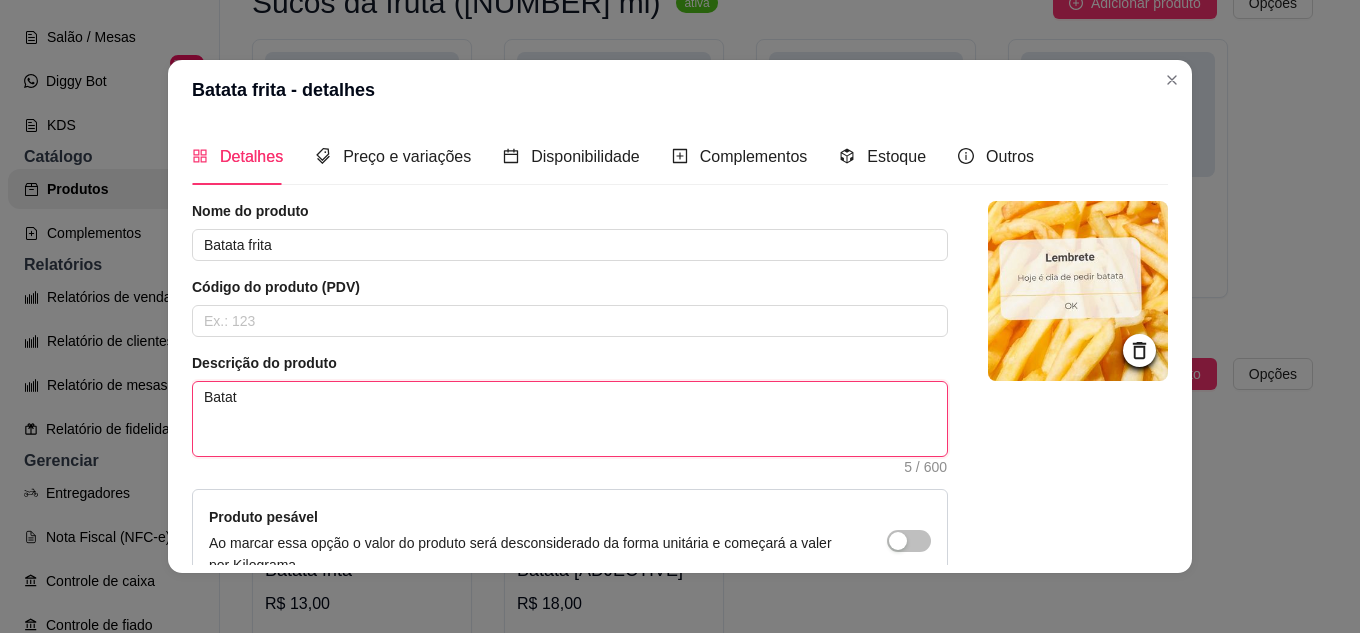 type on "Batat" 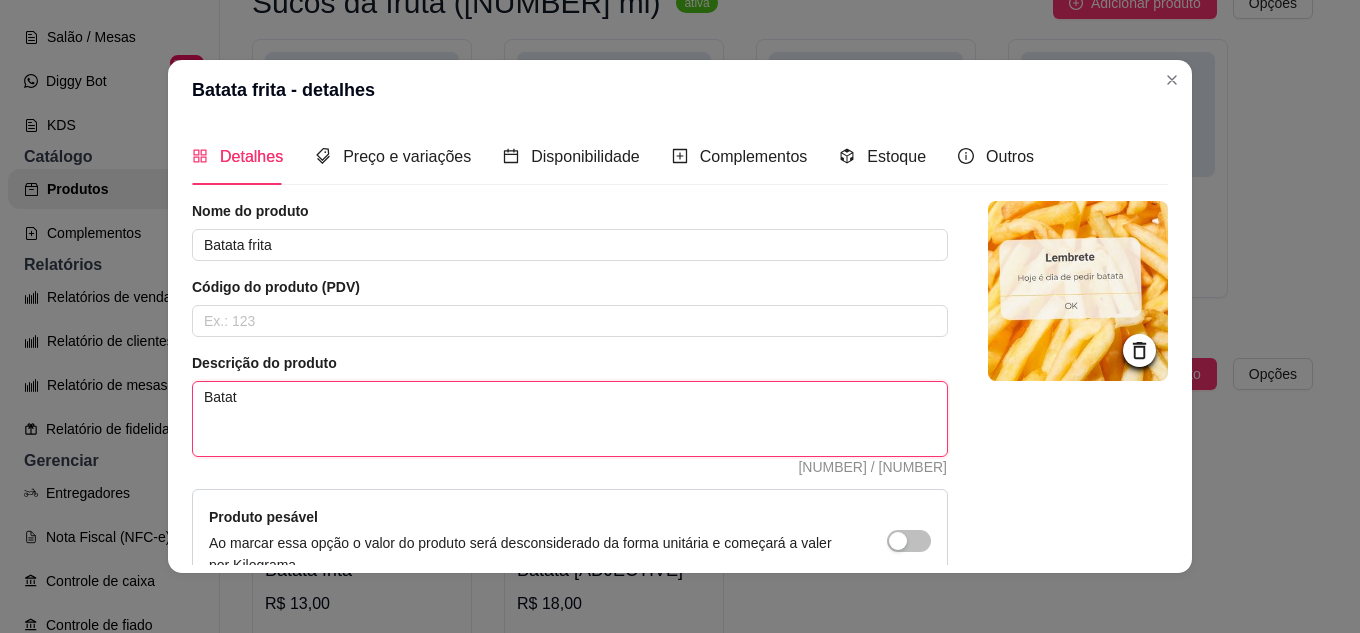 type on "Batat f" 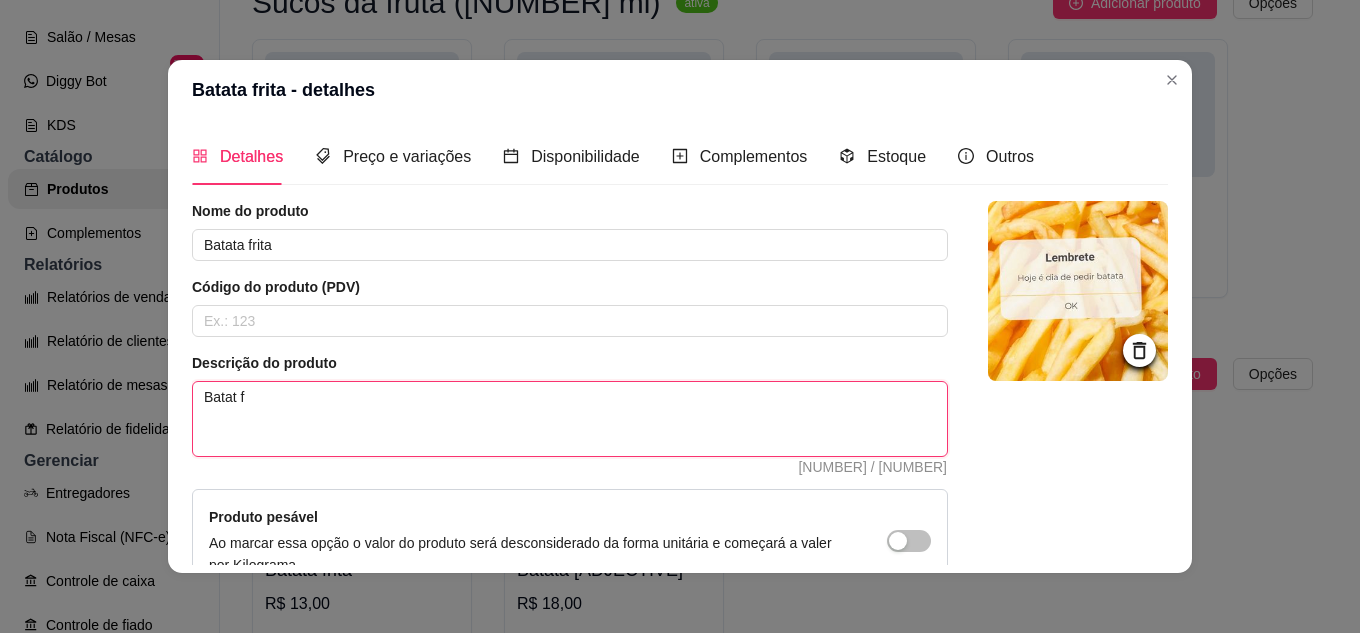 type on "Batat fr" 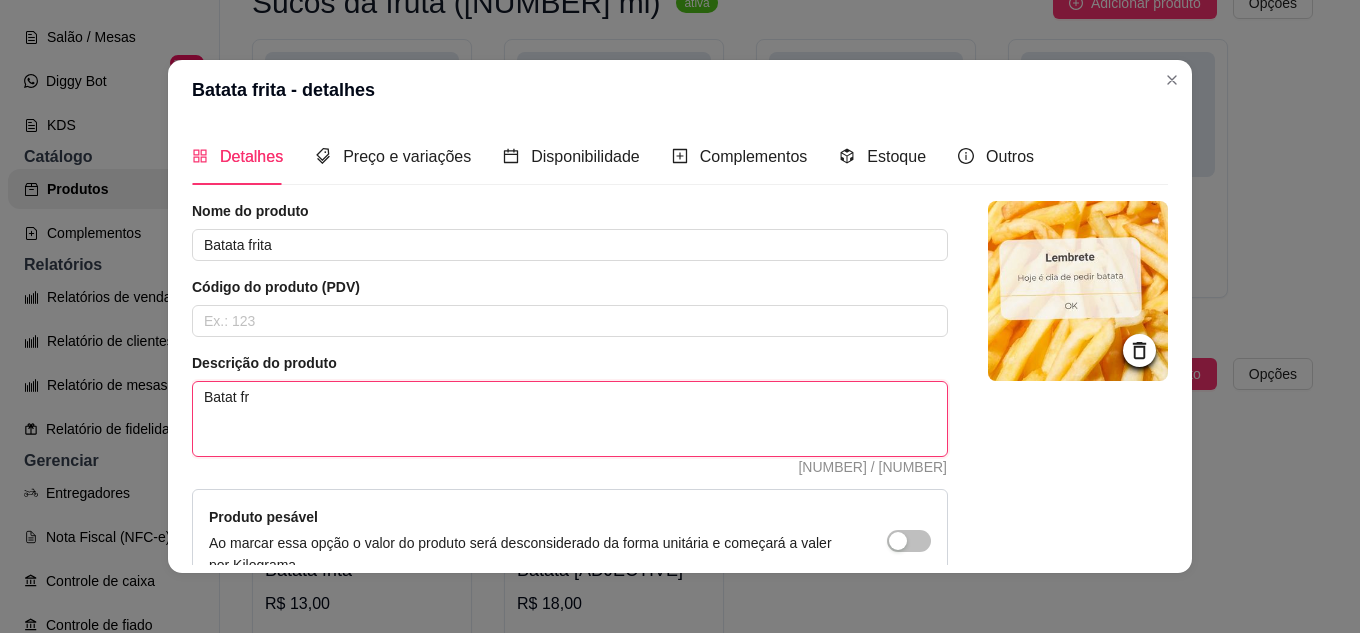 type on "Batat fri" 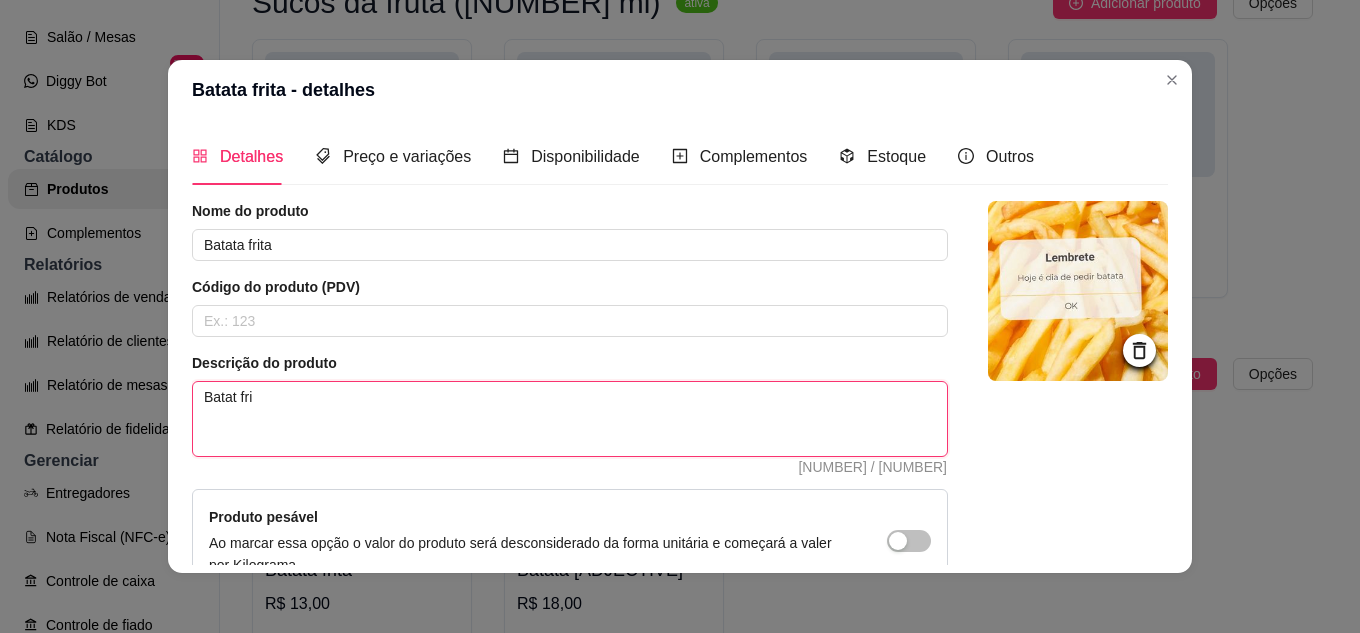 type 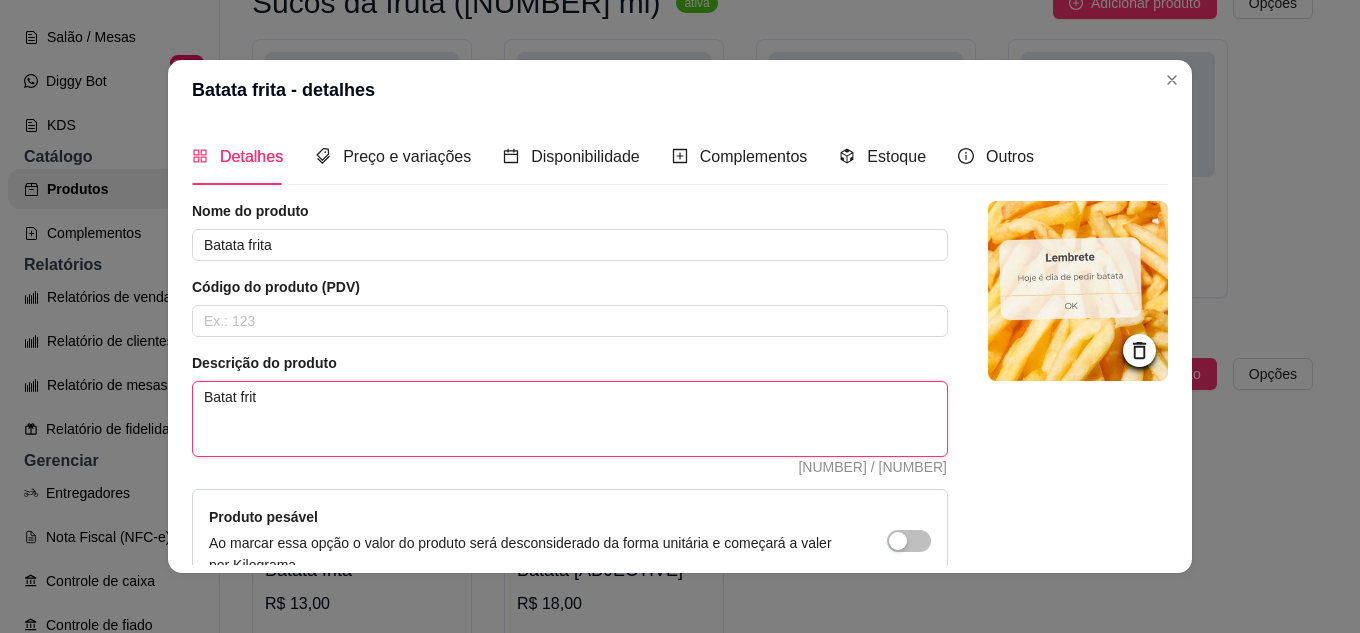 type 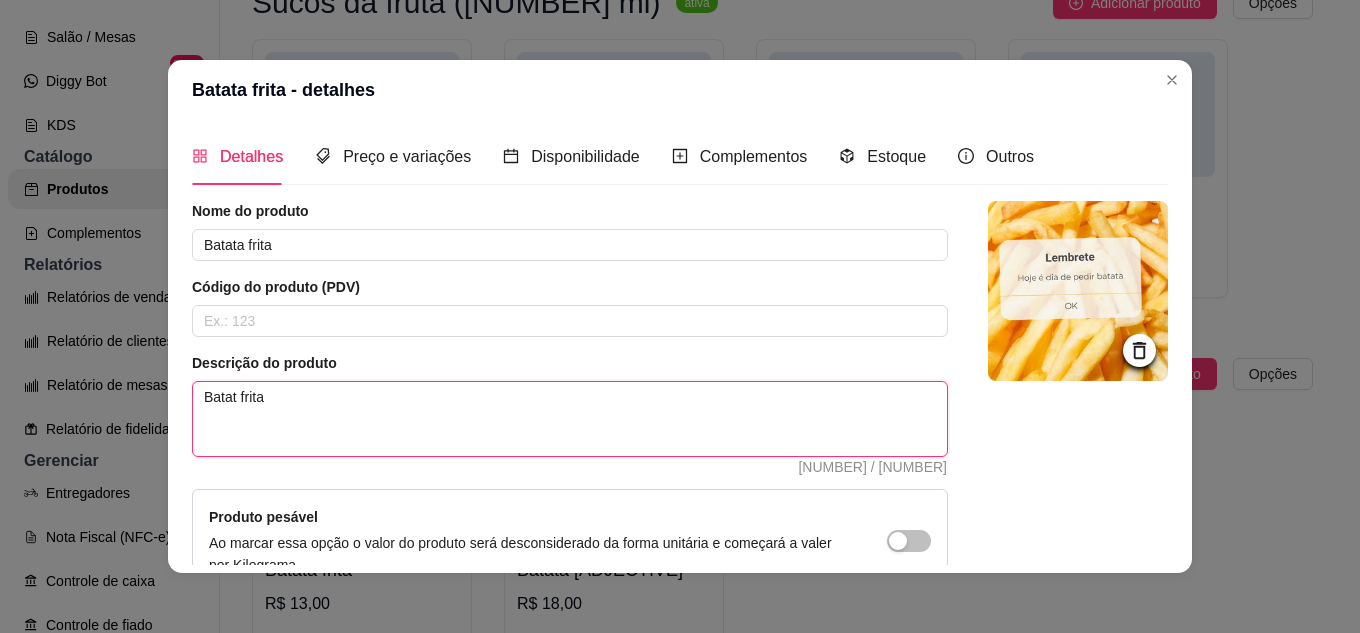type 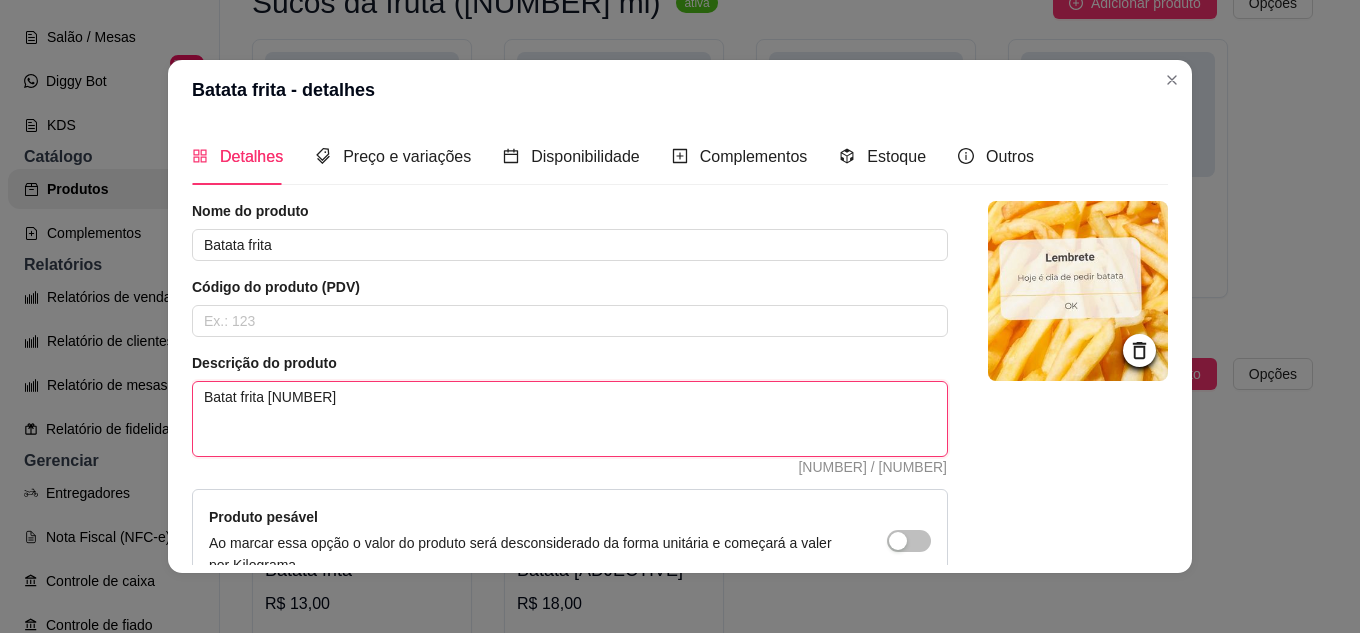 type on "Batat frita 20" 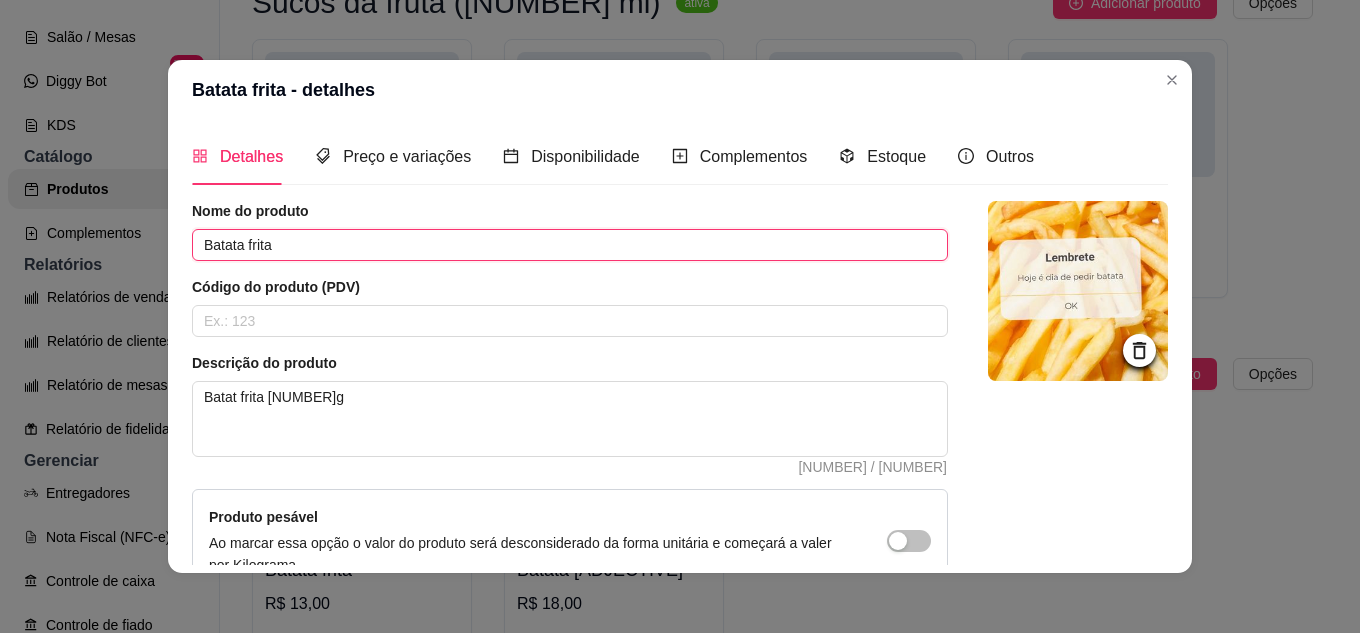 click on "Batata frita" at bounding box center [570, 245] 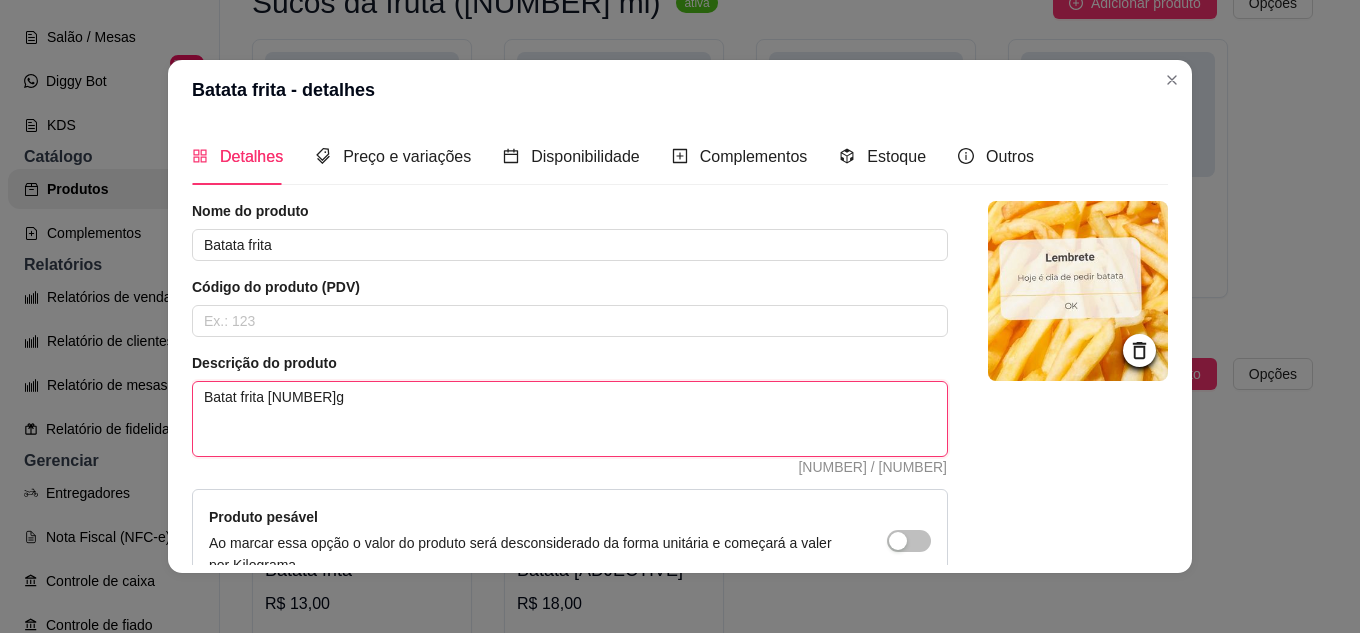 click on "Batat frita 200g" at bounding box center [570, 419] 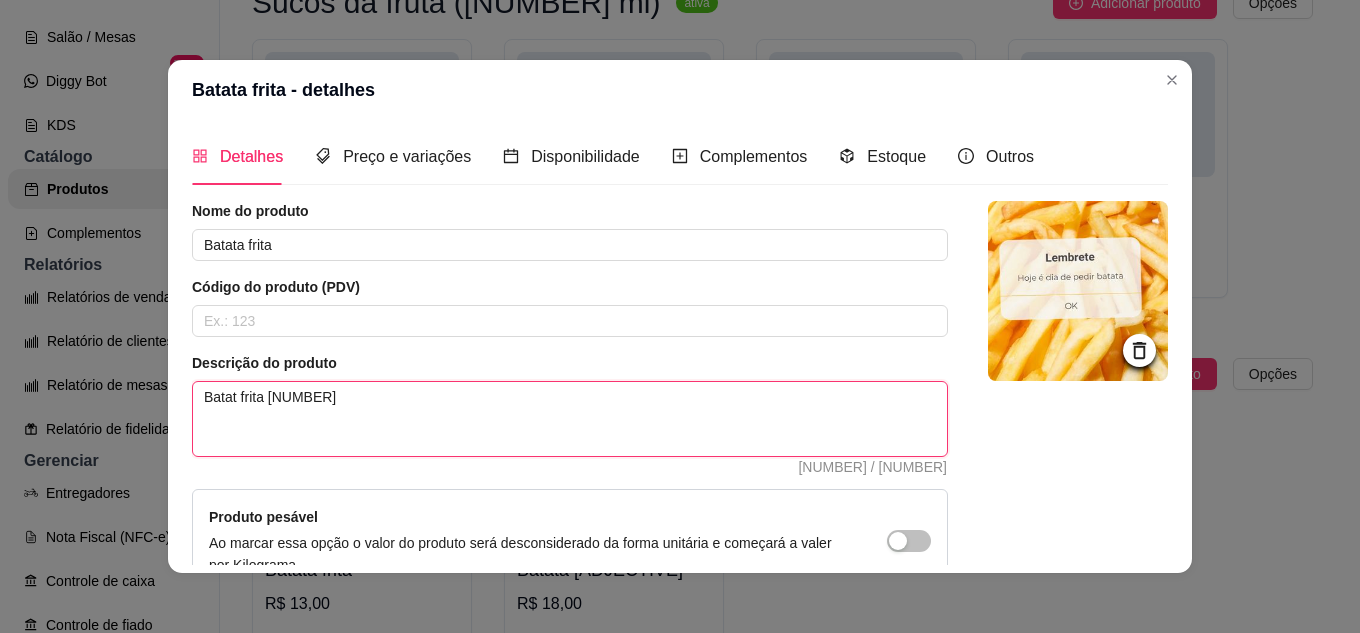 type on "Batat frita 20" 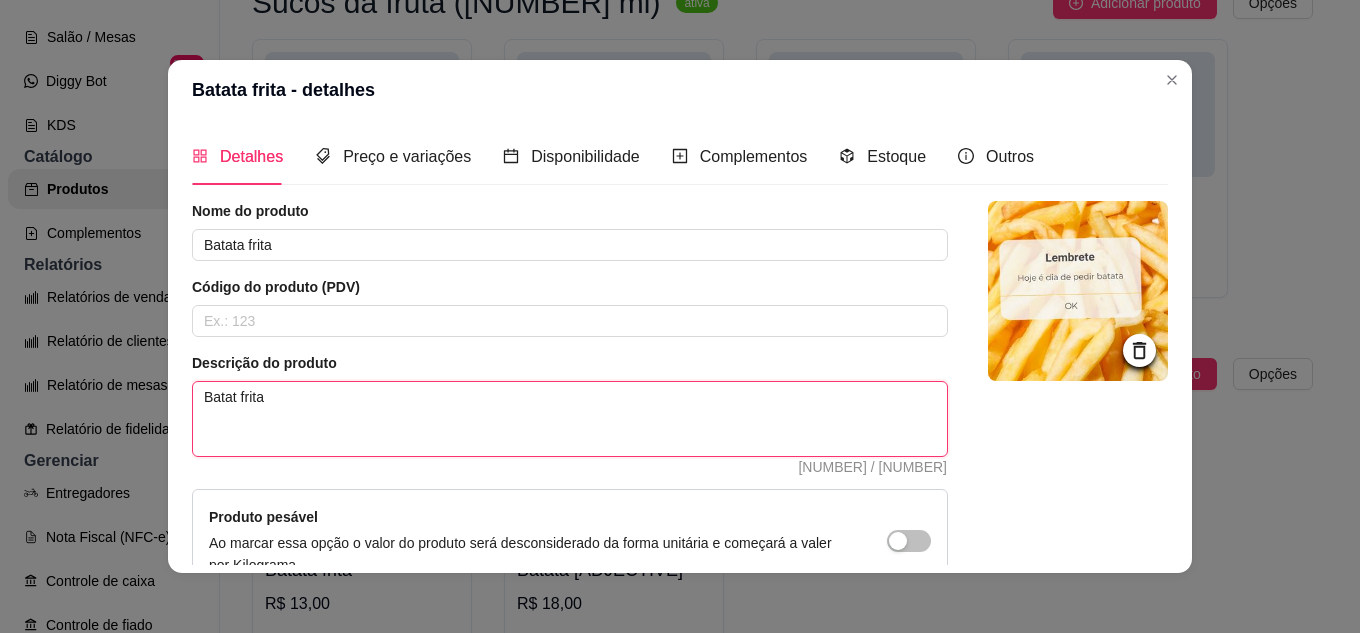 type on "Batat frita" 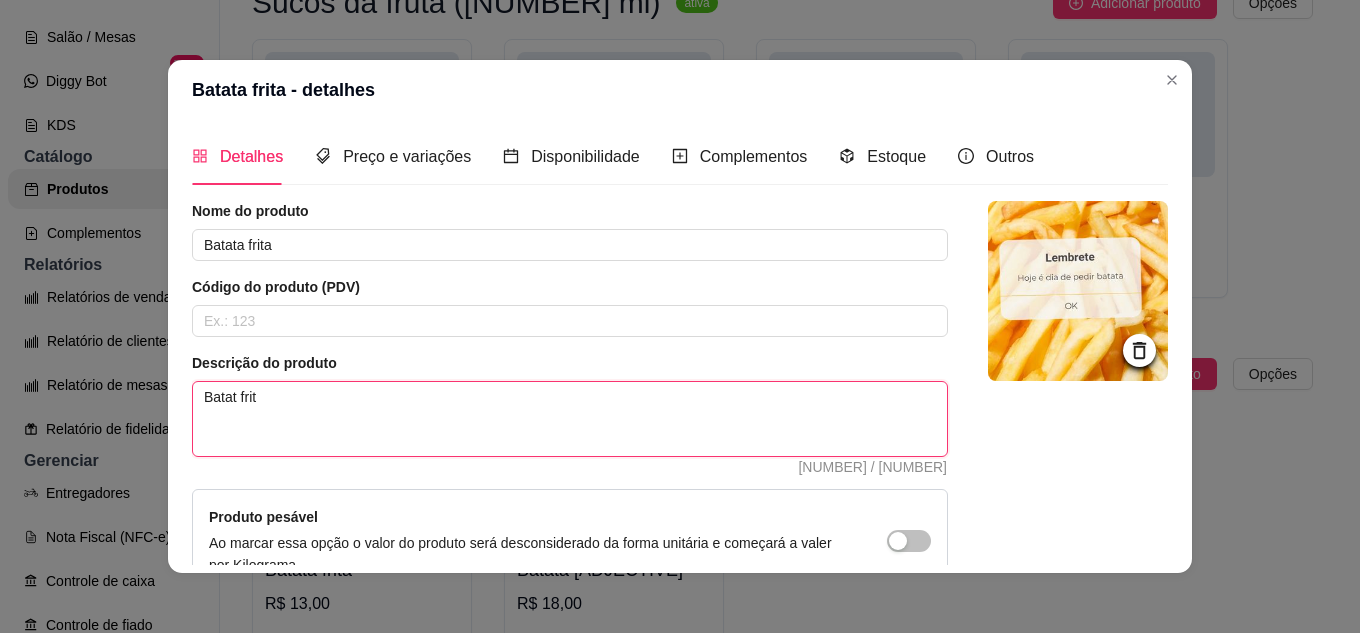type on "Batat fri" 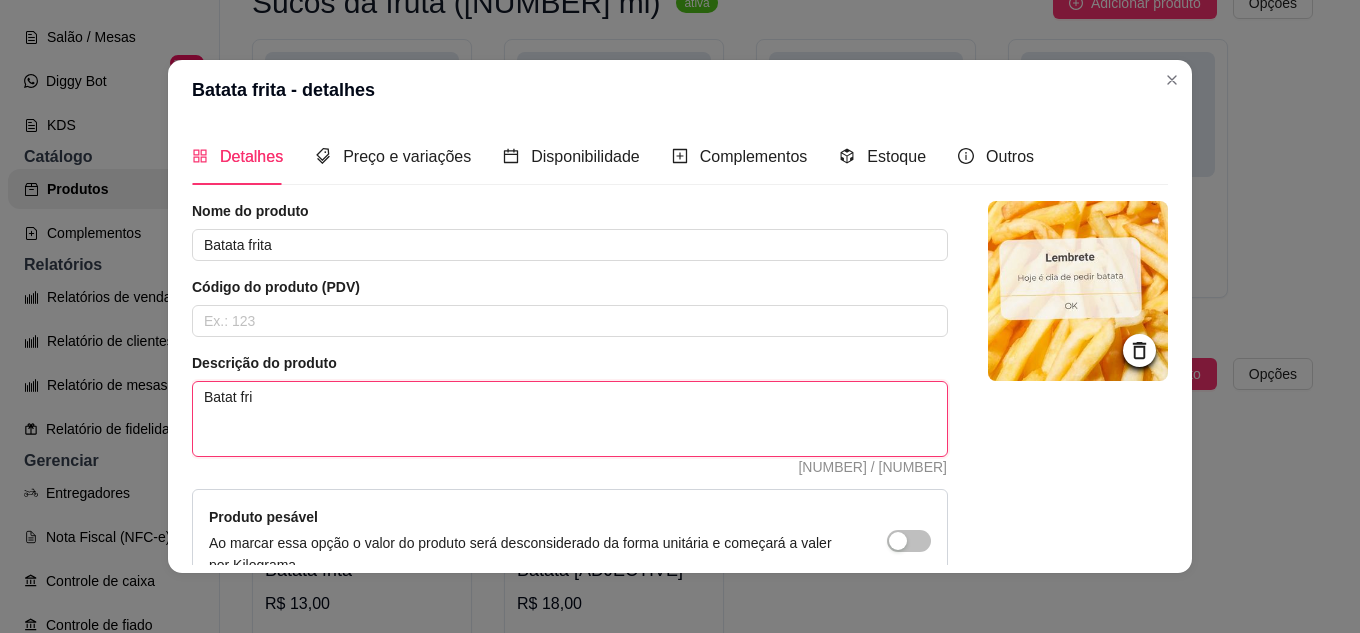 type on "Batat fr" 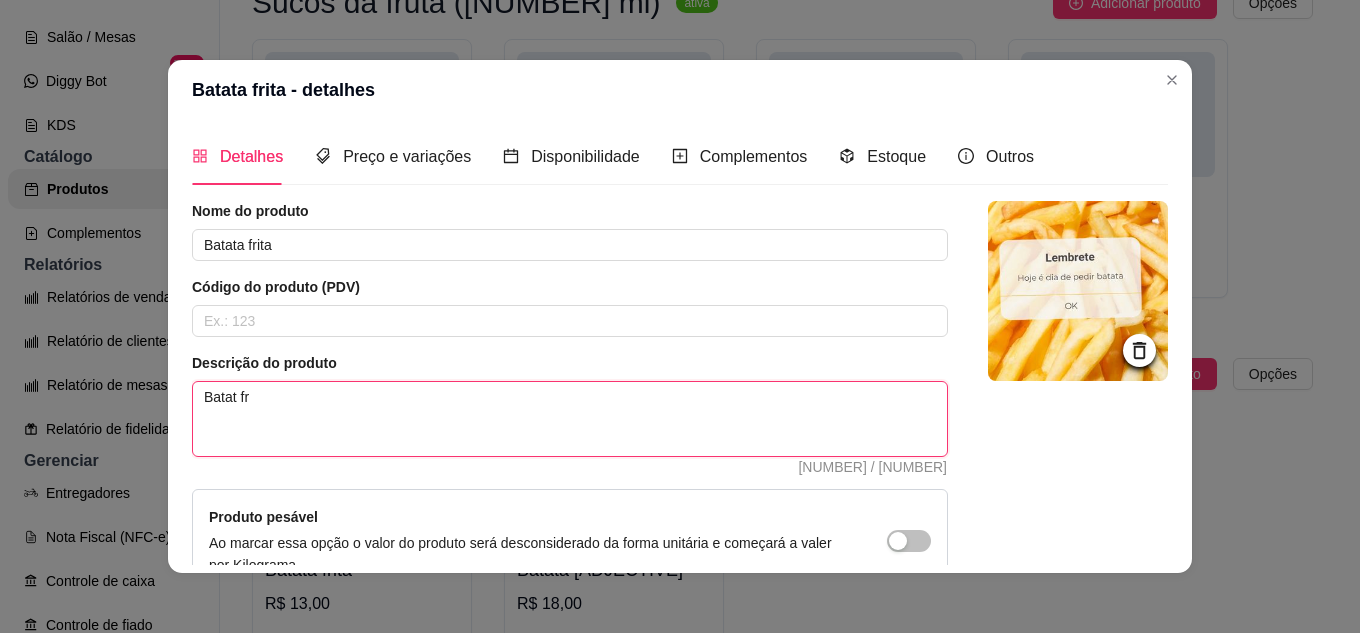 type on "Batat f" 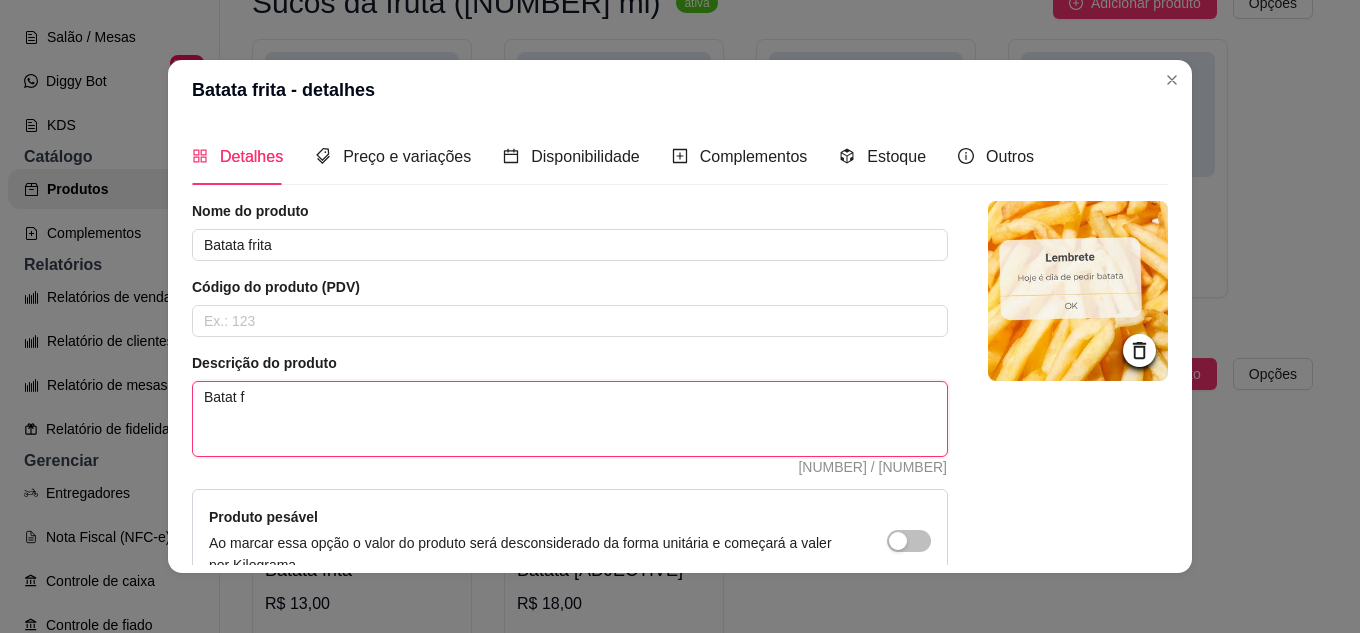 type on "Batat" 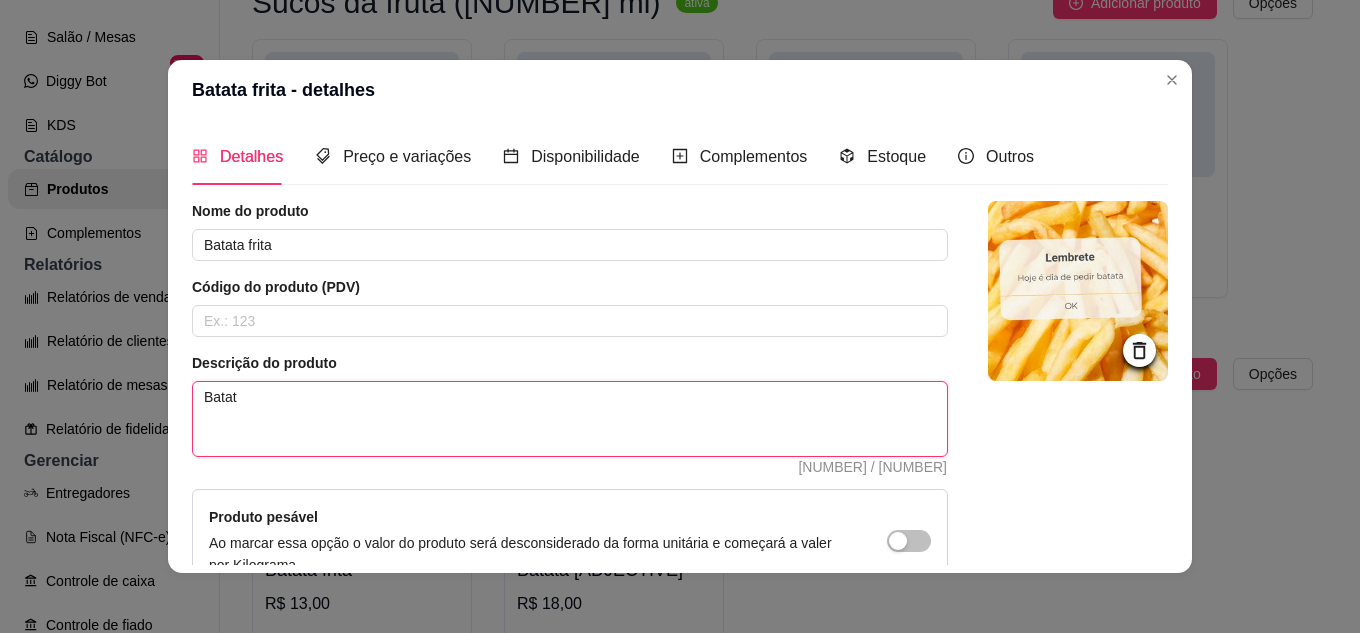 type 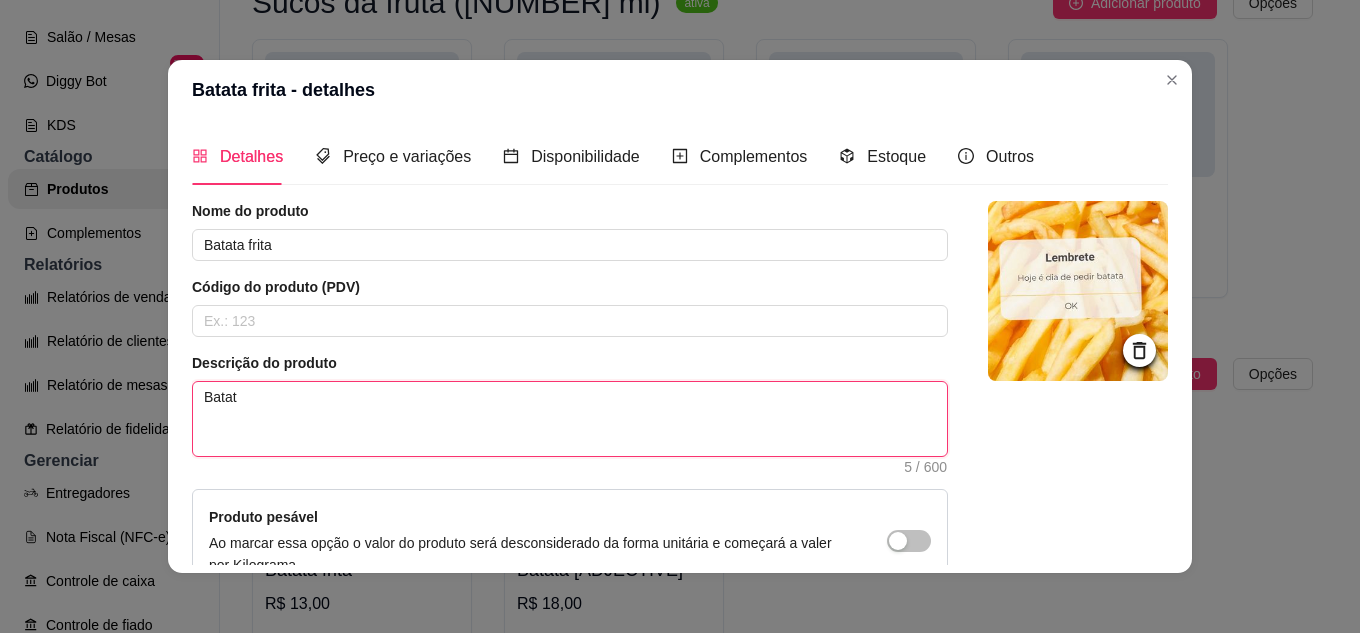 type on "Batata" 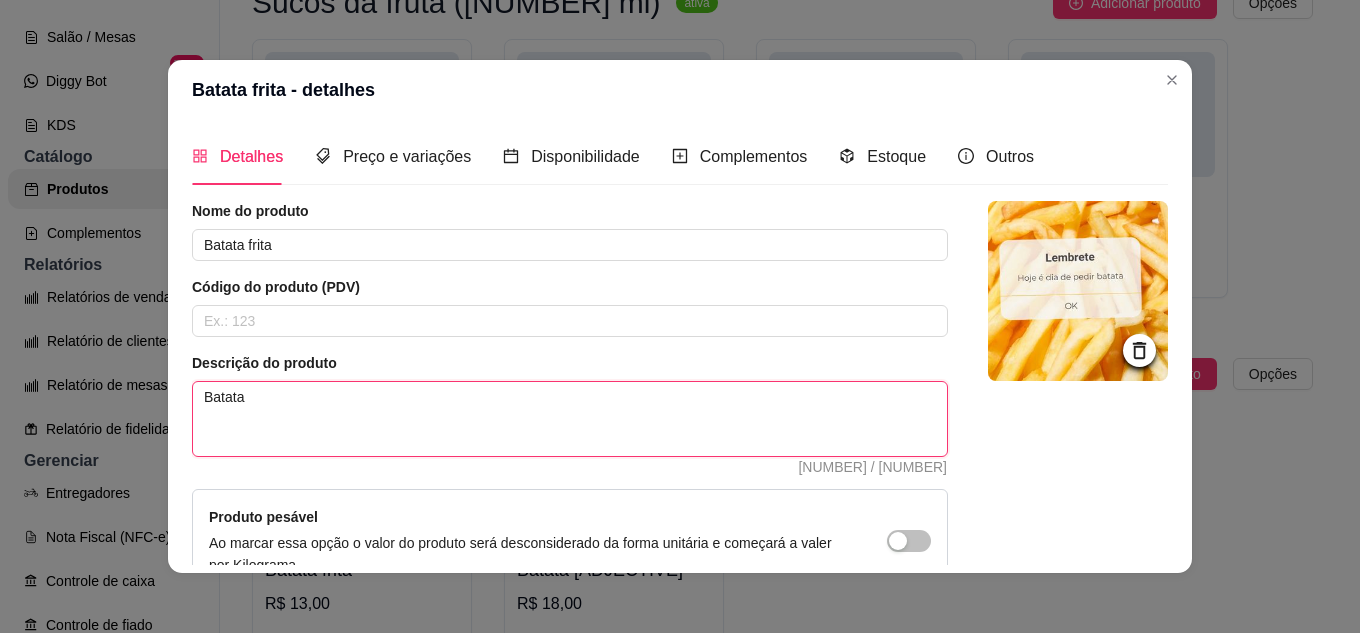 type on "Batata" 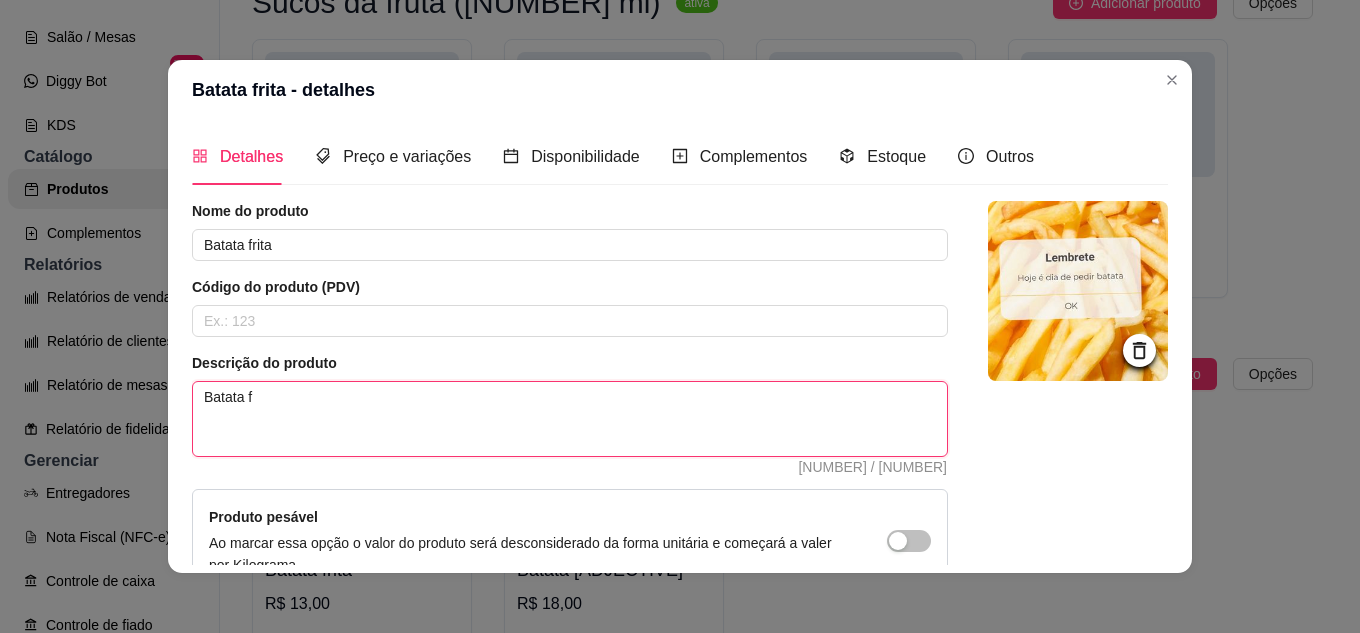 type on "Batata fr" 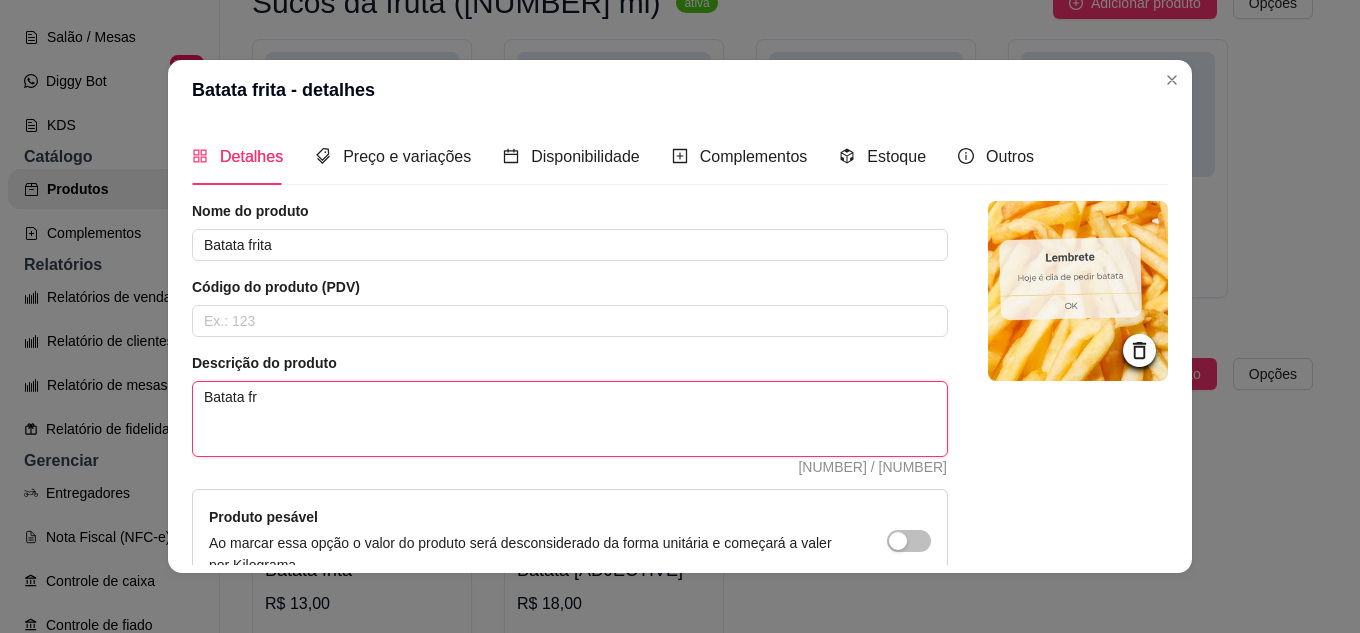 type on "Batata fri" 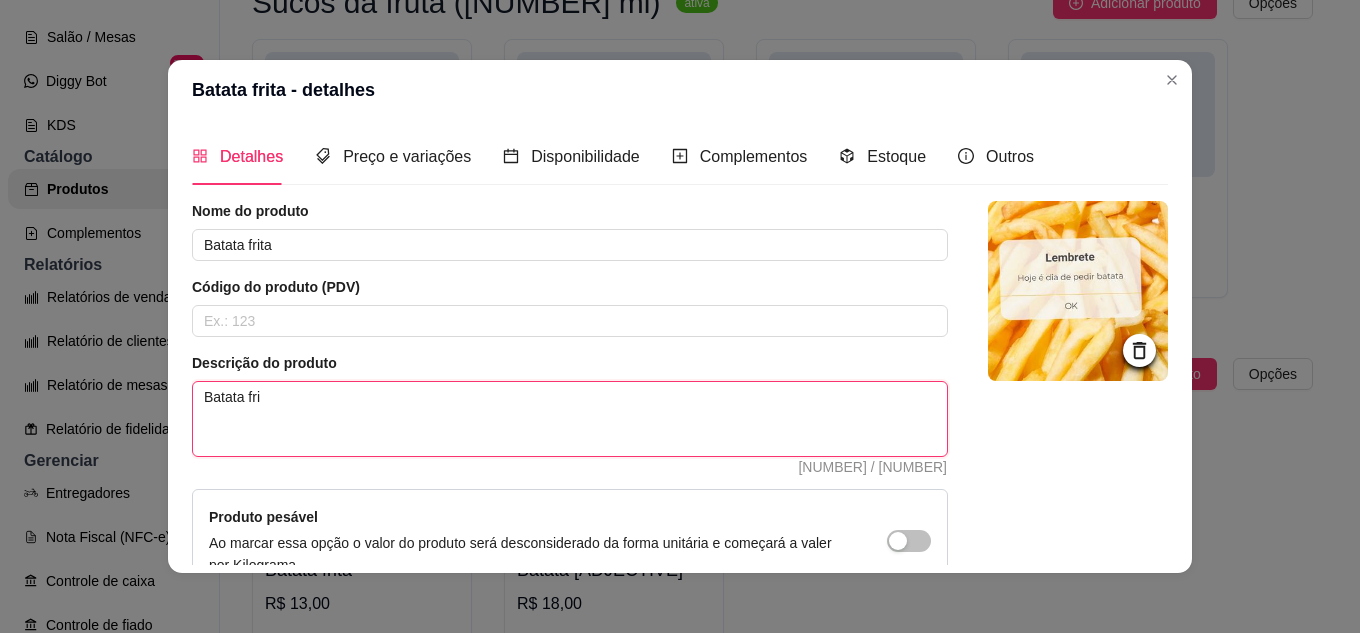 type 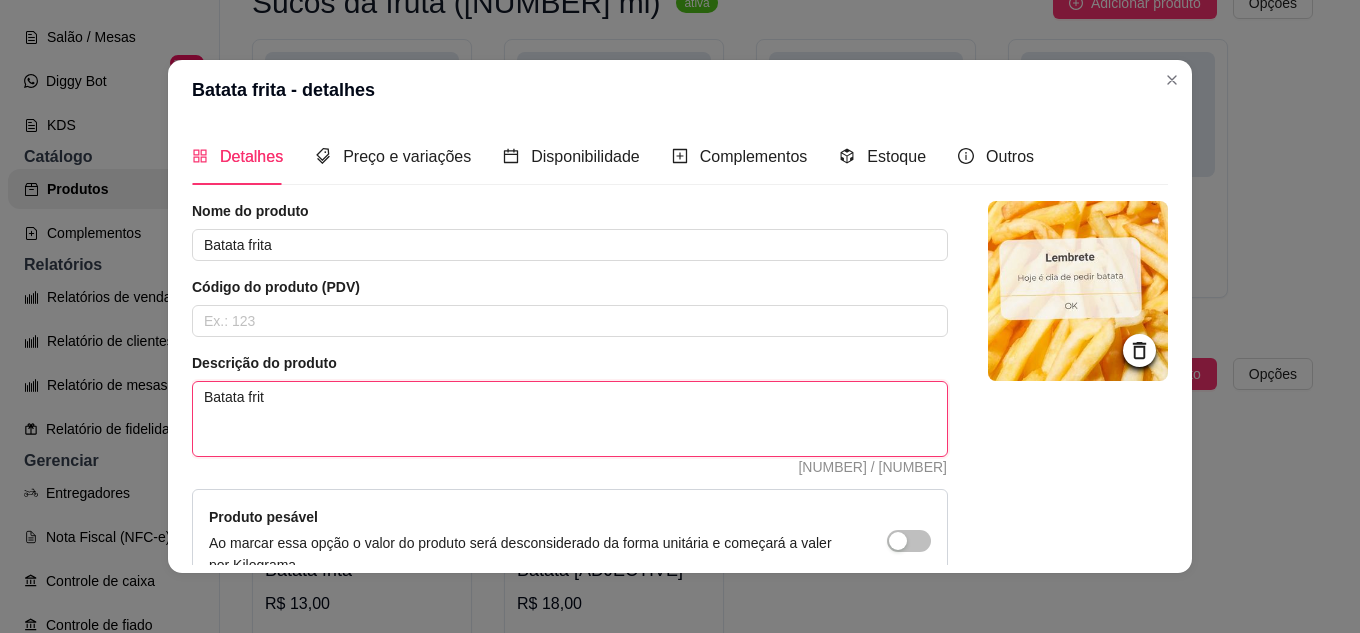 type on "Batata frita" 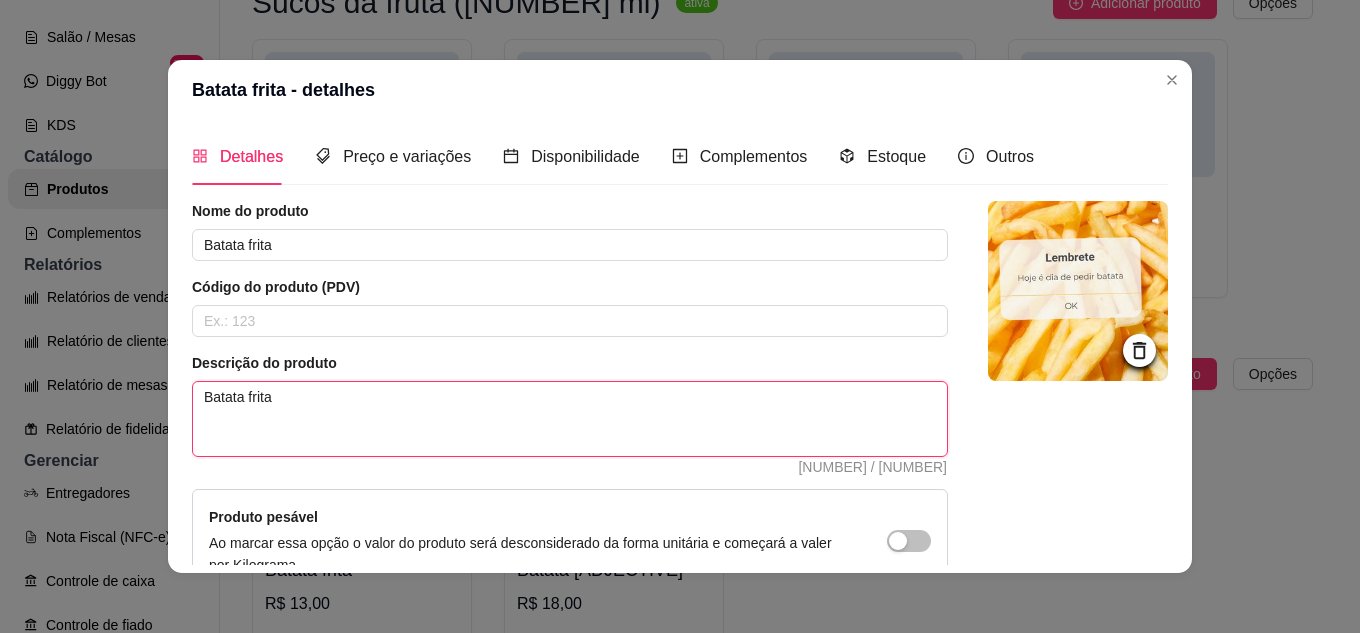 type on "Batata frita" 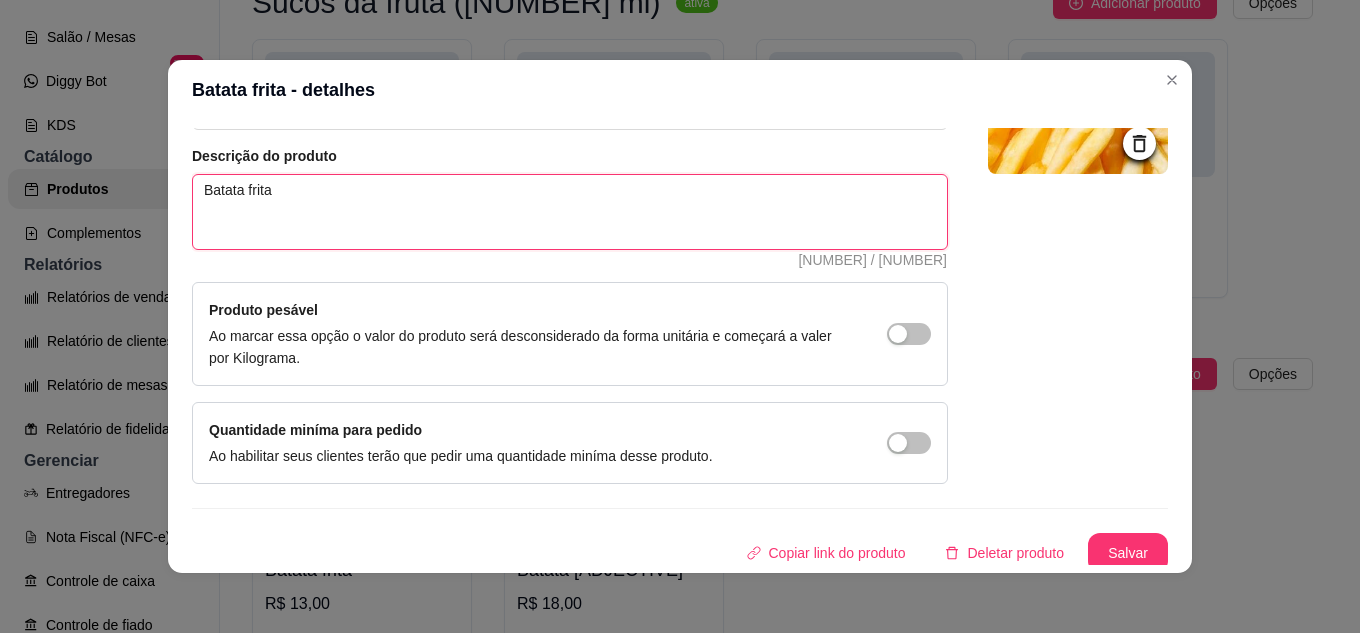 scroll, scrollTop: 215, scrollLeft: 0, axis: vertical 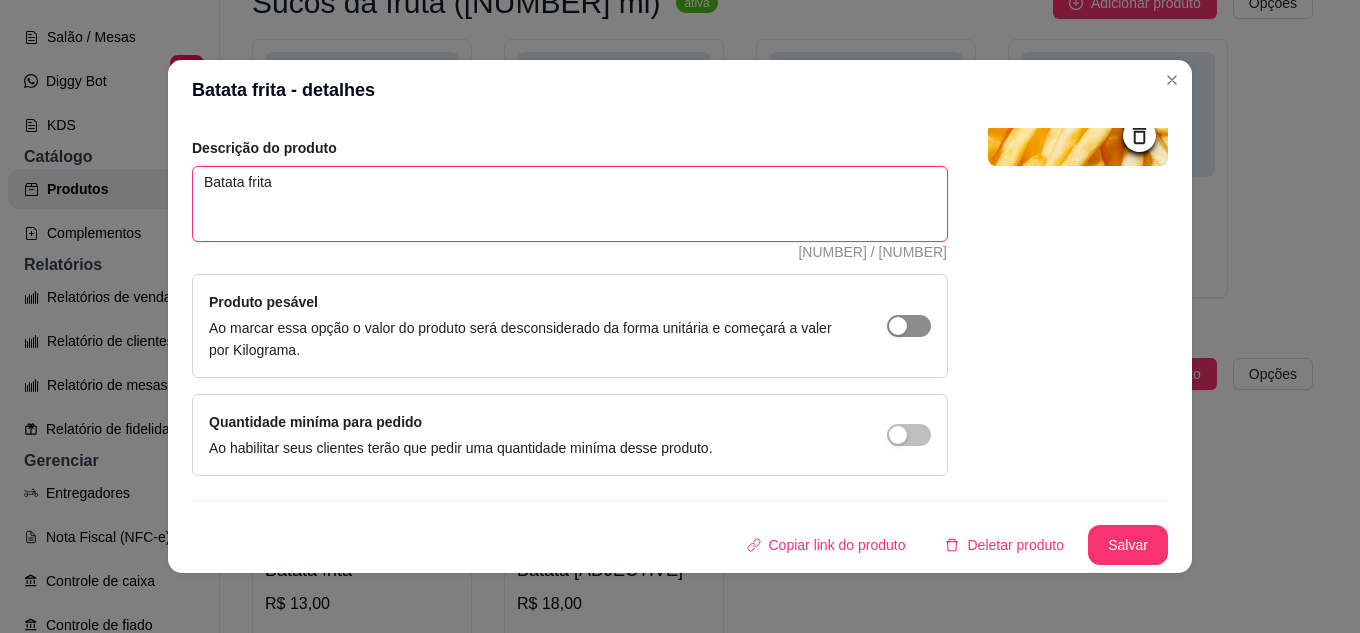 type on "Batata frita" 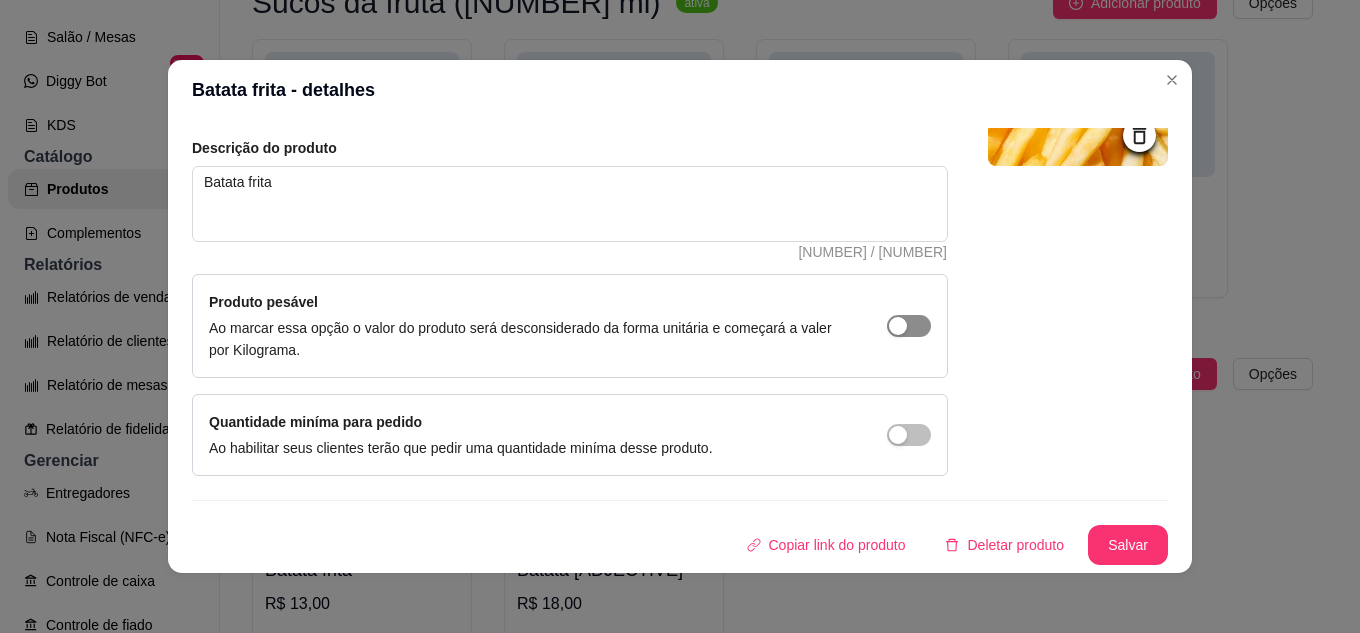 click at bounding box center [909, 326] 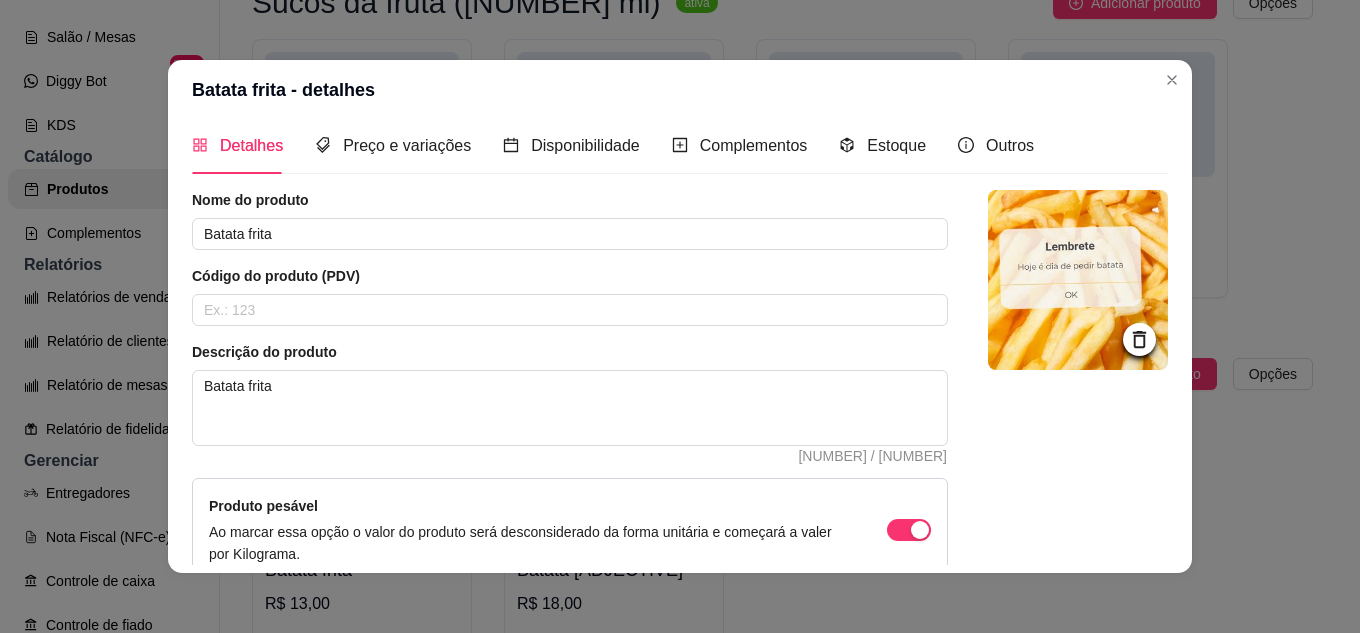 scroll, scrollTop: 0, scrollLeft: 0, axis: both 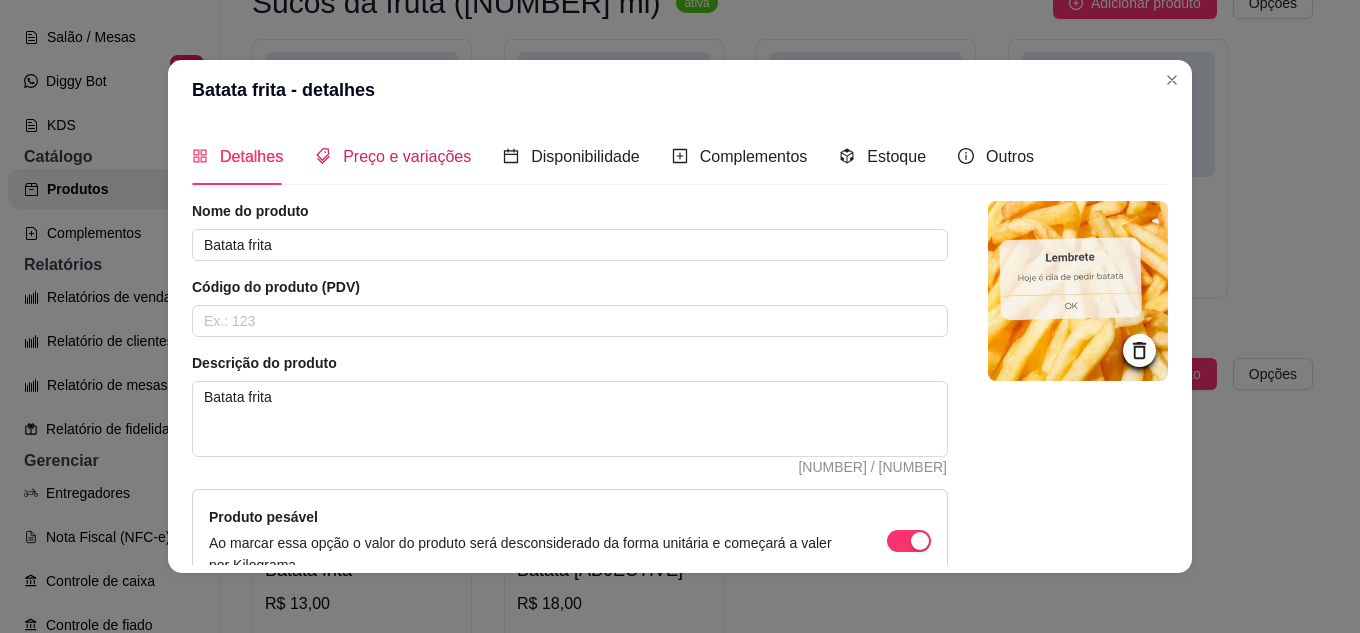 click on "Preço e variações" at bounding box center [407, 156] 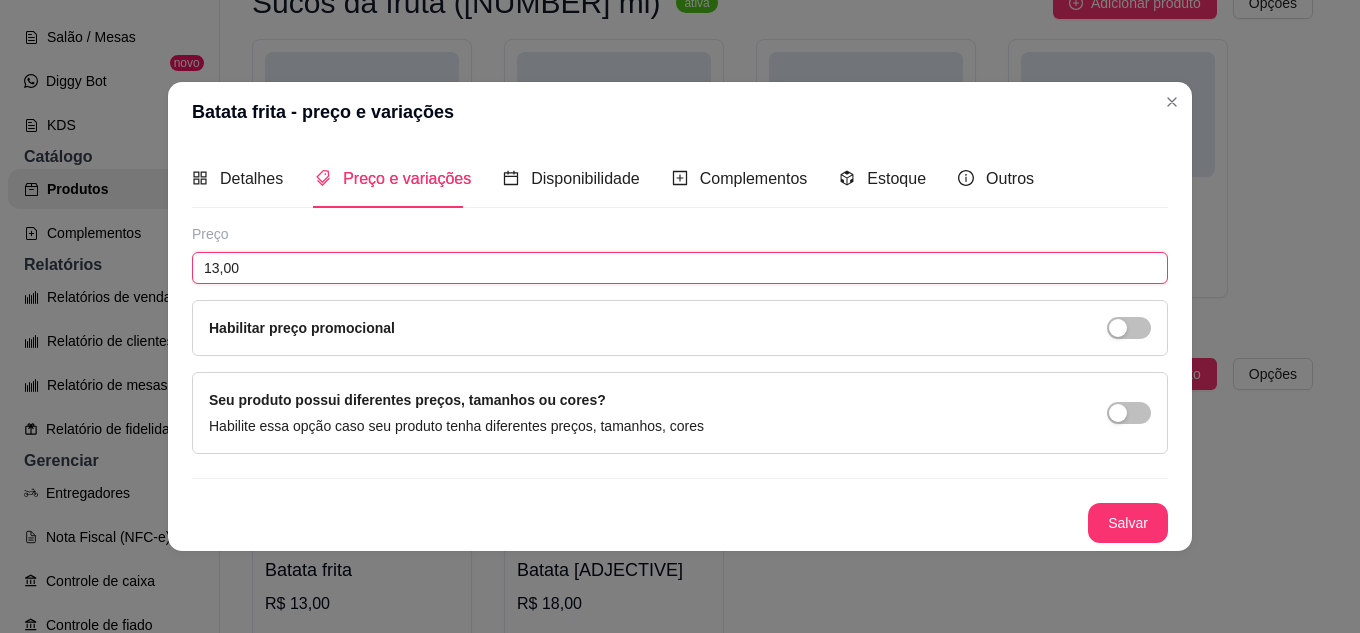 click on "13,00" at bounding box center [680, 268] 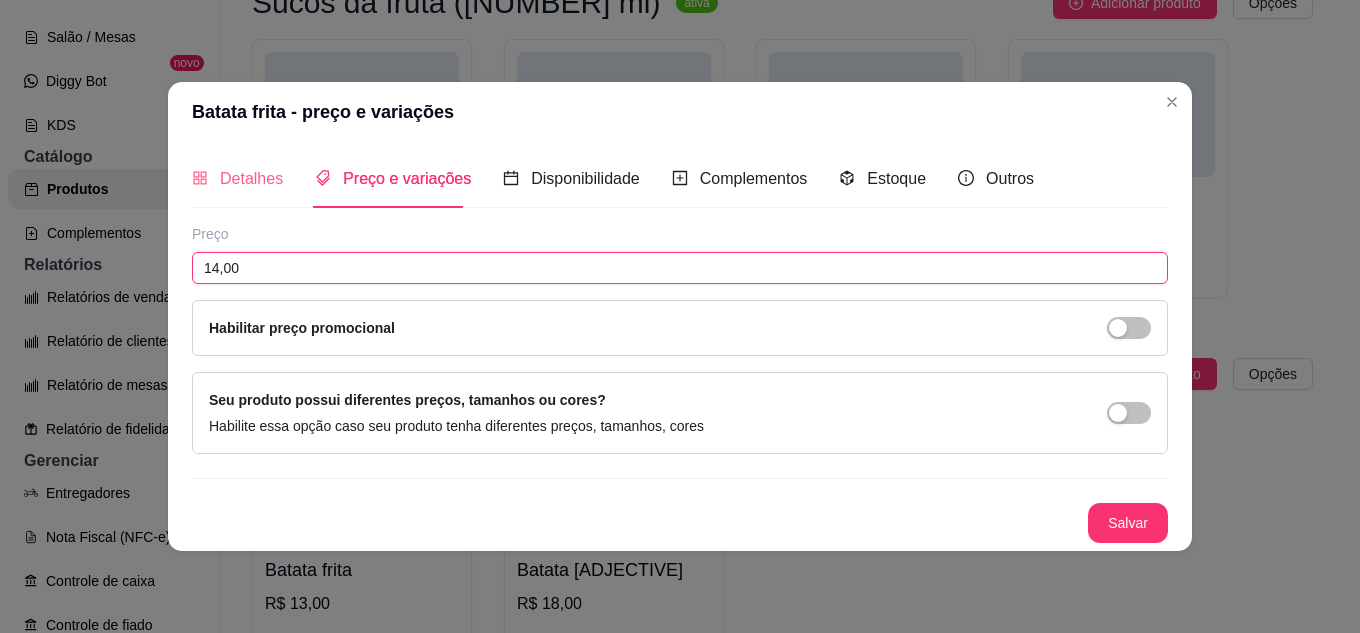 type on "14,00" 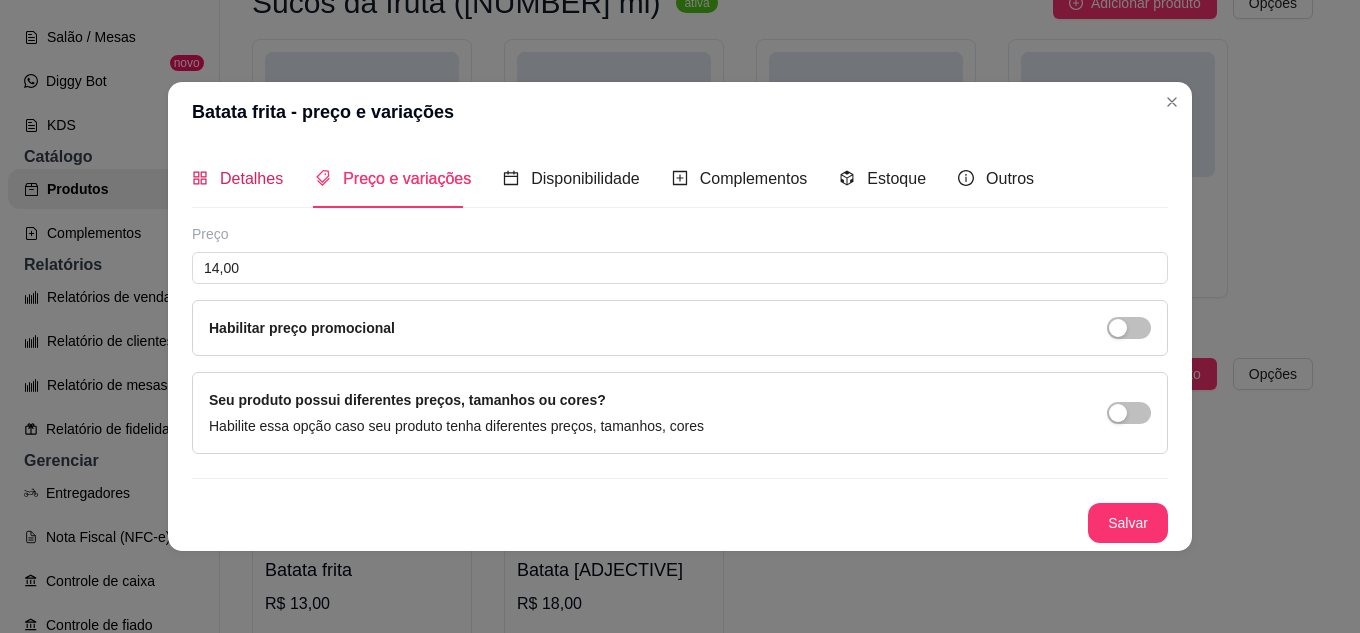 click on "Detalhes" at bounding box center (251, 178) 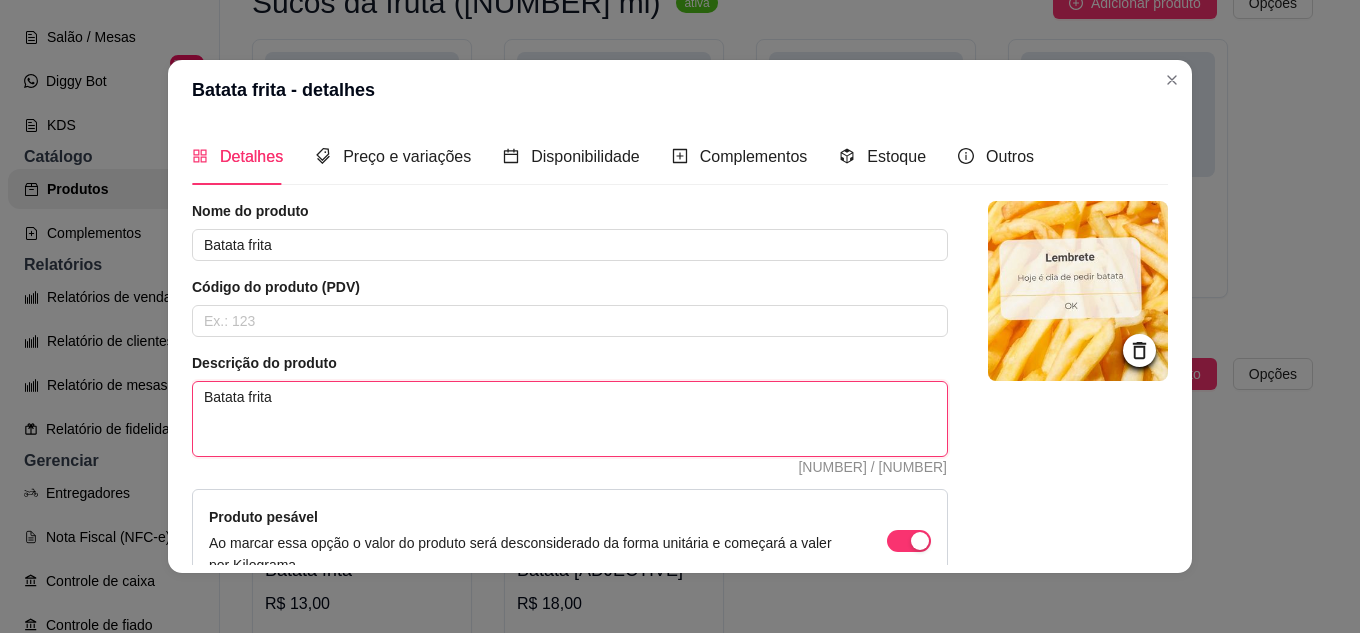 click on "Batata frita" at bounding box center (570, 419) 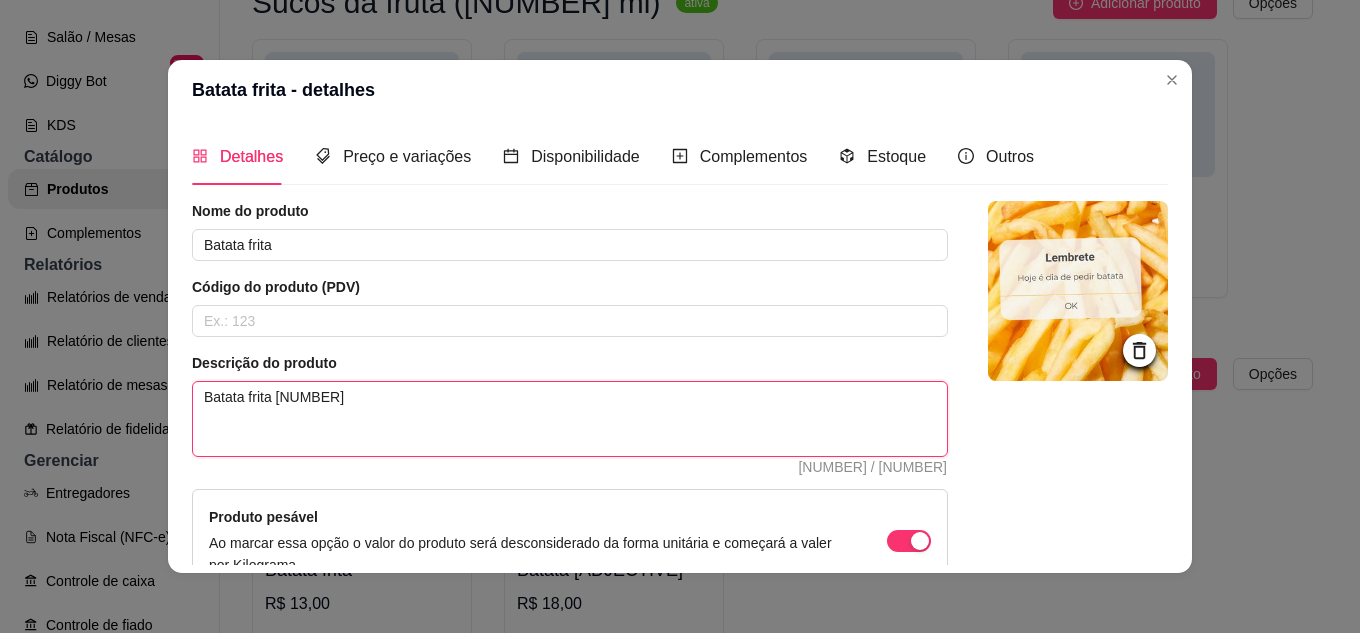 type on "Batata frita 20" 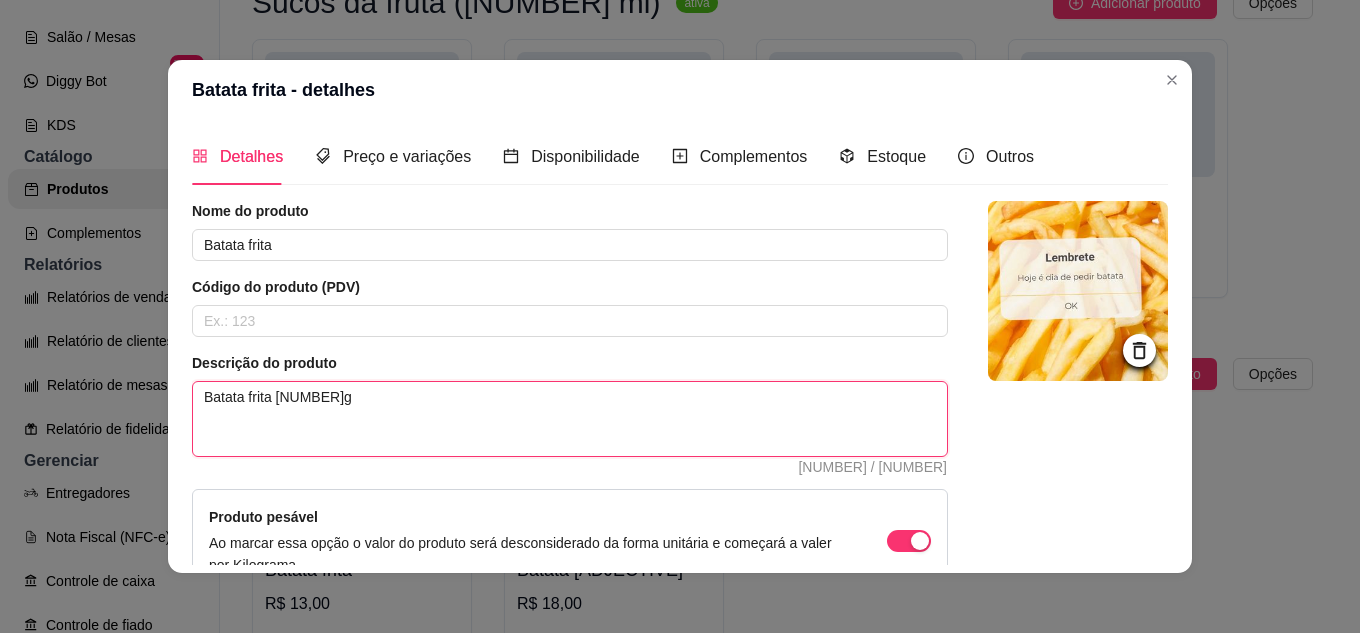 type on "Batata frita 200" 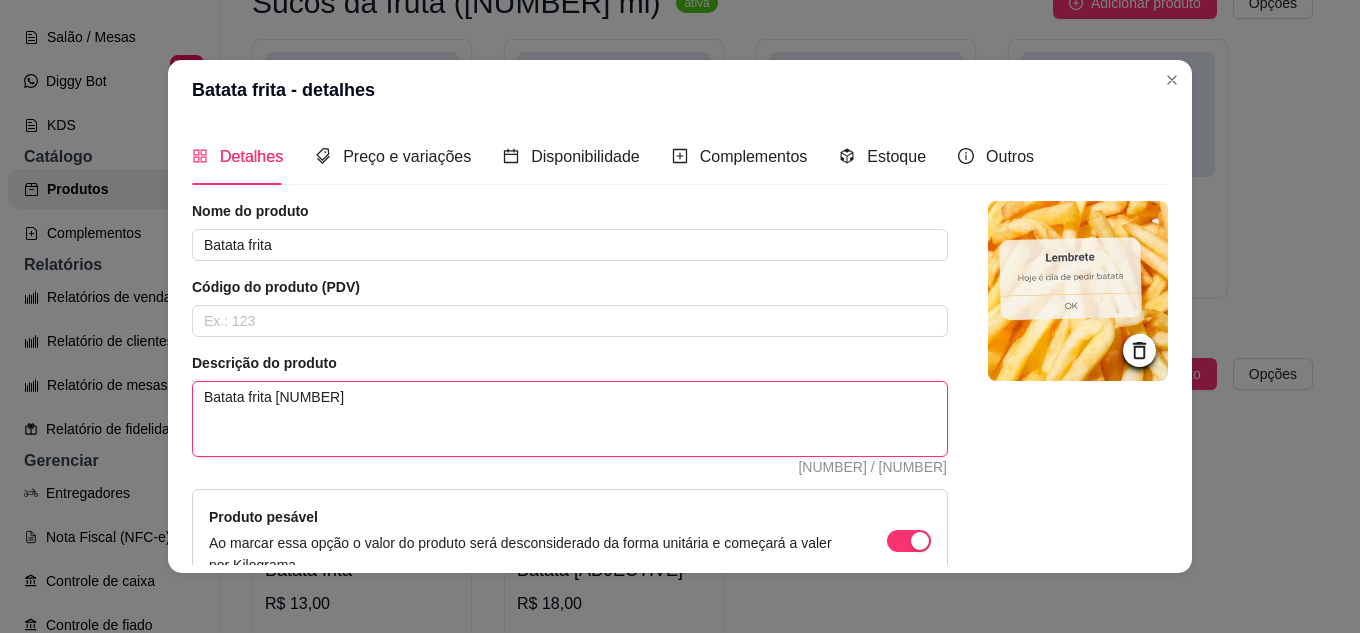 type on "[PRODUCT_NAME] 200g" 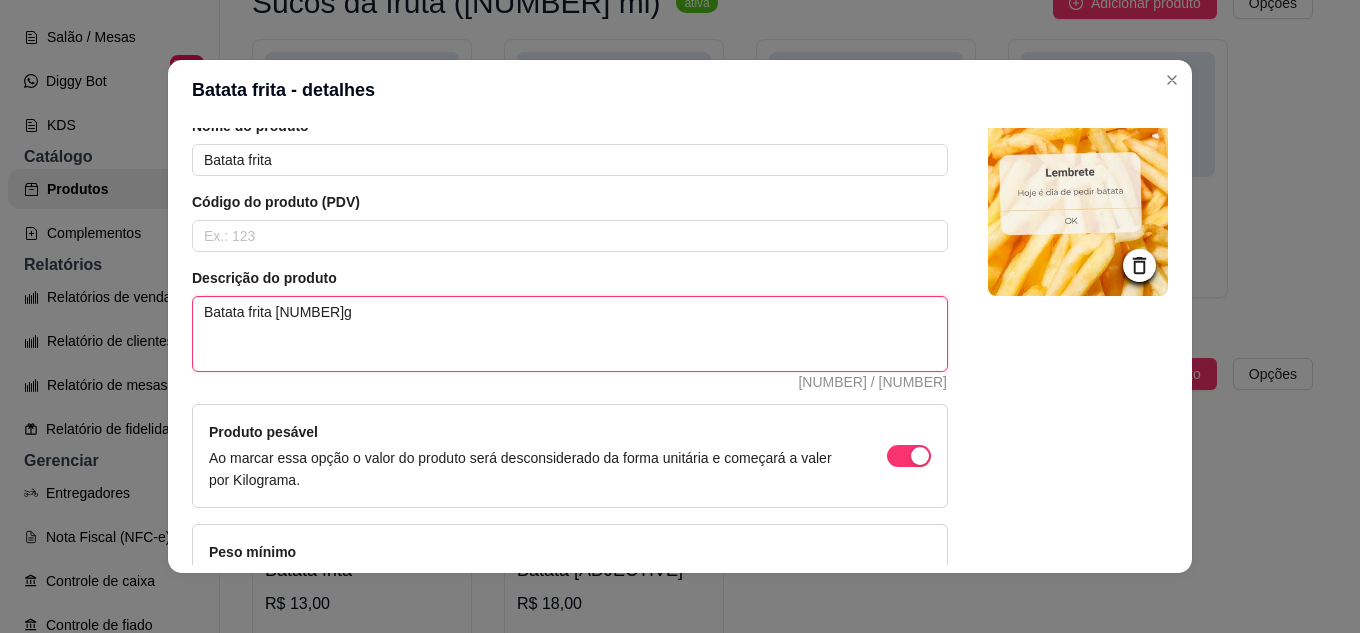 scroll, scrollTop: 237, scrollLeft: 0, axis: vertical 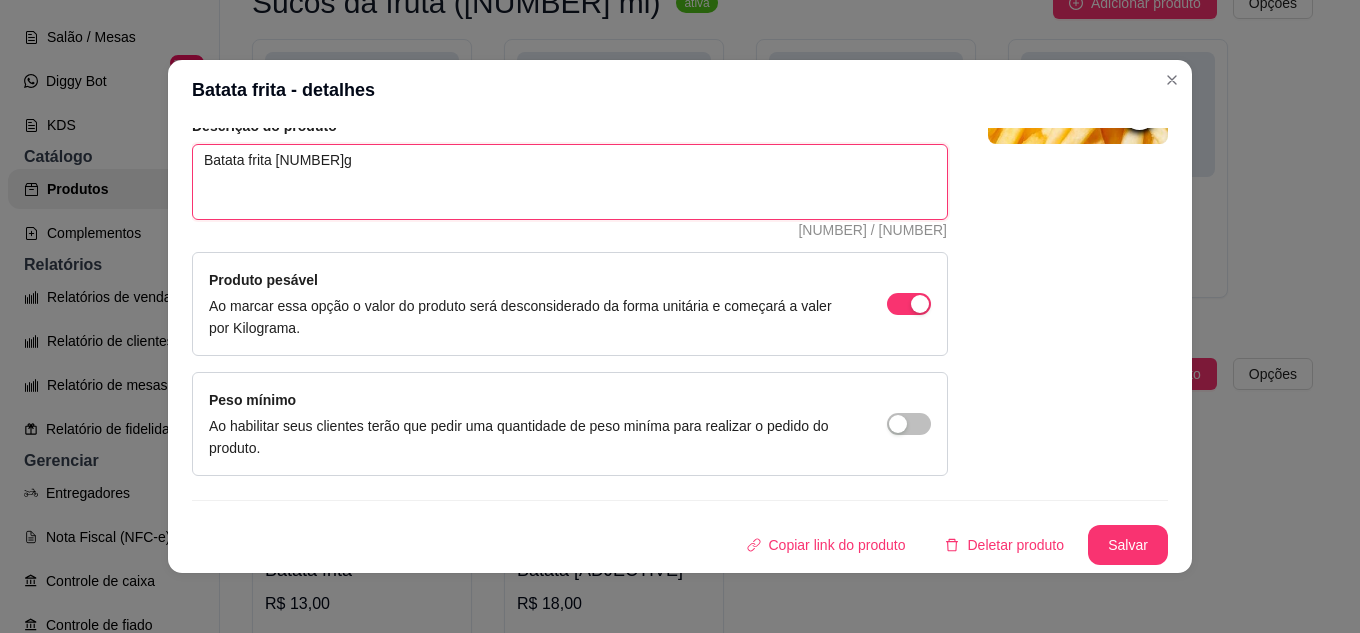type on "[PRODUCT_NAME] 200g" 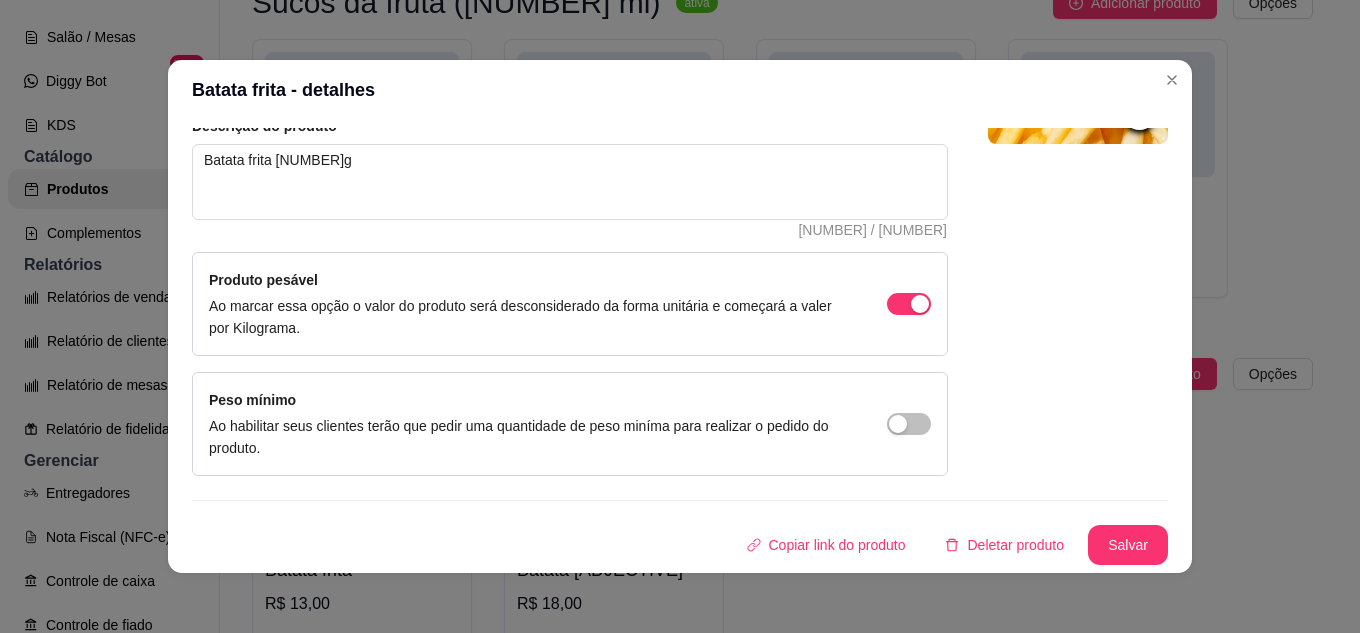 click on "Produto pesável Ao marcar essa opção o valor do produto será desconsiderado da forma unitária e começará a valer por Kilograma." at bounding box center [570, 304] 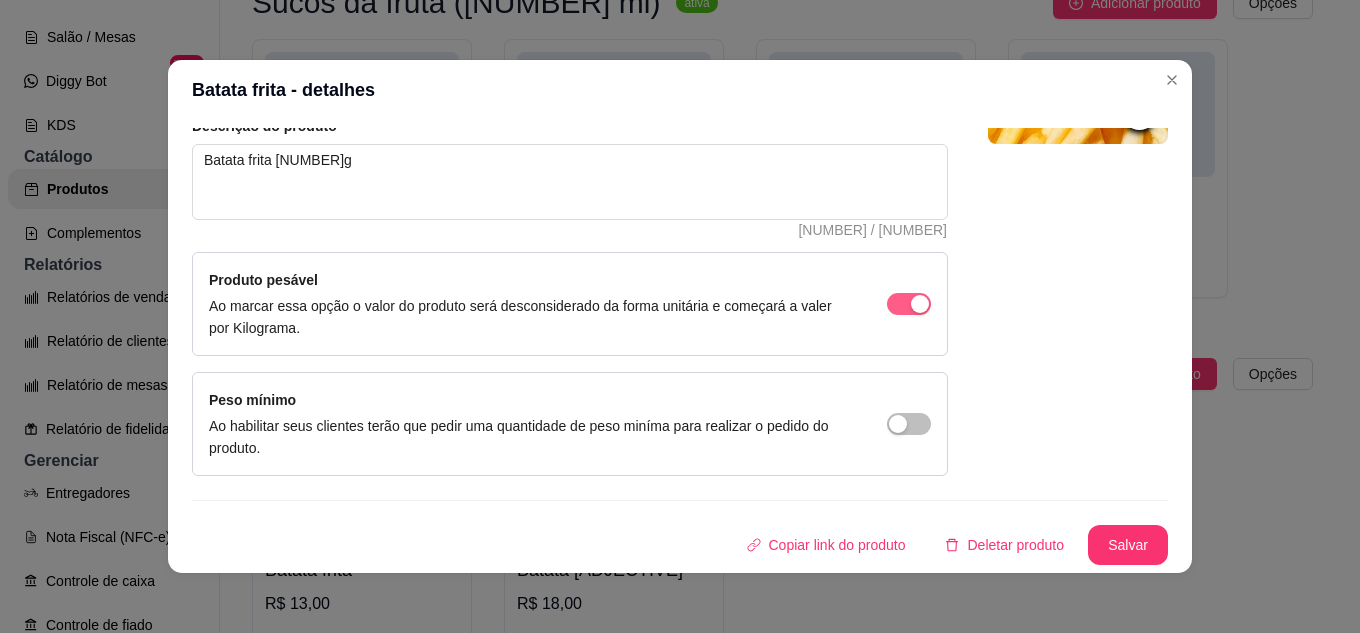 click at bounding box center [909, 304] 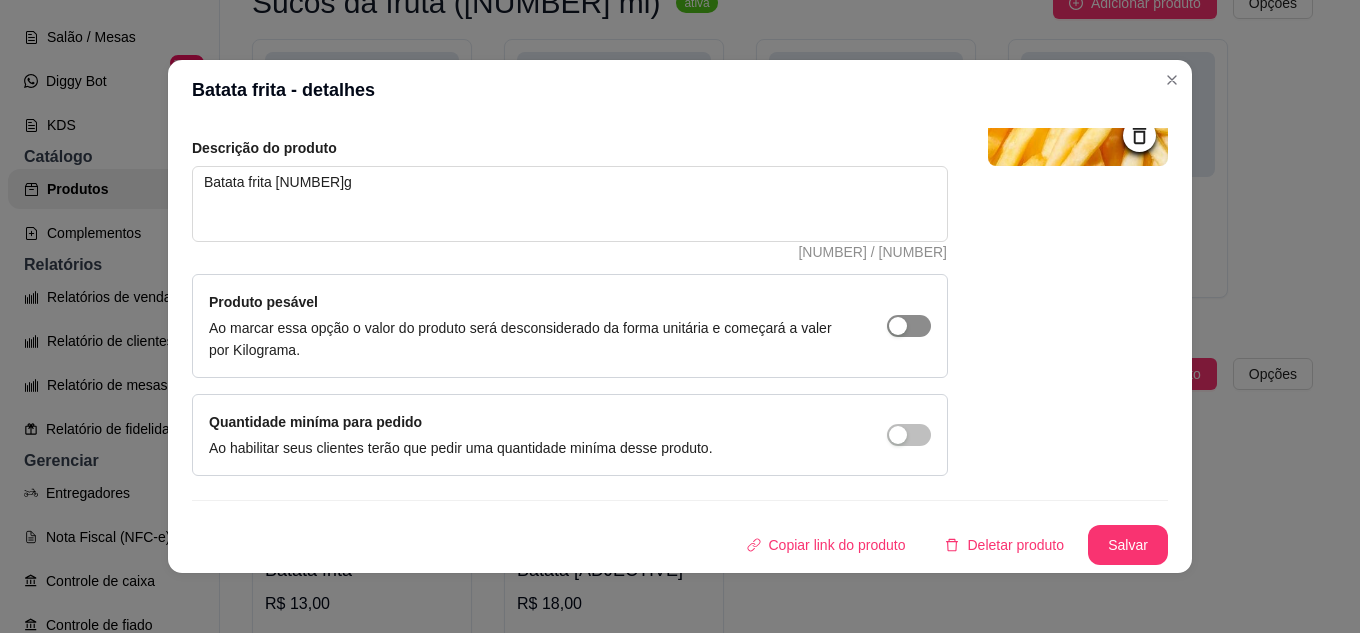 scroll, scrollTop: 215, scrollLeft: 0, axis: vertical 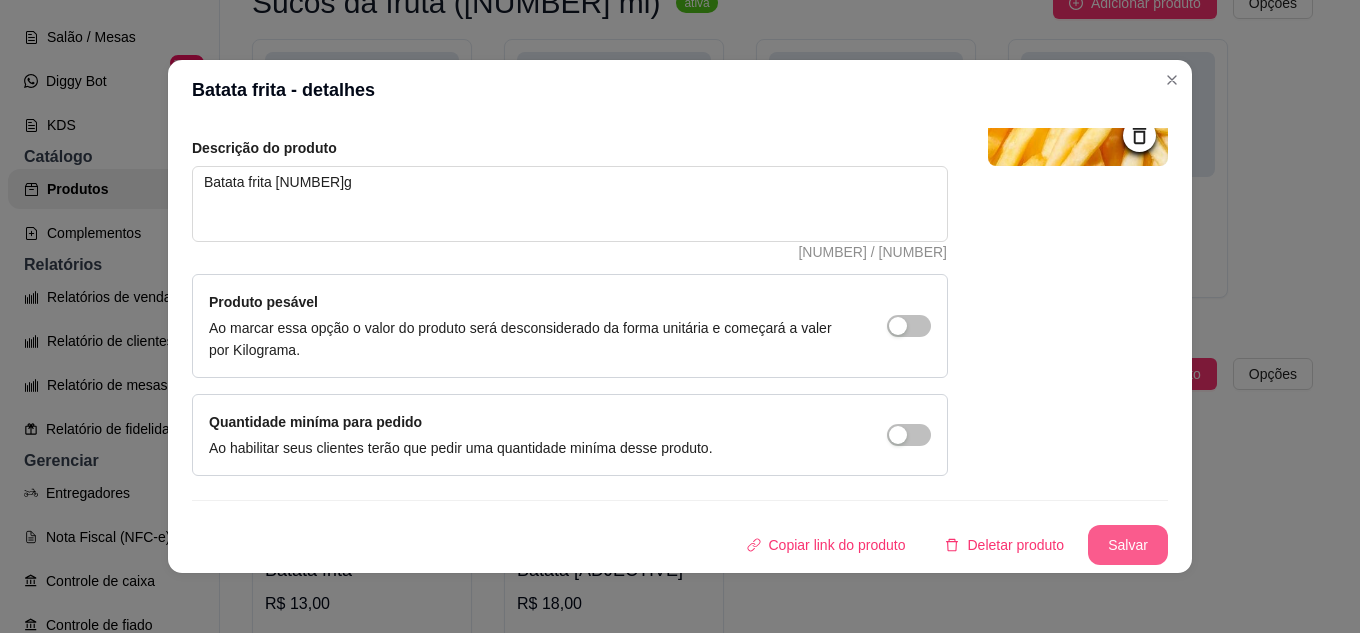click on "Salvar" at bounding box center [1128, 545] 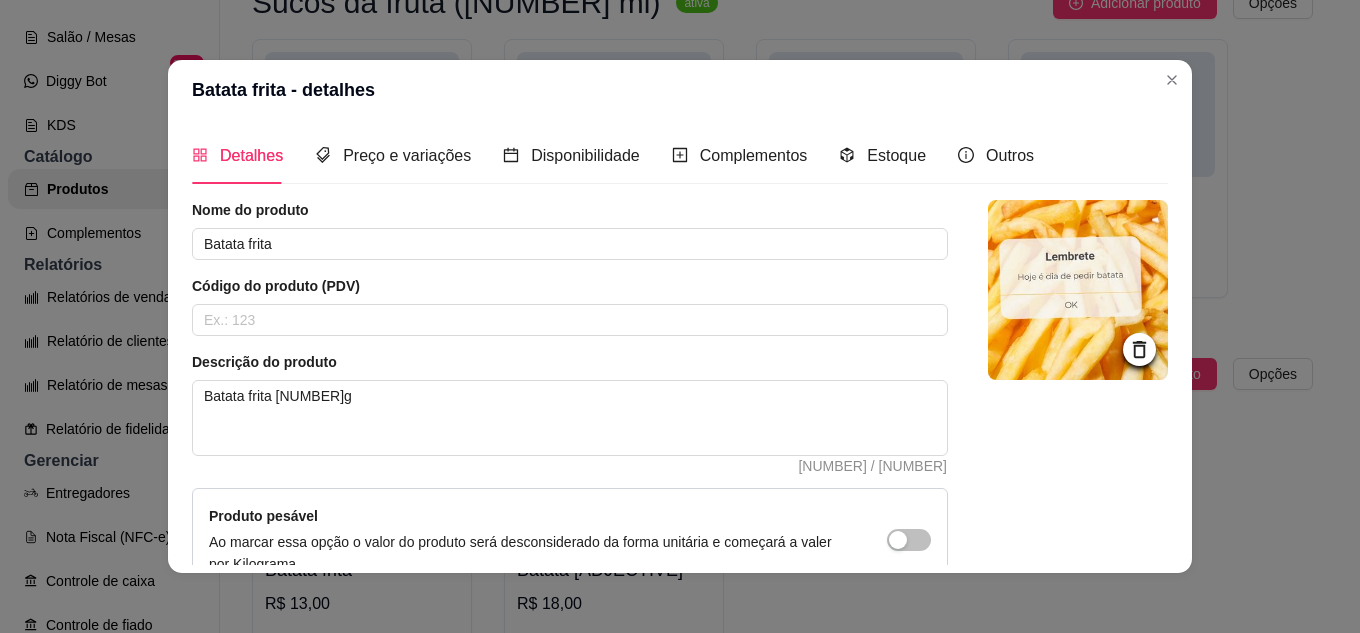 scroll, scrollTop: 0, scrollLeft: 0, axis: both 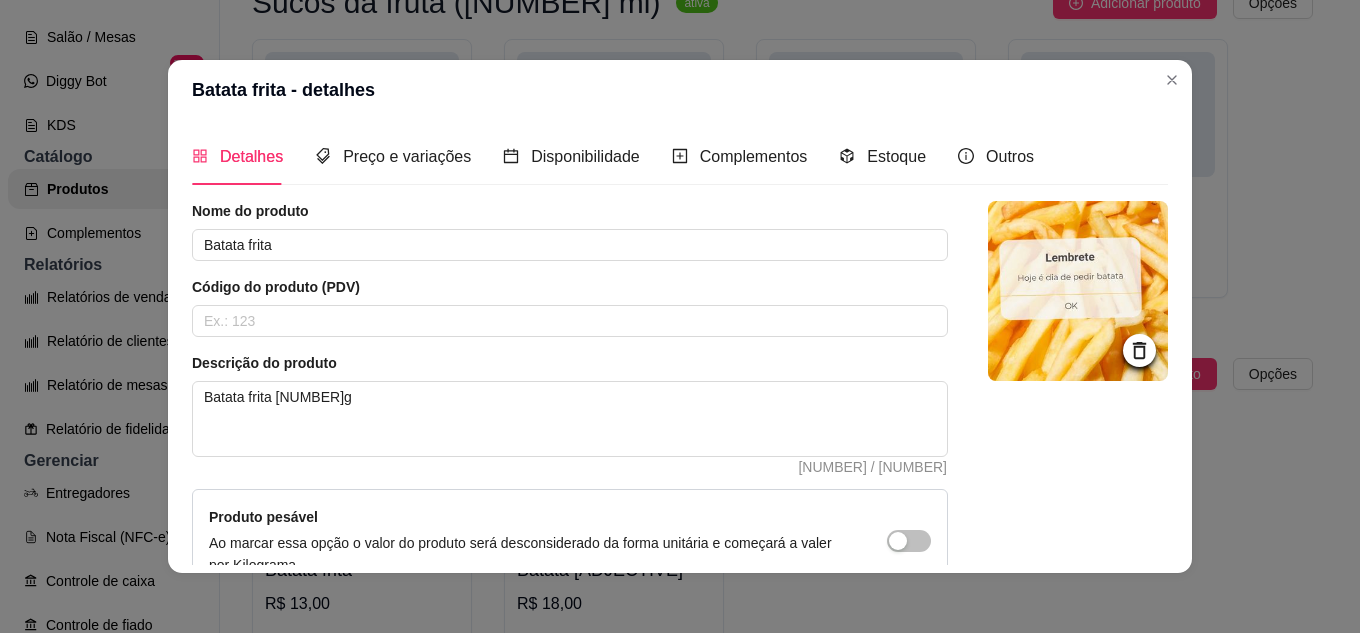 click 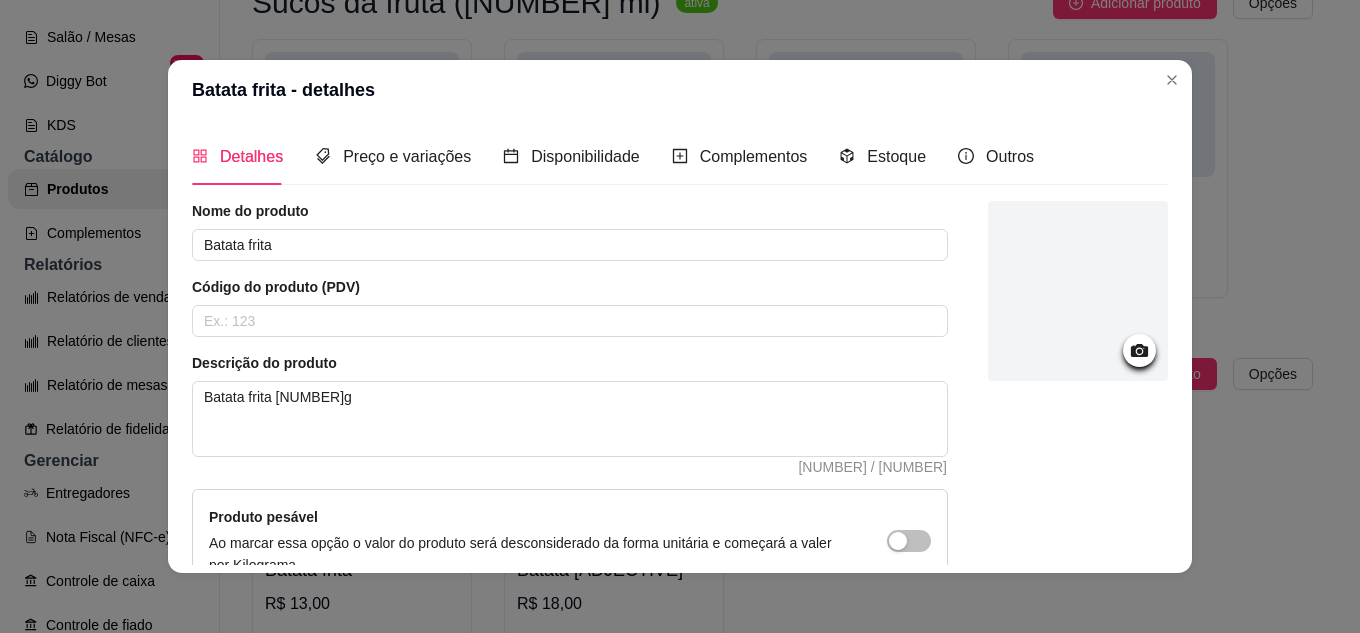 click 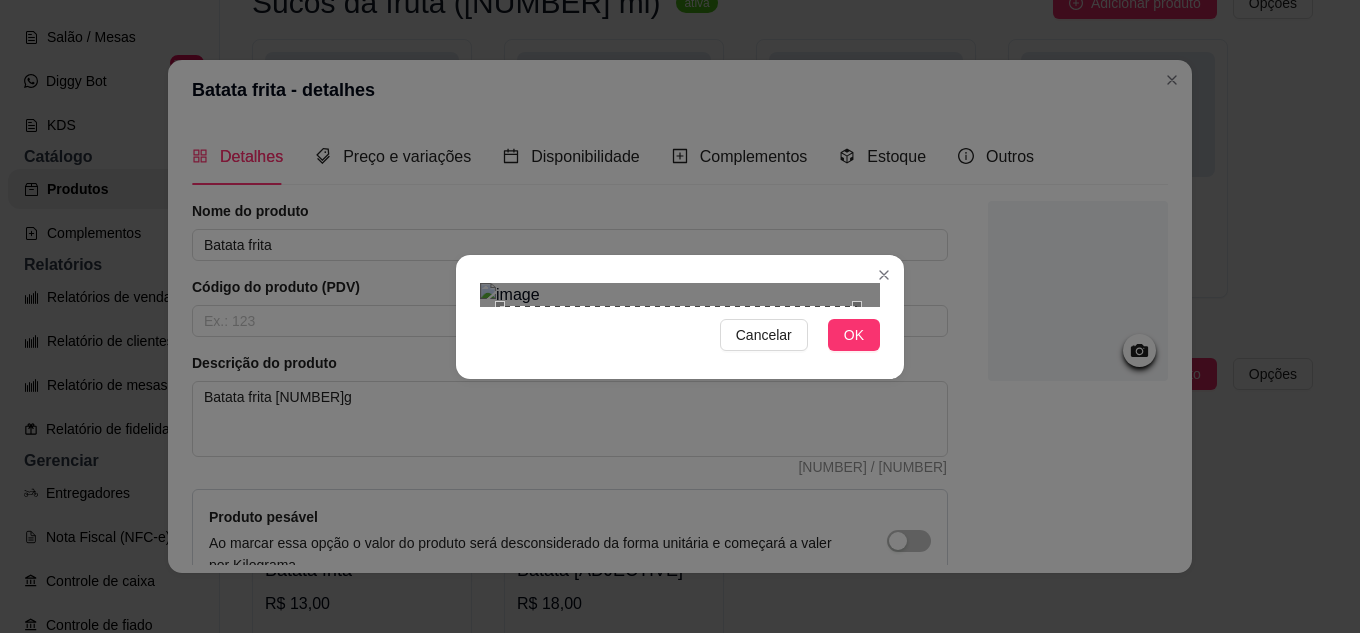 click at bounding box center [678, 484] 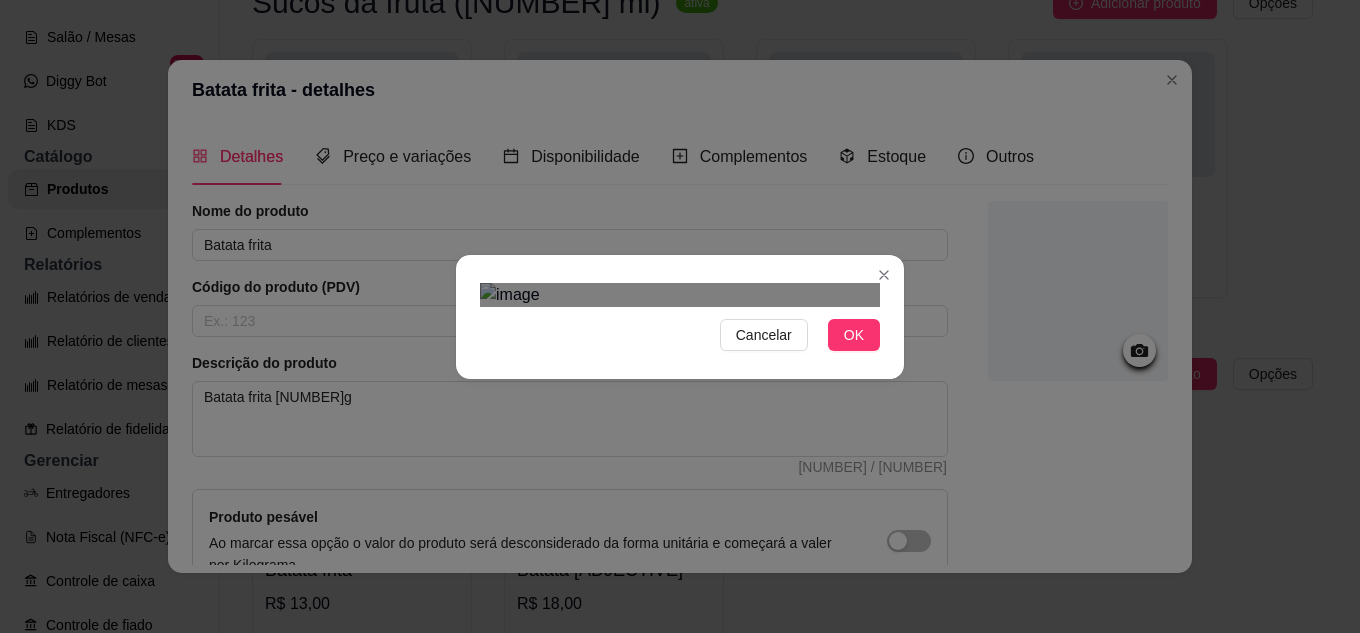 click at bounding box center (680, 295) 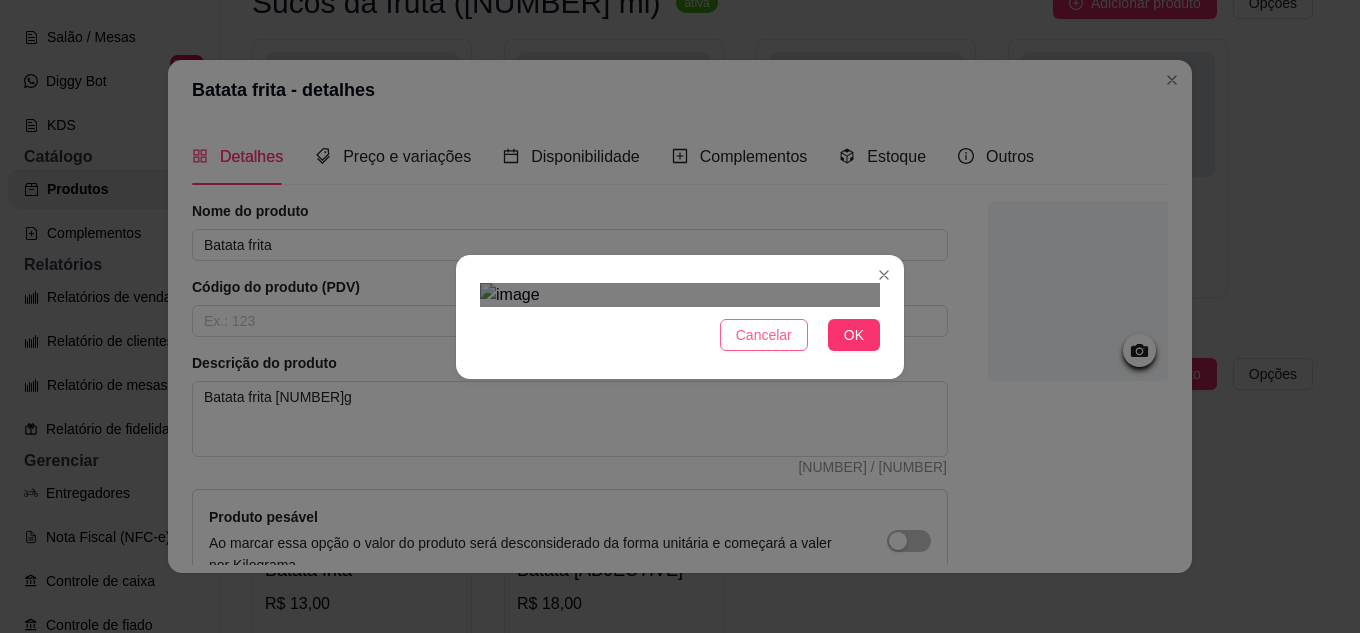 click on "Cancelar" at bounding box center (764, 335) 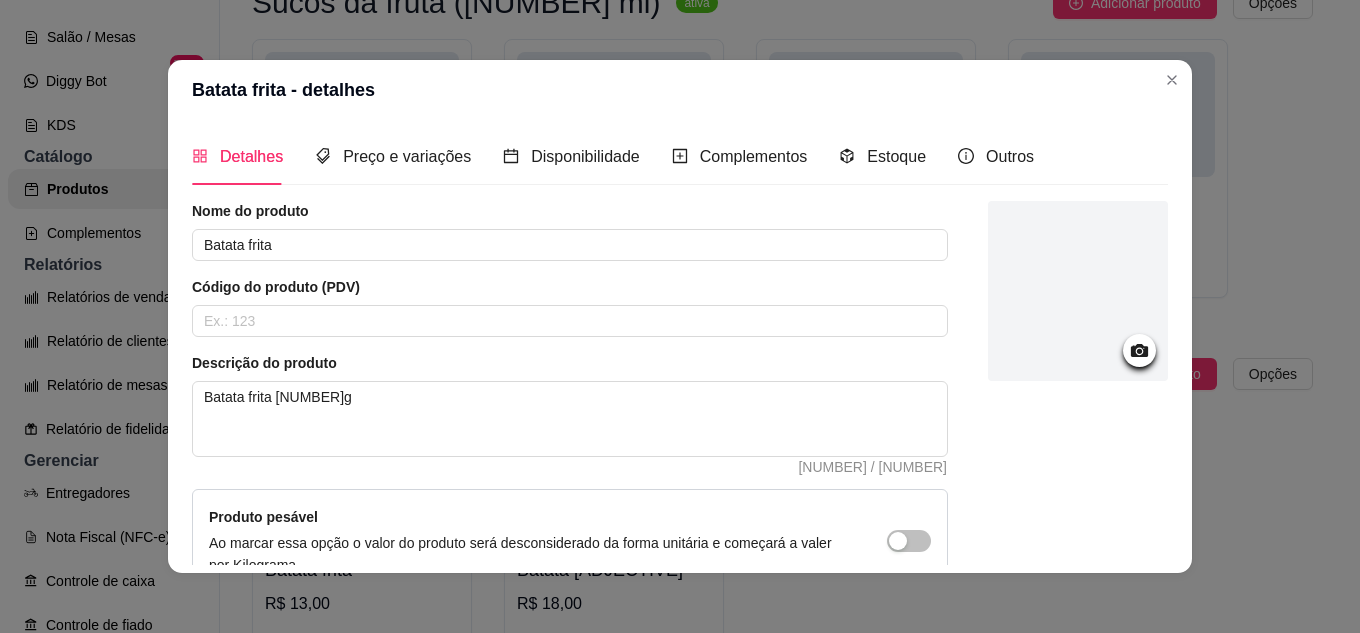 click 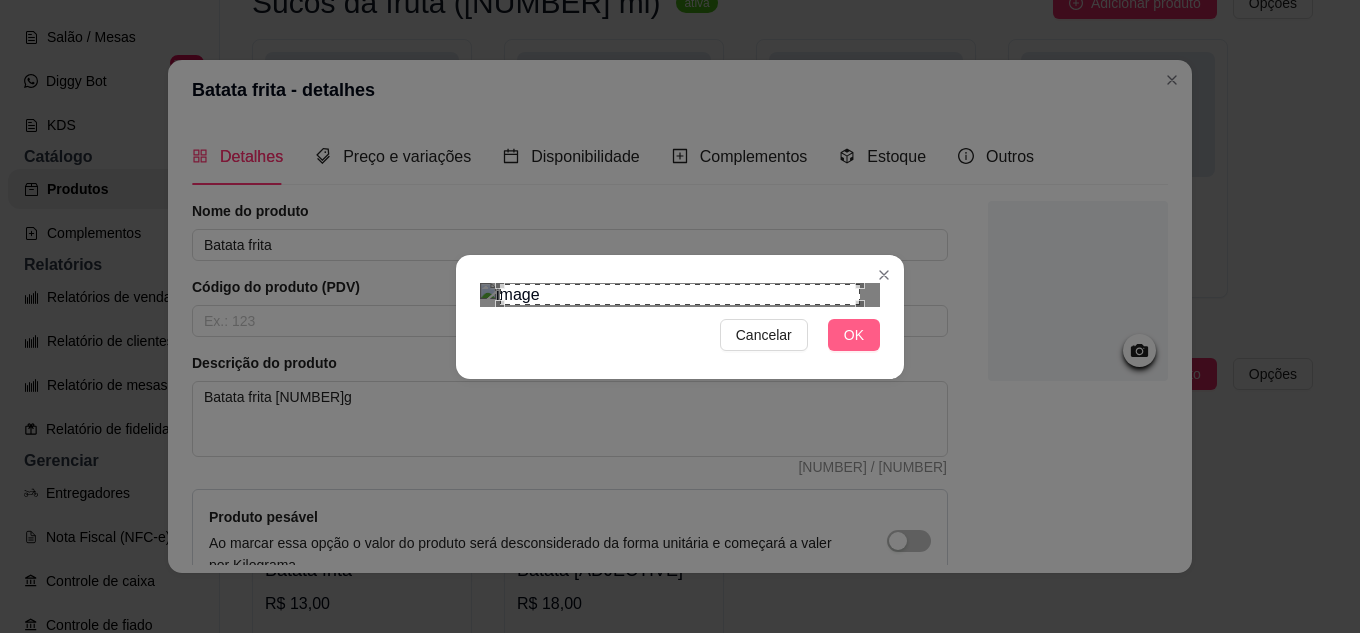 click on "OK" at bounding box center (854, 335) 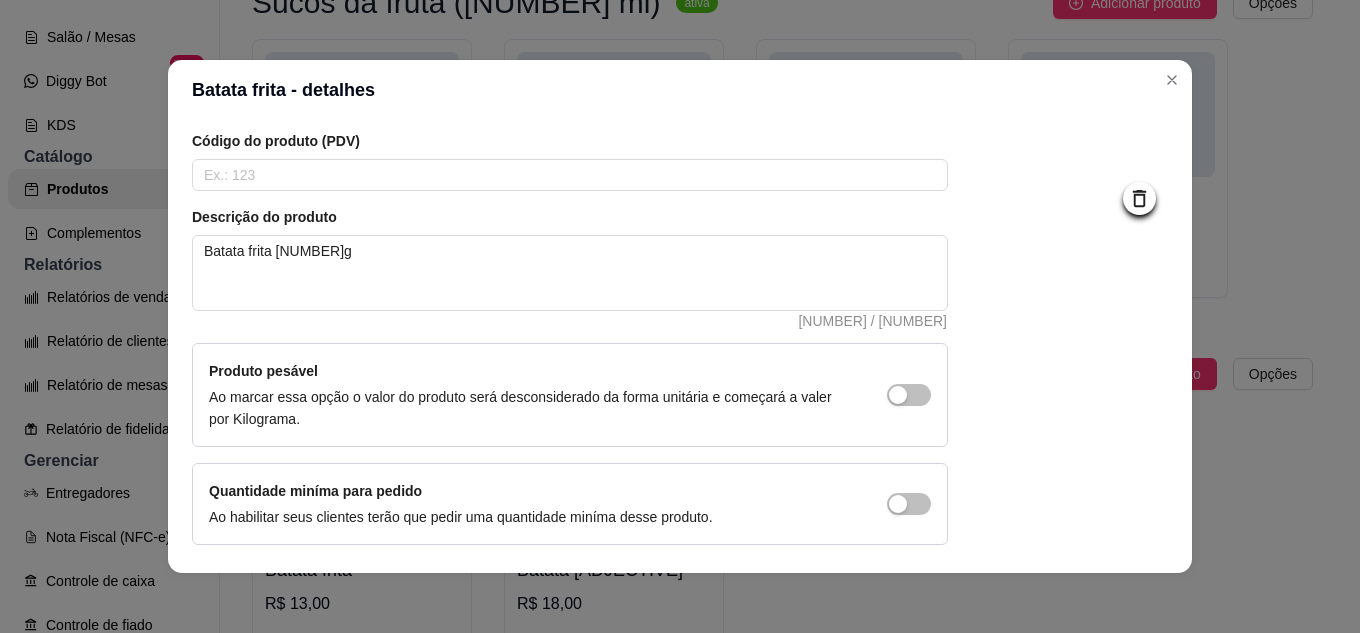 scroll, scrollTop: 215, scrollLeft: 0, axis: vertical 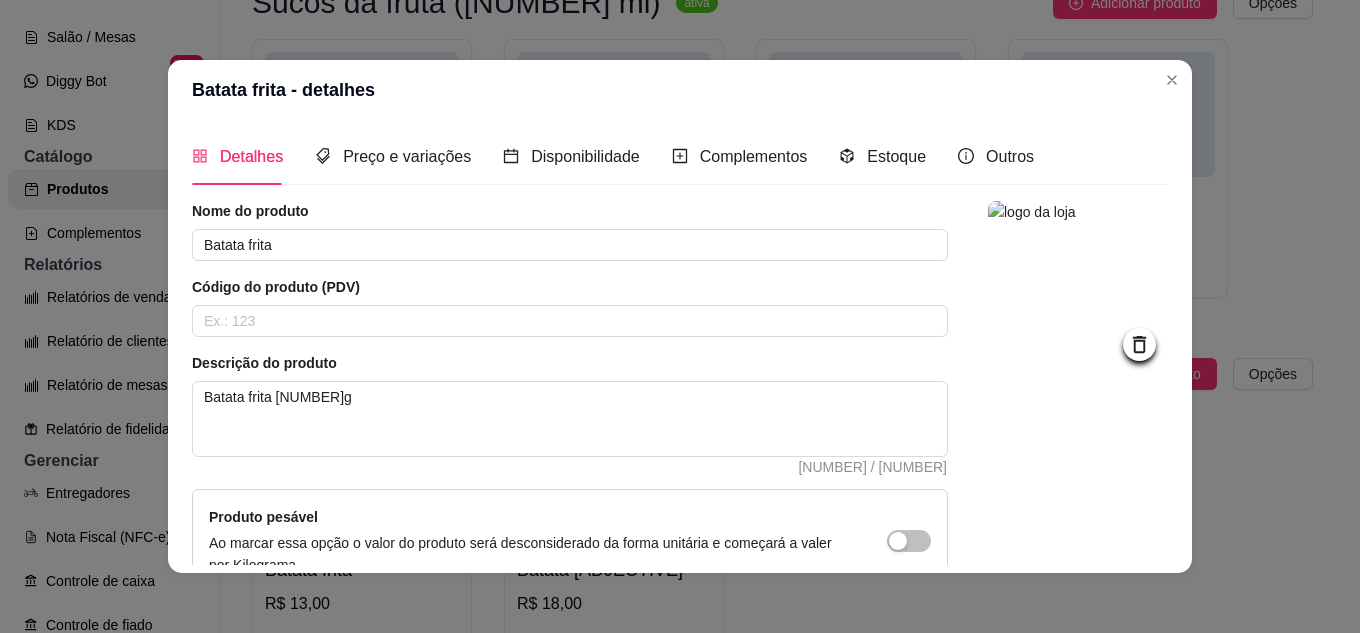 click 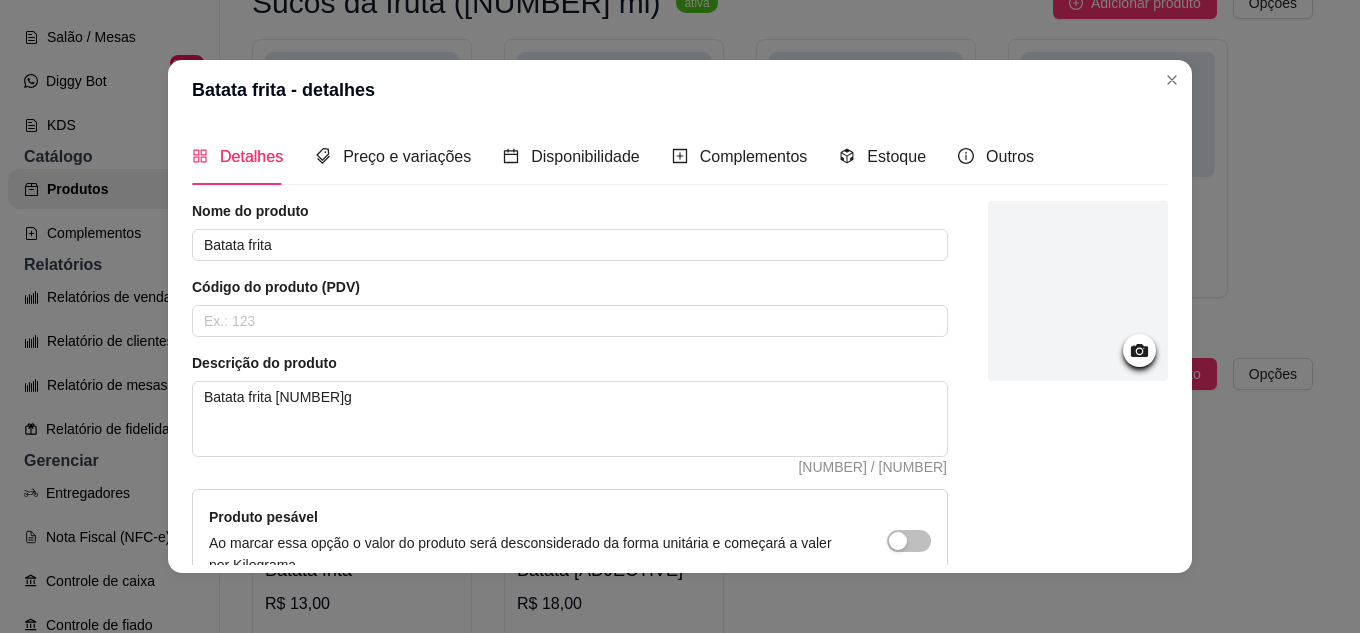 click 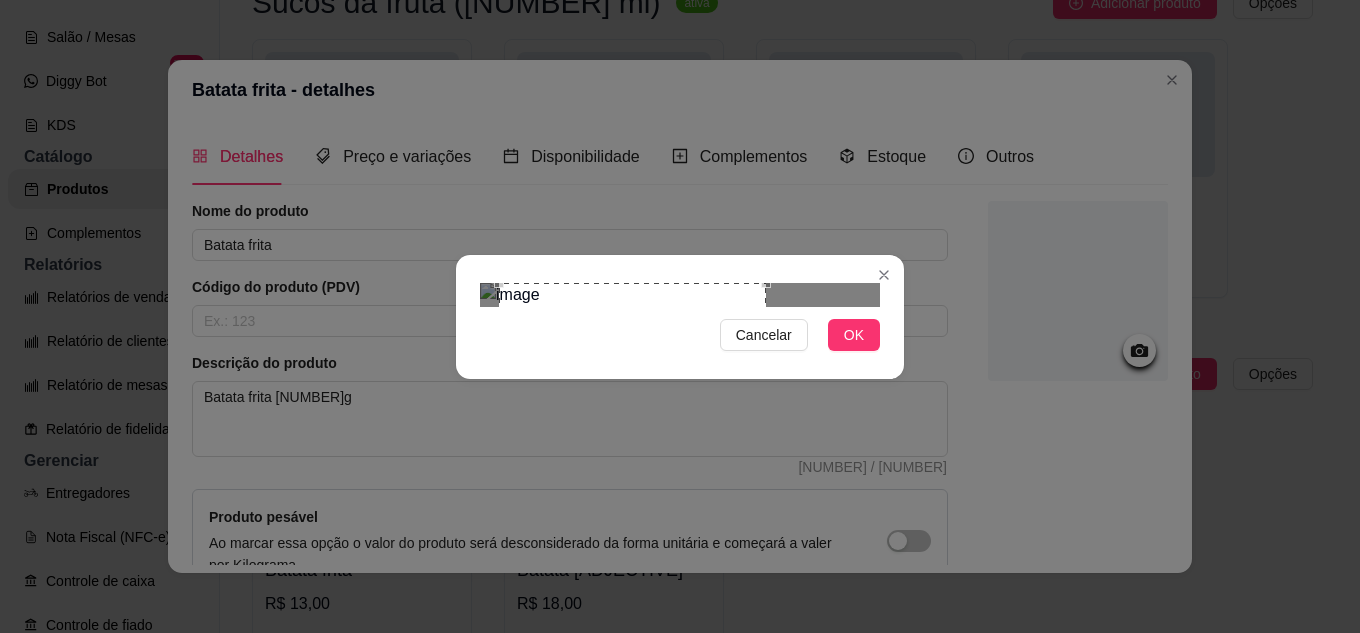 click at bounding box center (632, 416) 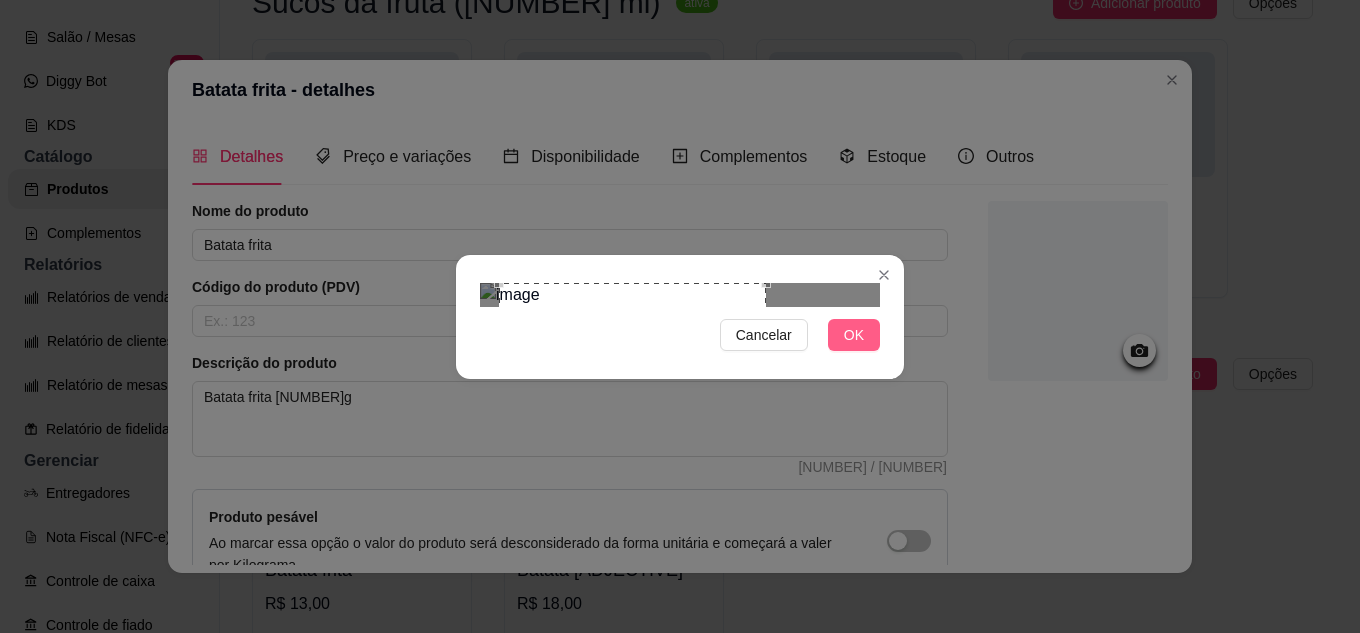 click on "OK" at bounding box center (854, 335) 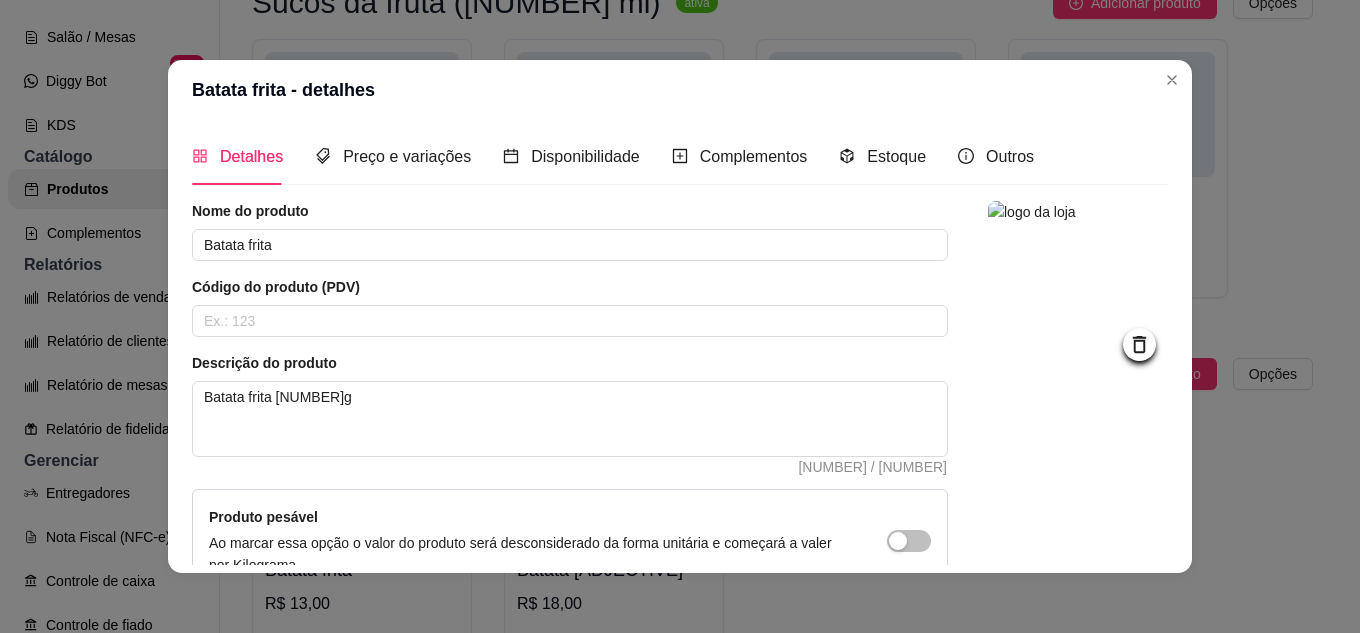 click on "Detalhes Preço e variações Disponibilidade Complementos Estoque Outros" at bounding box center (613, 156) 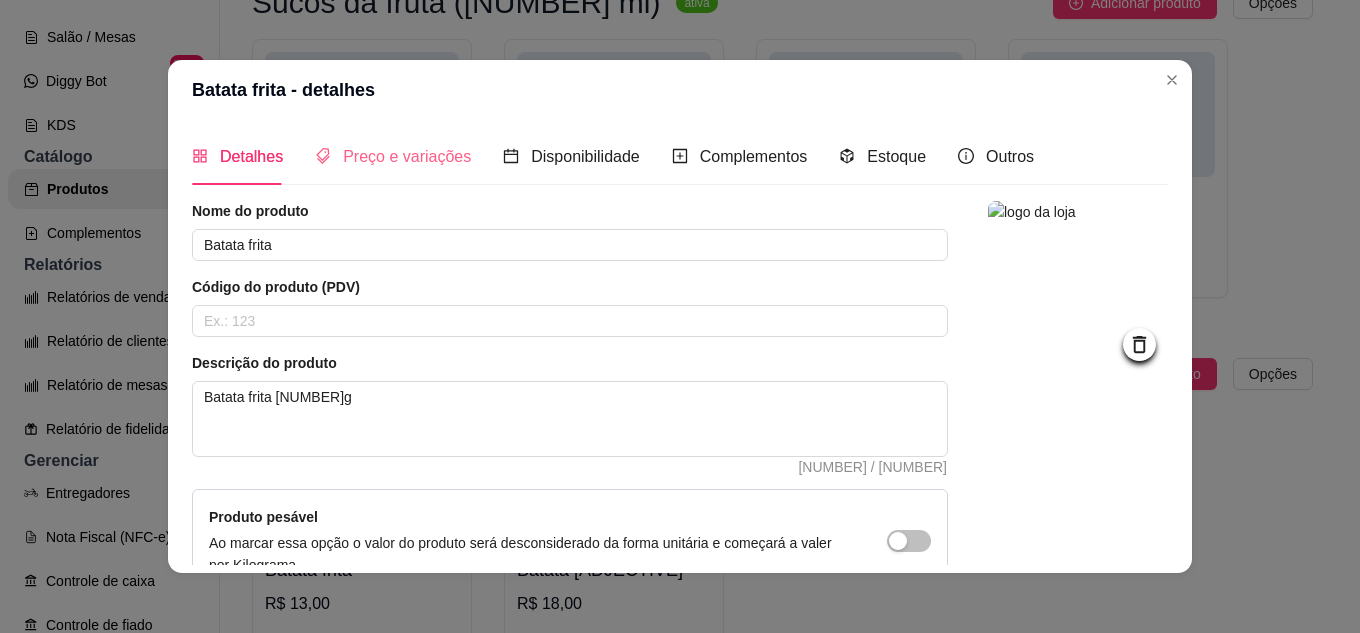 click on "Preço e variações" at bounding box center (393, 156) 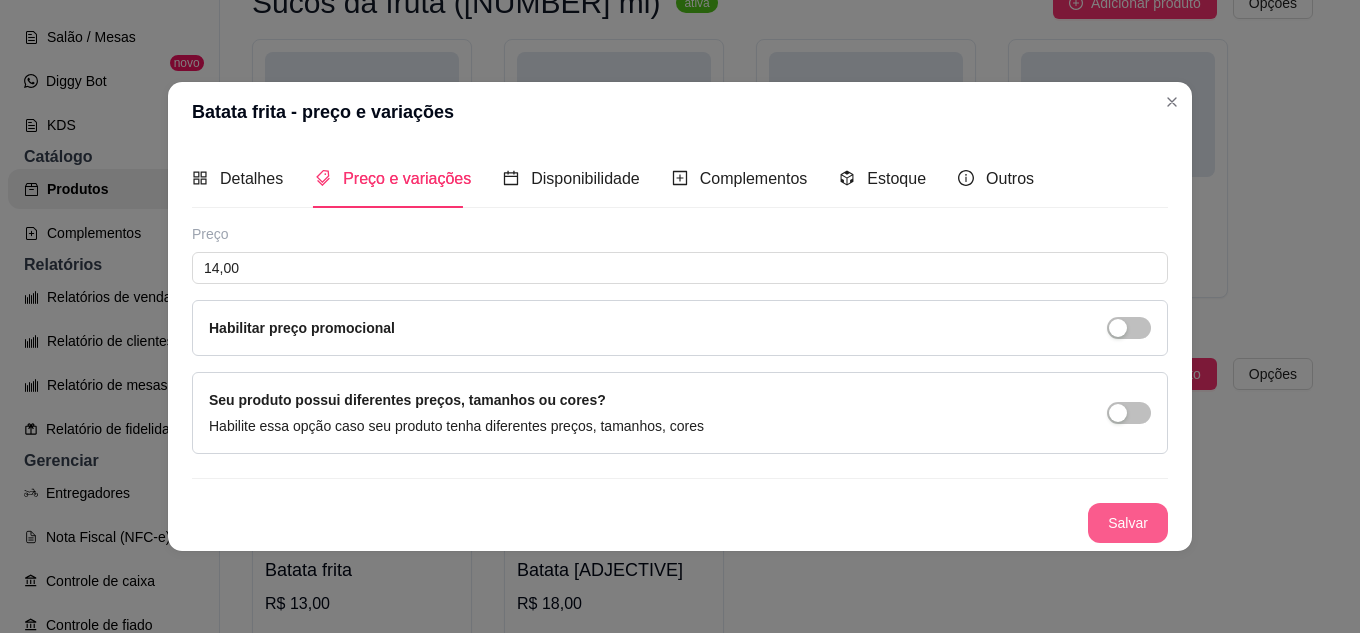 click on "Salvar" at bounding box center (1128, 523) 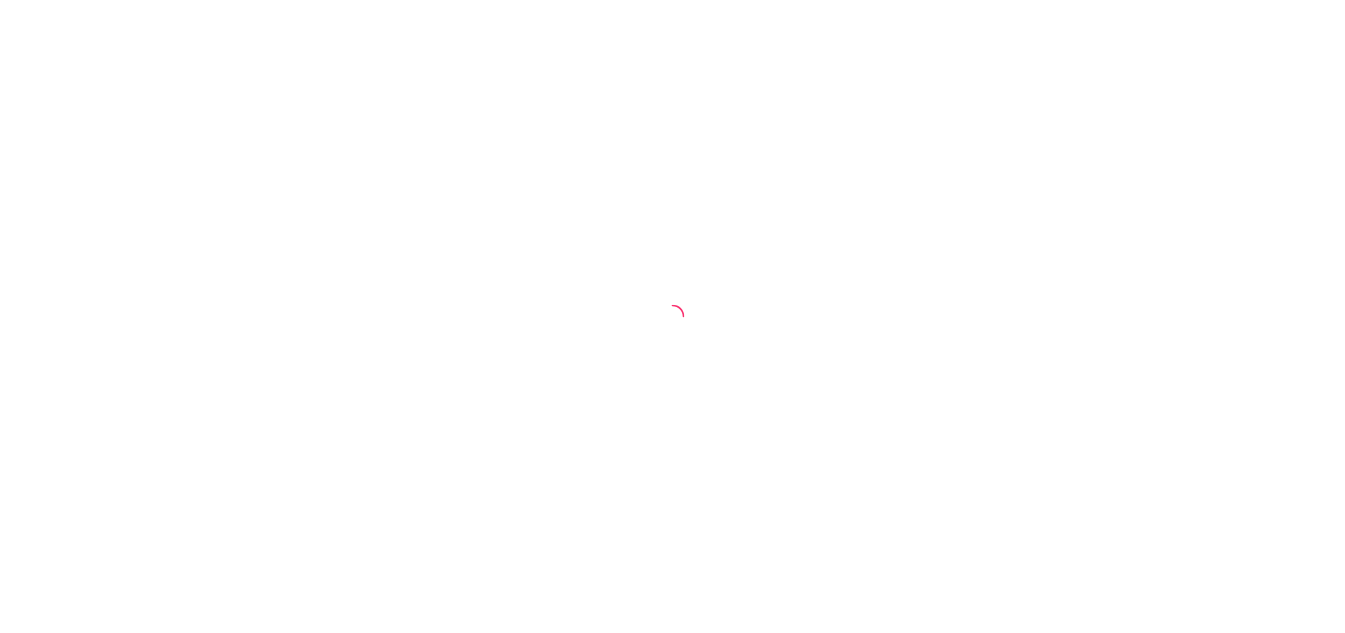 scroll, scrollTop: 0, scrollLeft: 0, axis: both 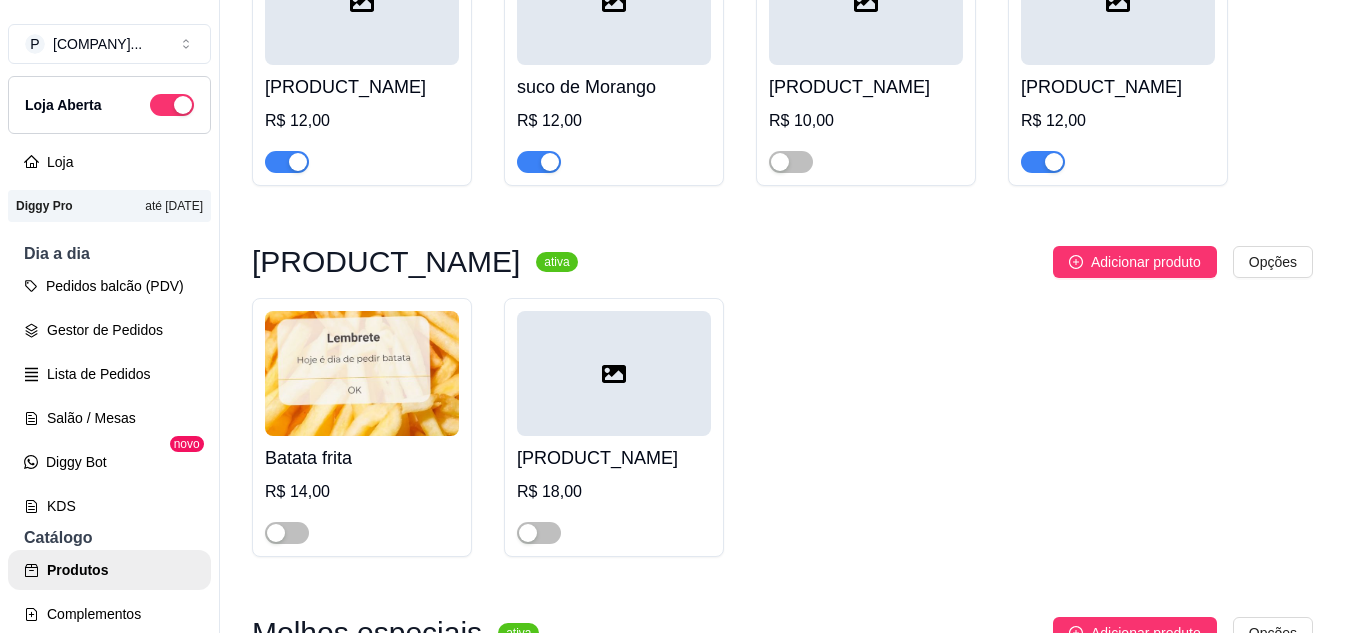 click at bounding box center [362, 373] 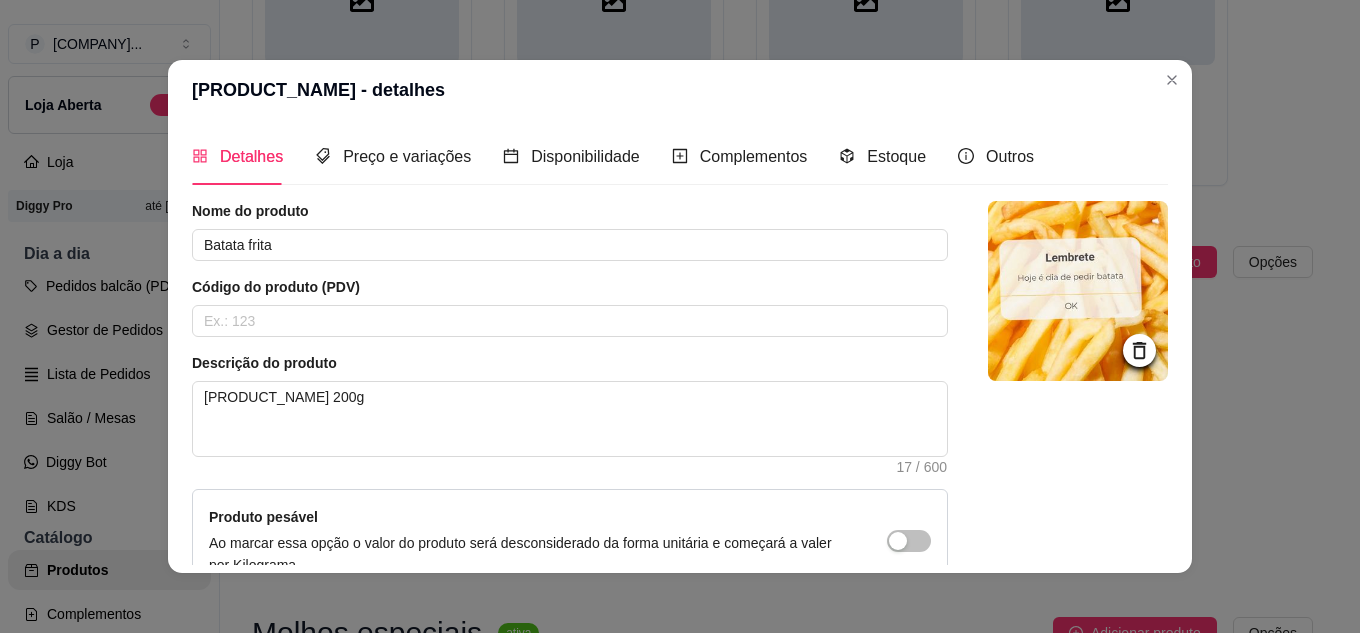click 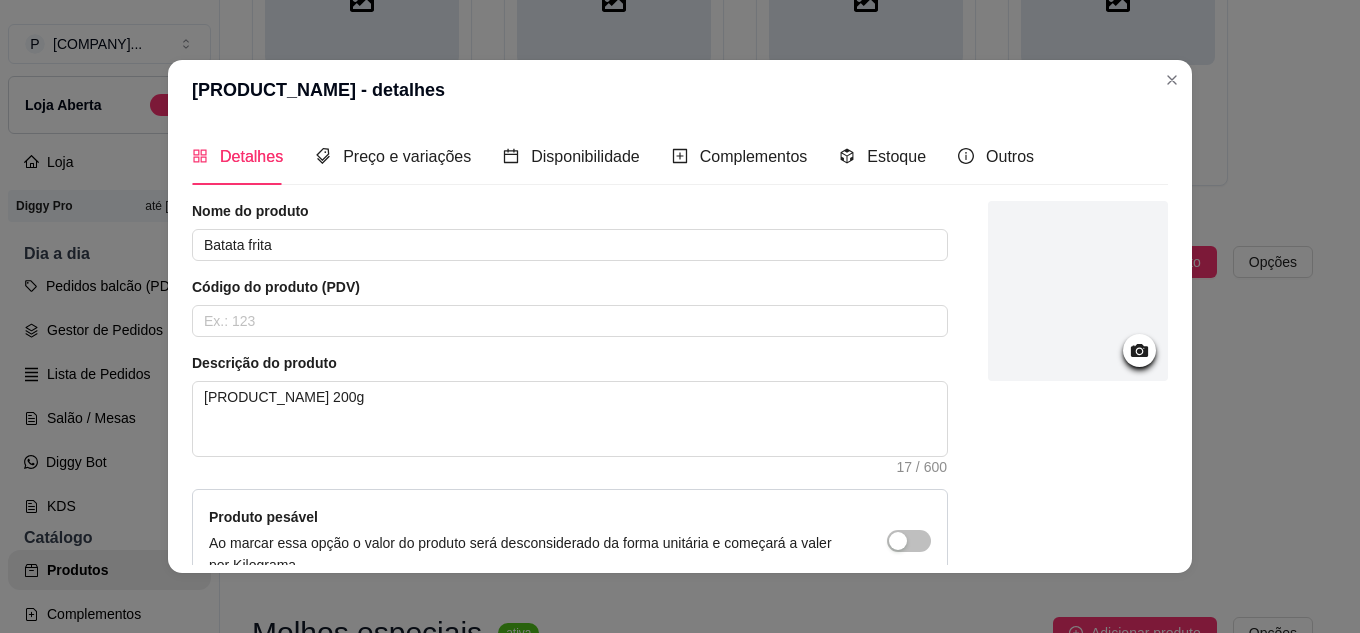 click at bounding box center (1078, 291) 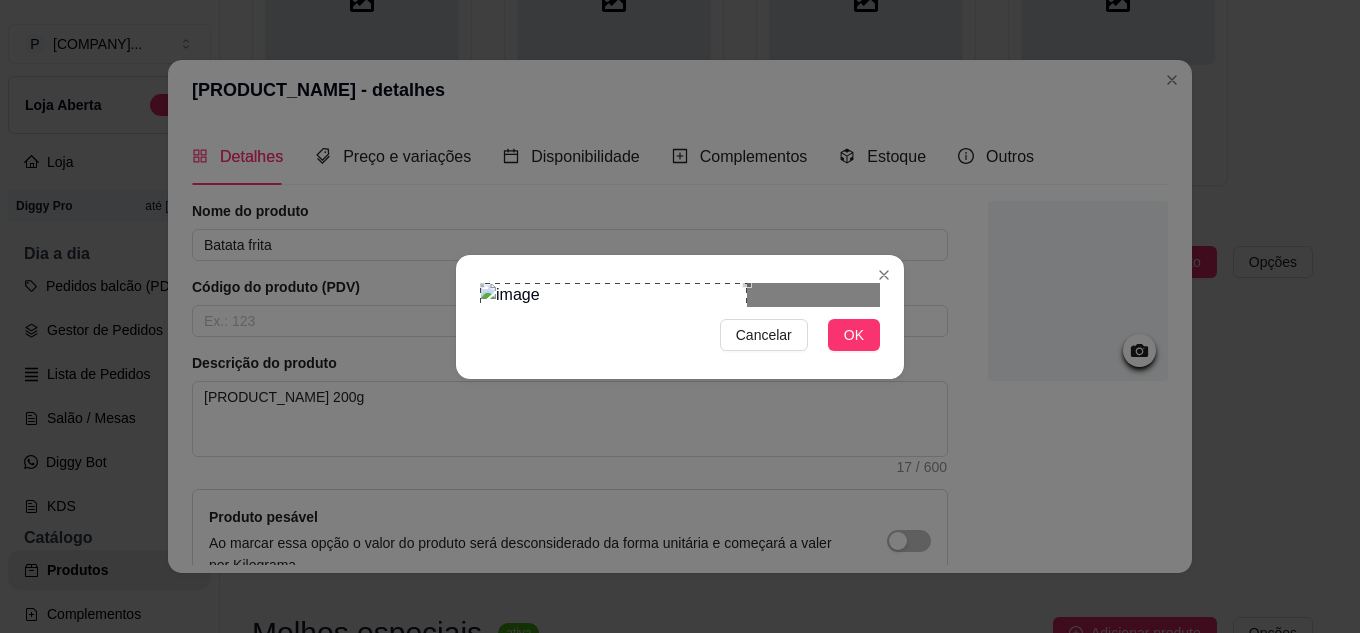 click at bounding box center (613, 416) 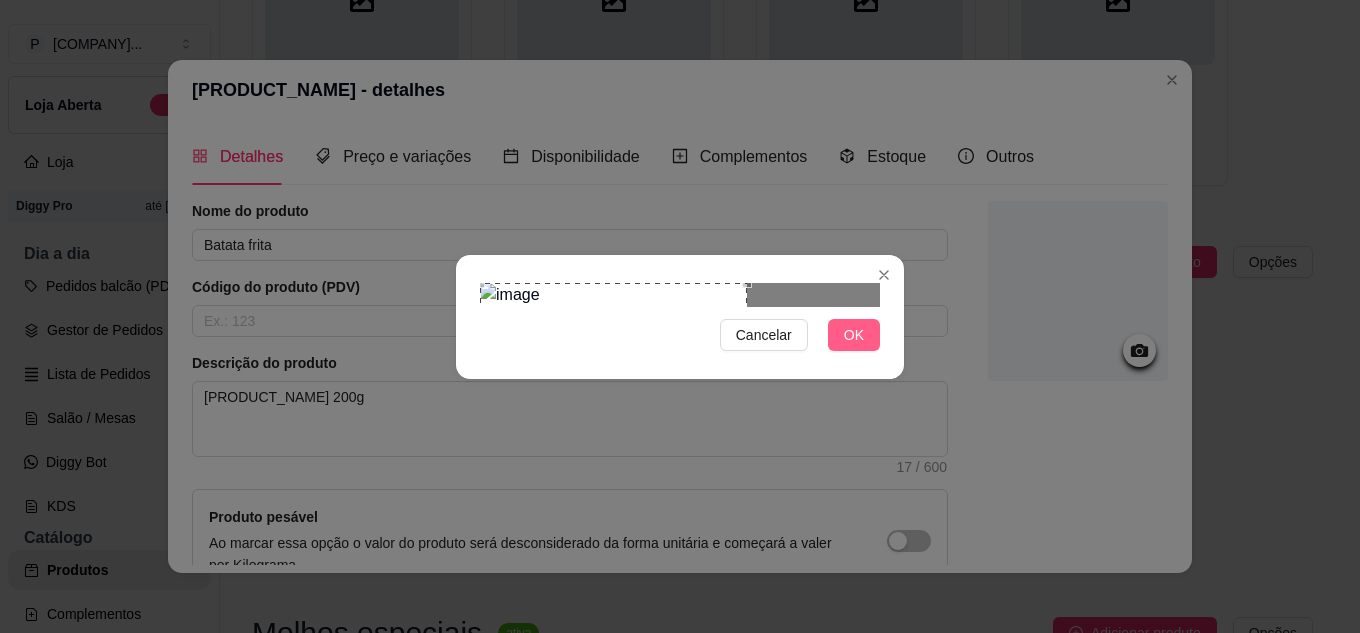 click on "OK" at bounding box center (854, 335) 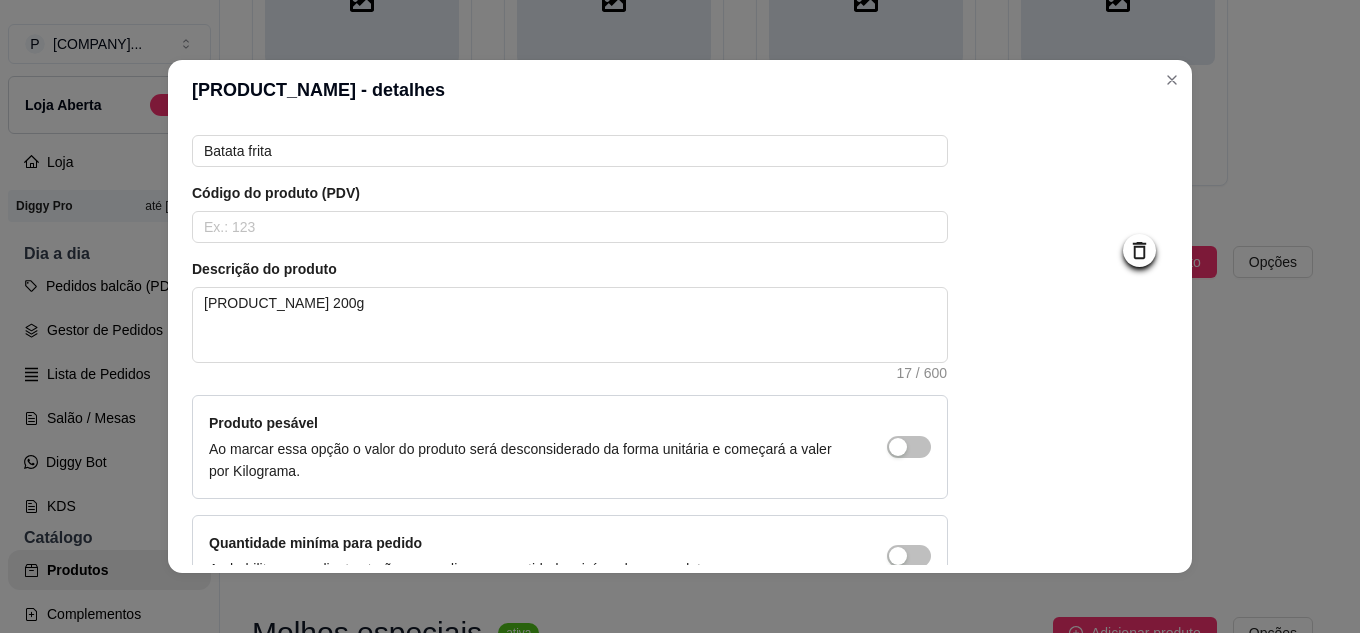 scroll, scrollTop: 215, scrollLeft: 0, axis: vertical 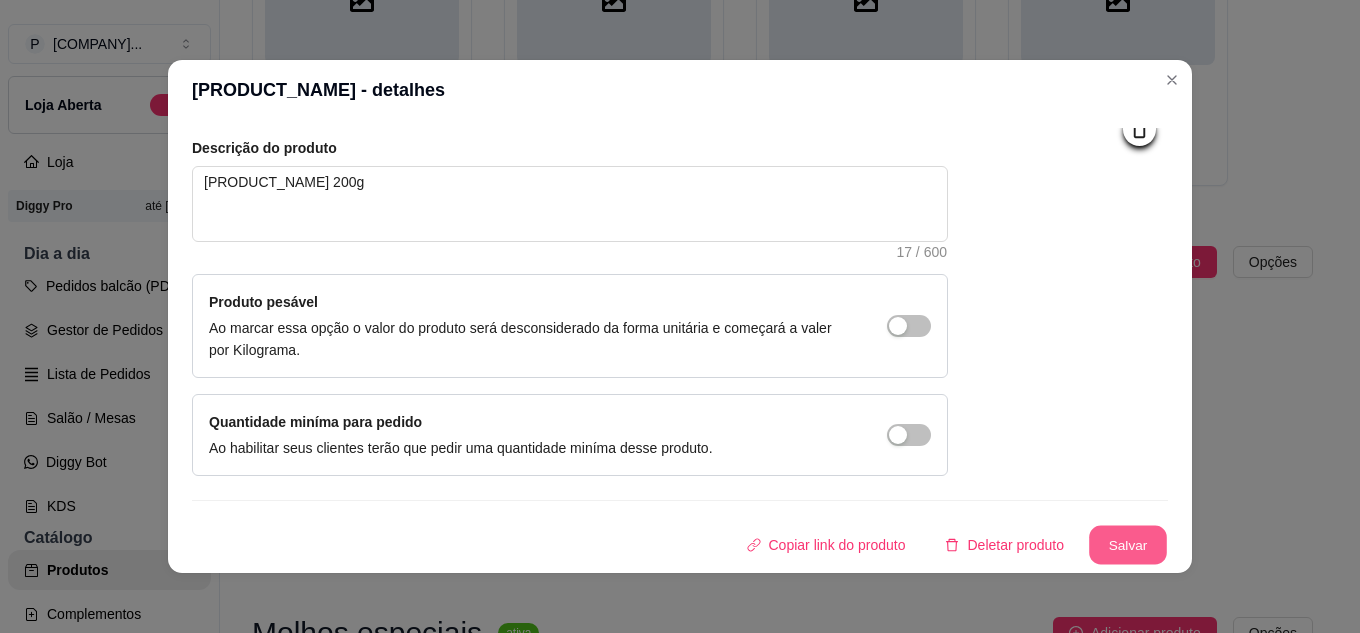 click on "Salvar" at bounding box center [1128, 545] 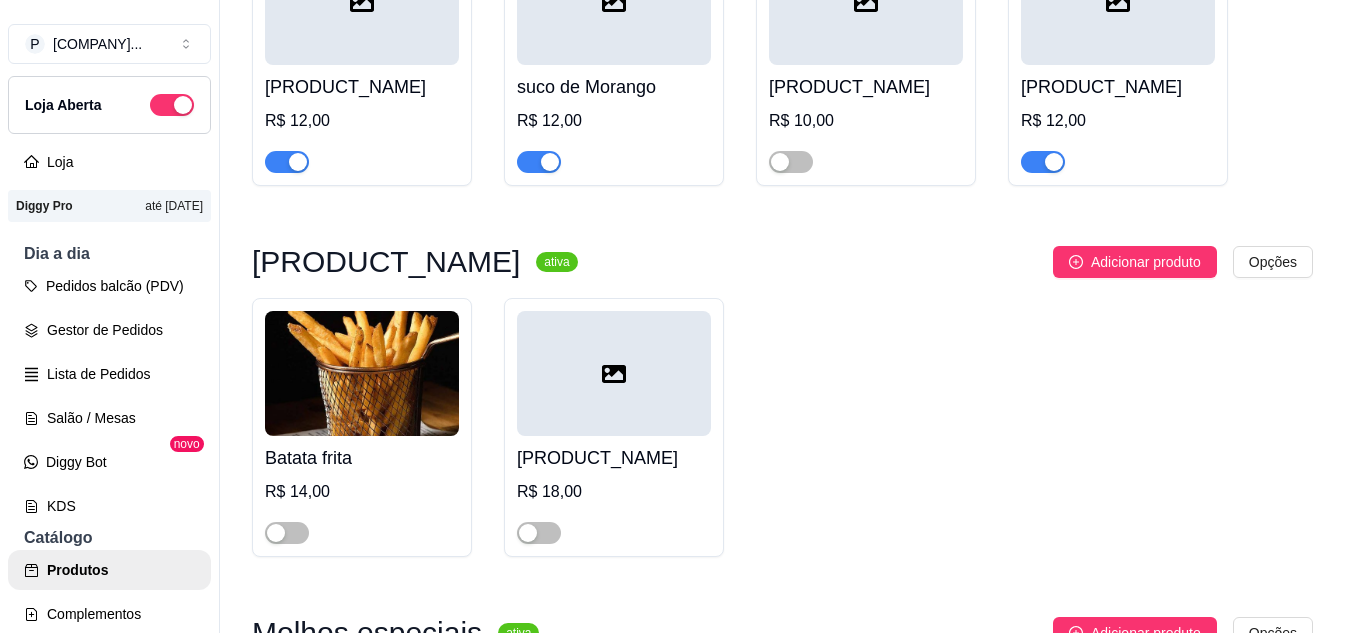 click at bounding box center [614, 373] 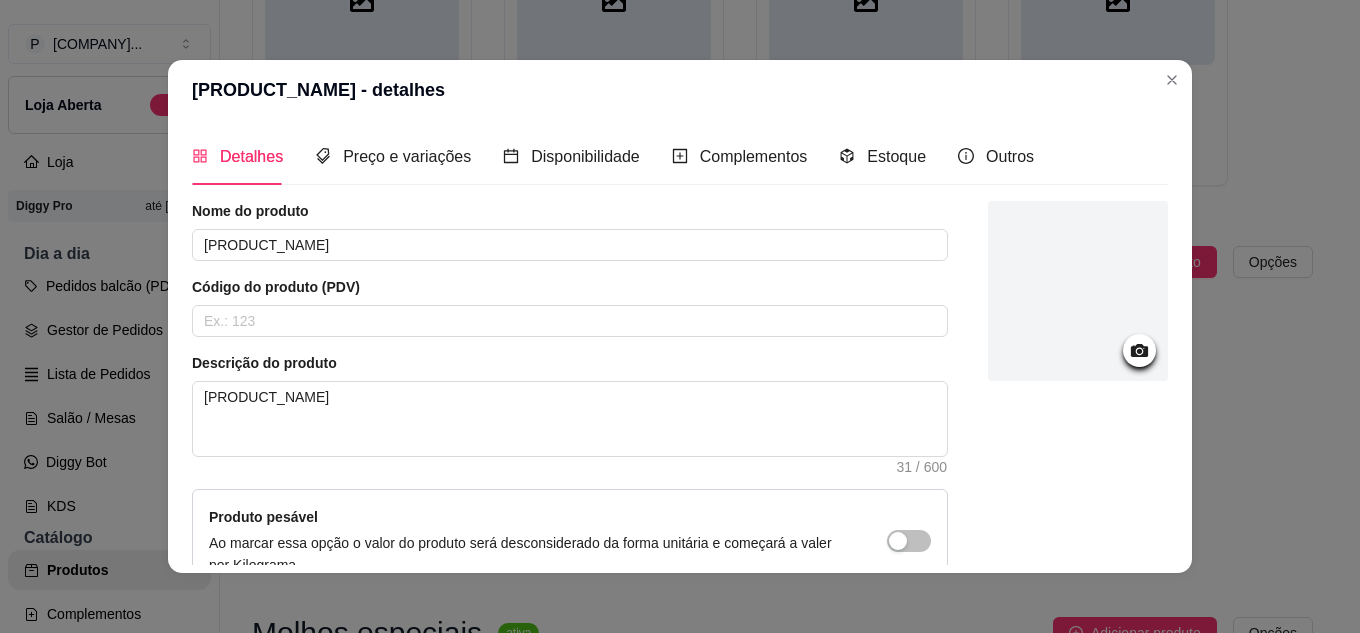 click 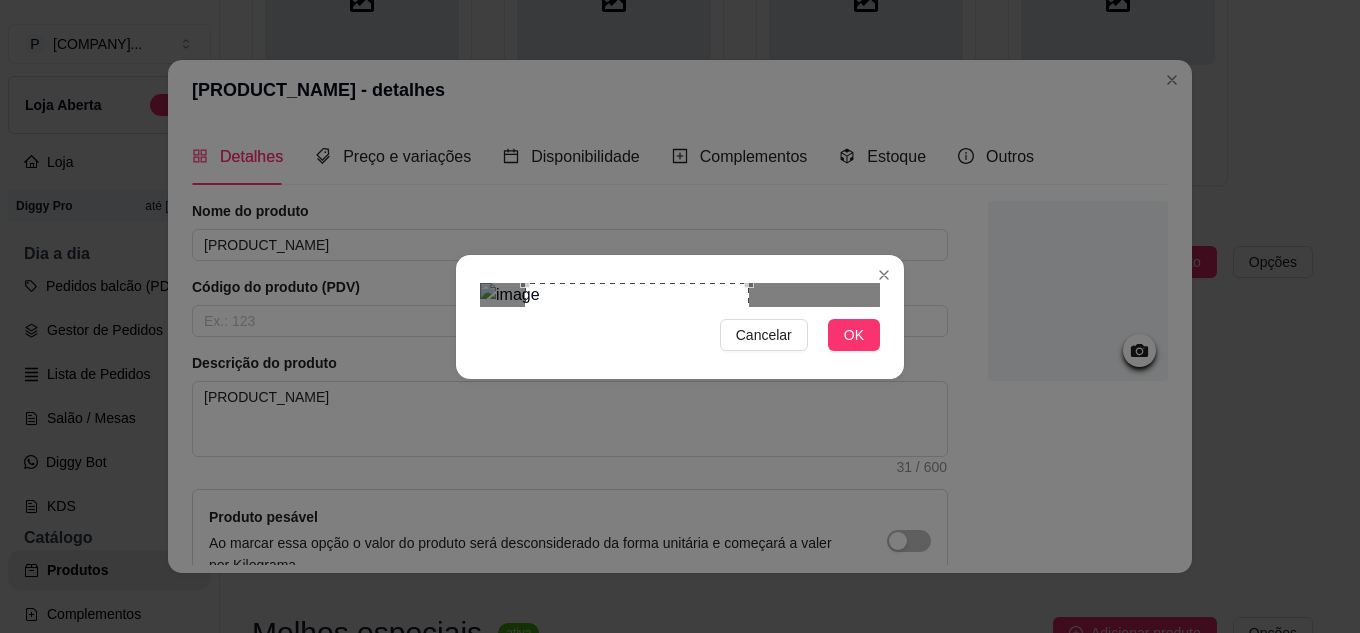 click at bounding box center (637, 367) 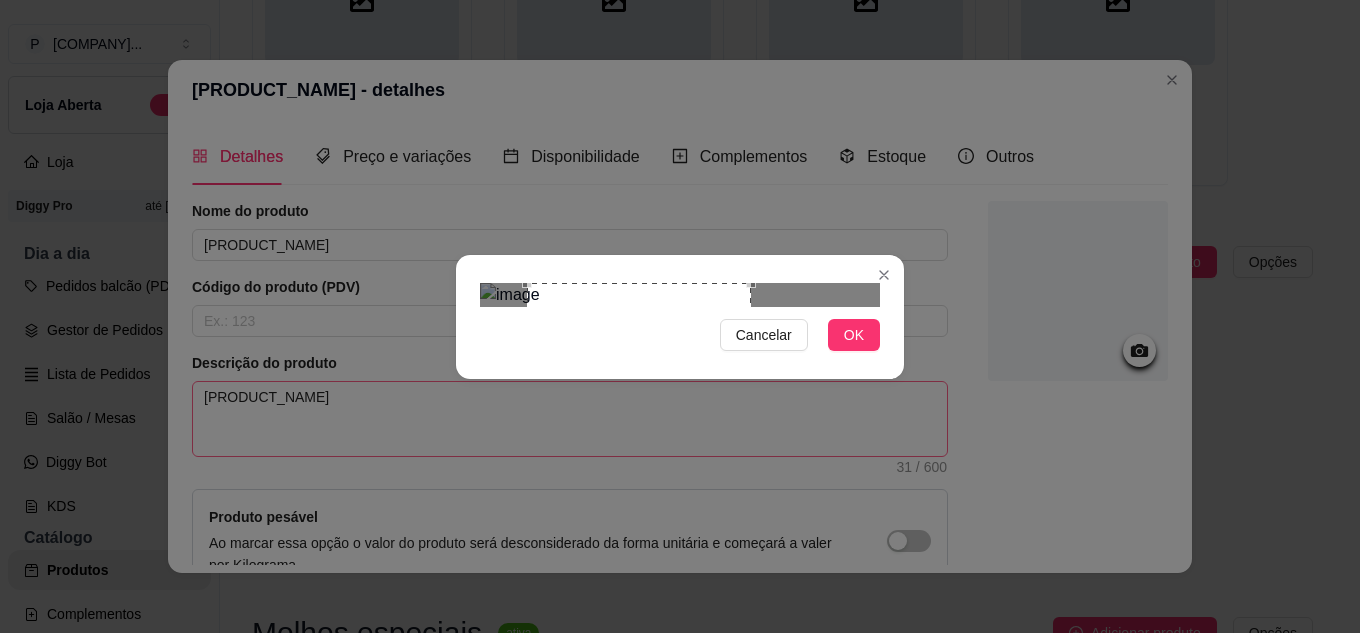 click on "OK" at bounding box center (854, 335) 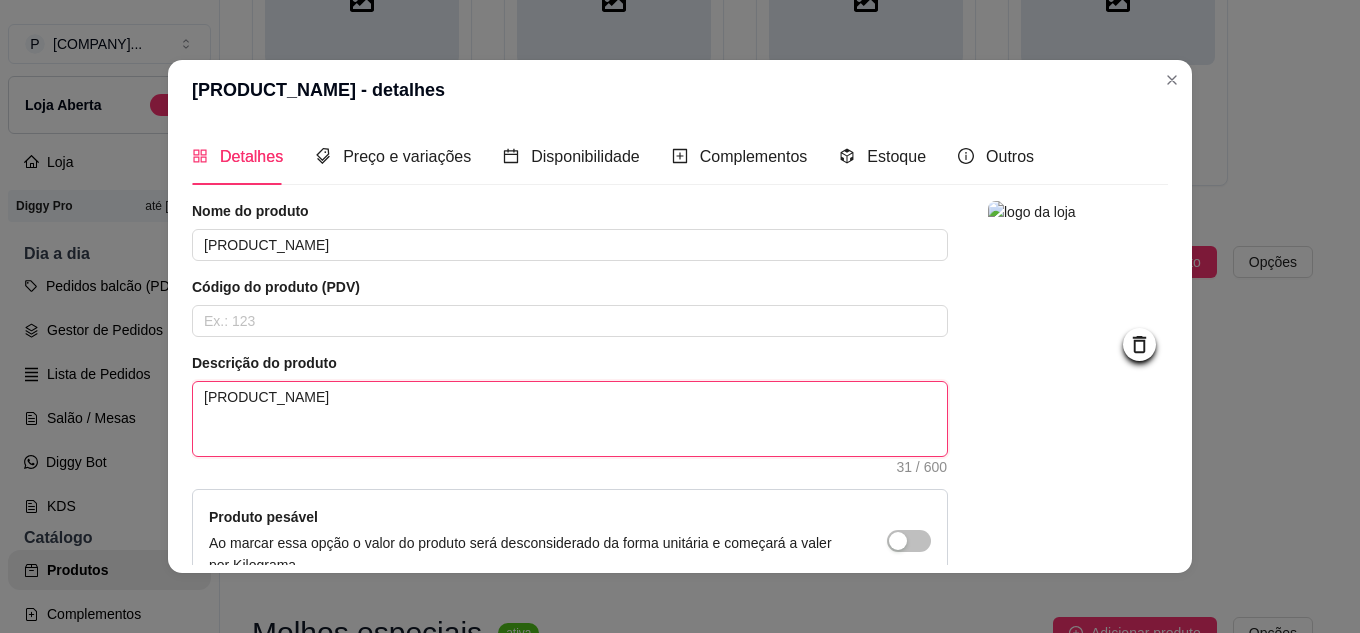 click on "[PRODUCT_NAME]" at bounding box center [570, 419] 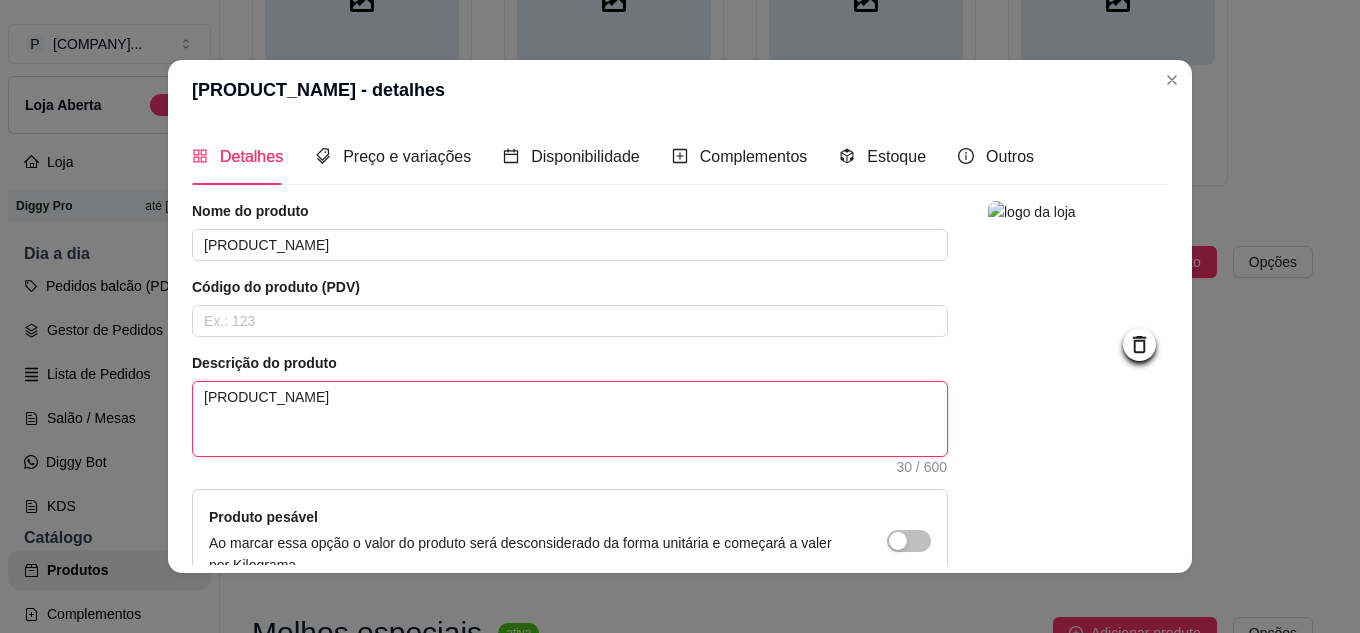 type 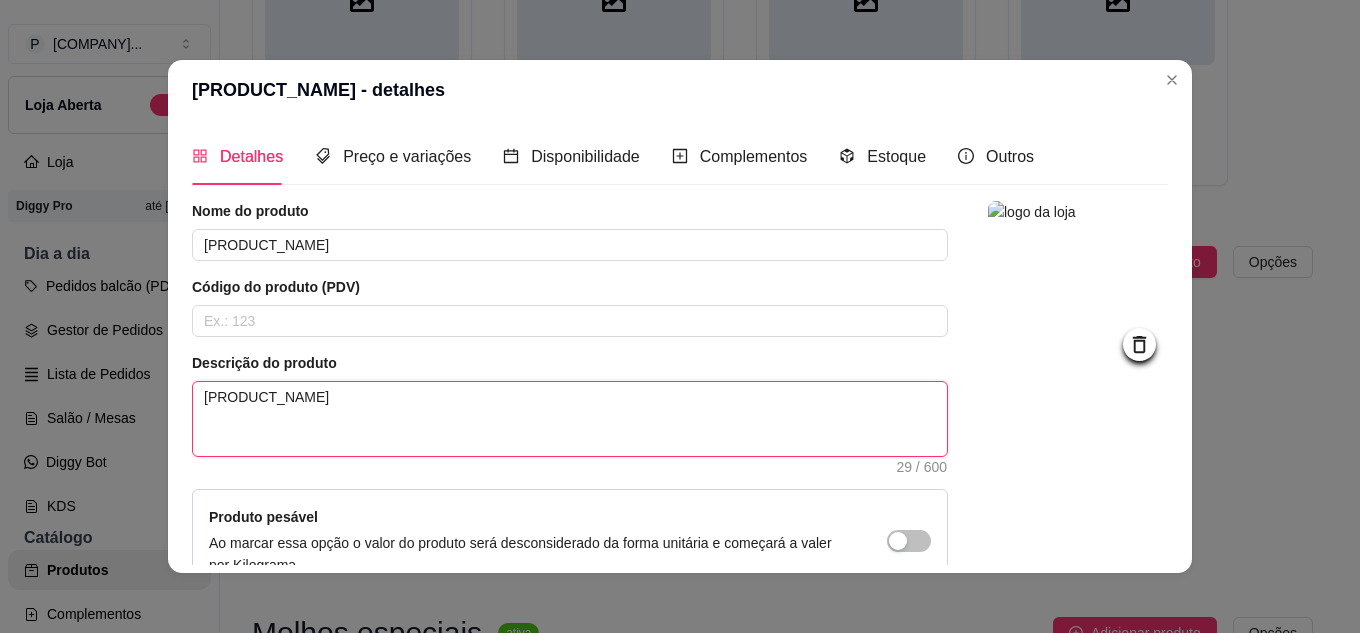 type 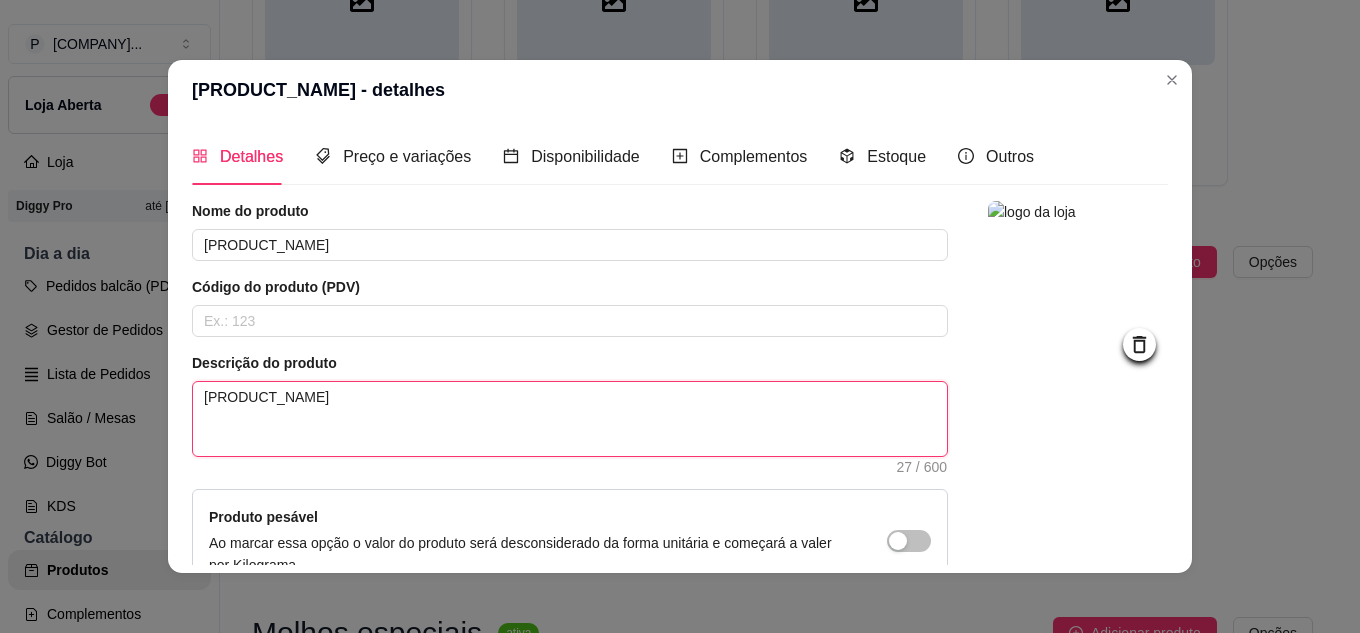 type 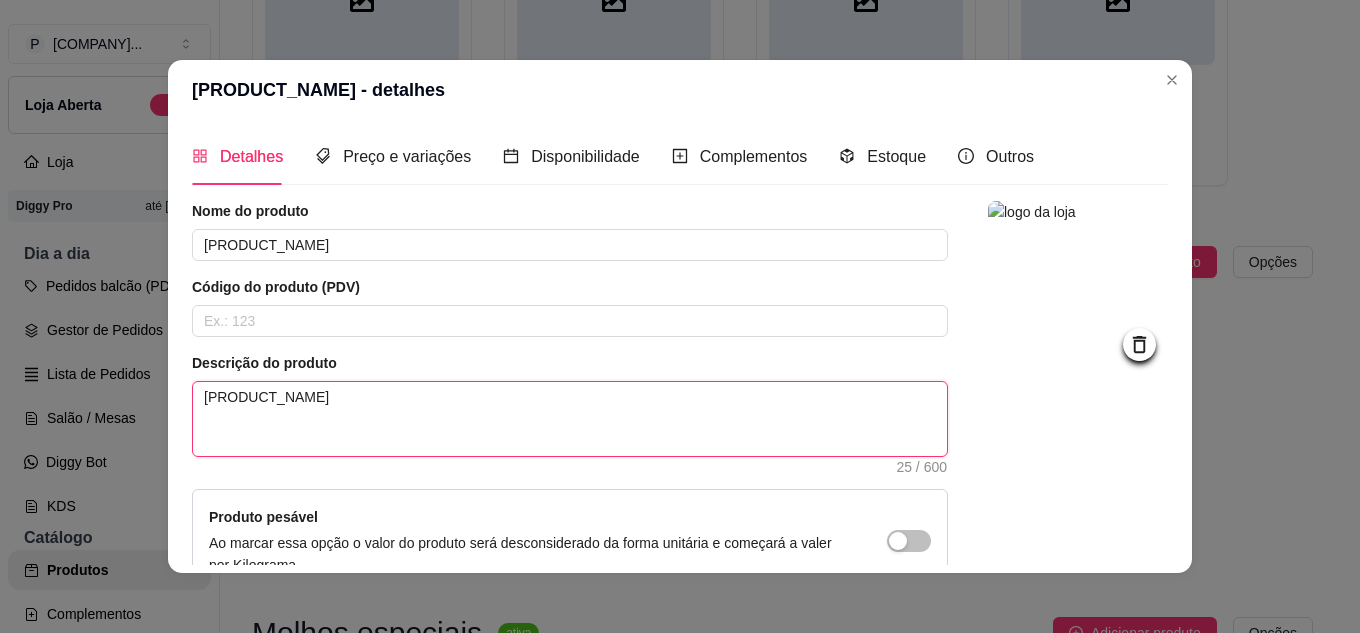 type 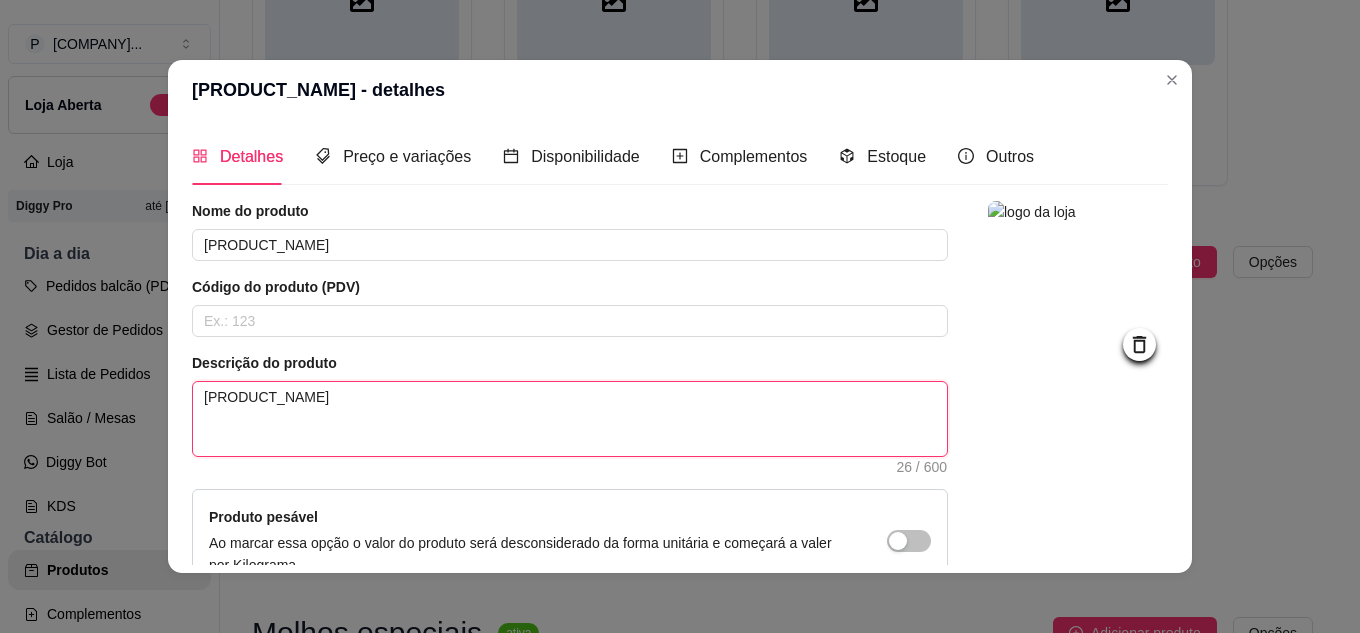 type 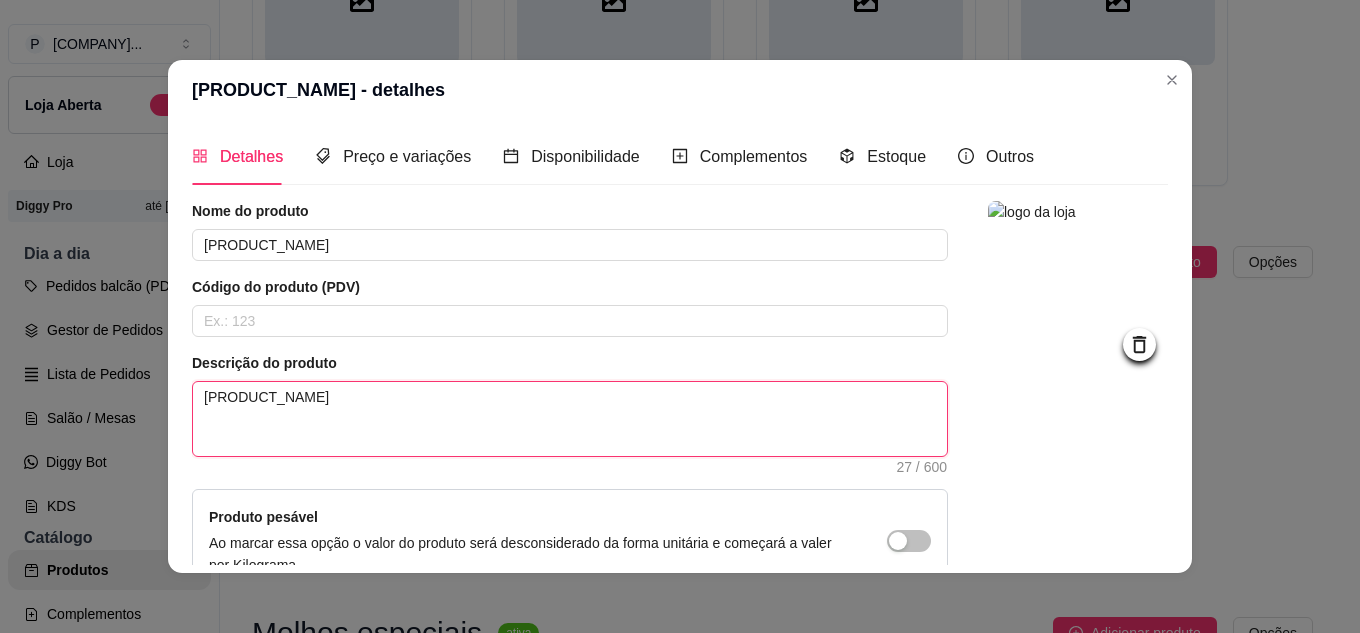 type 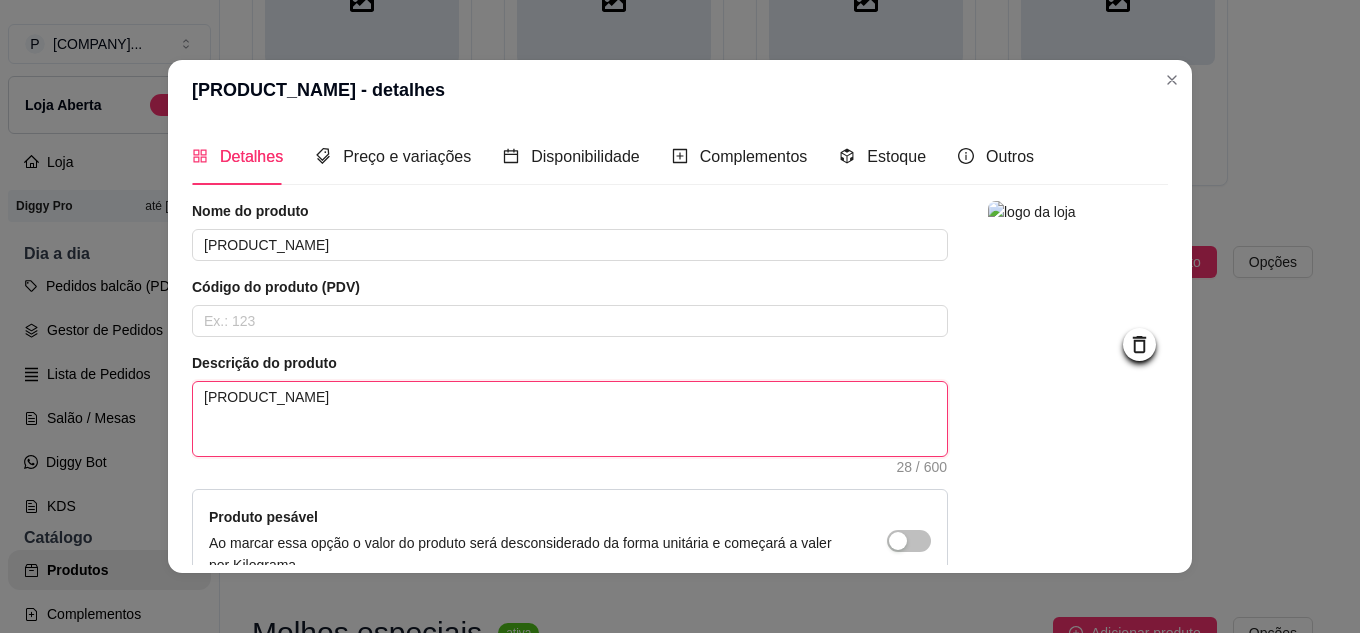 type 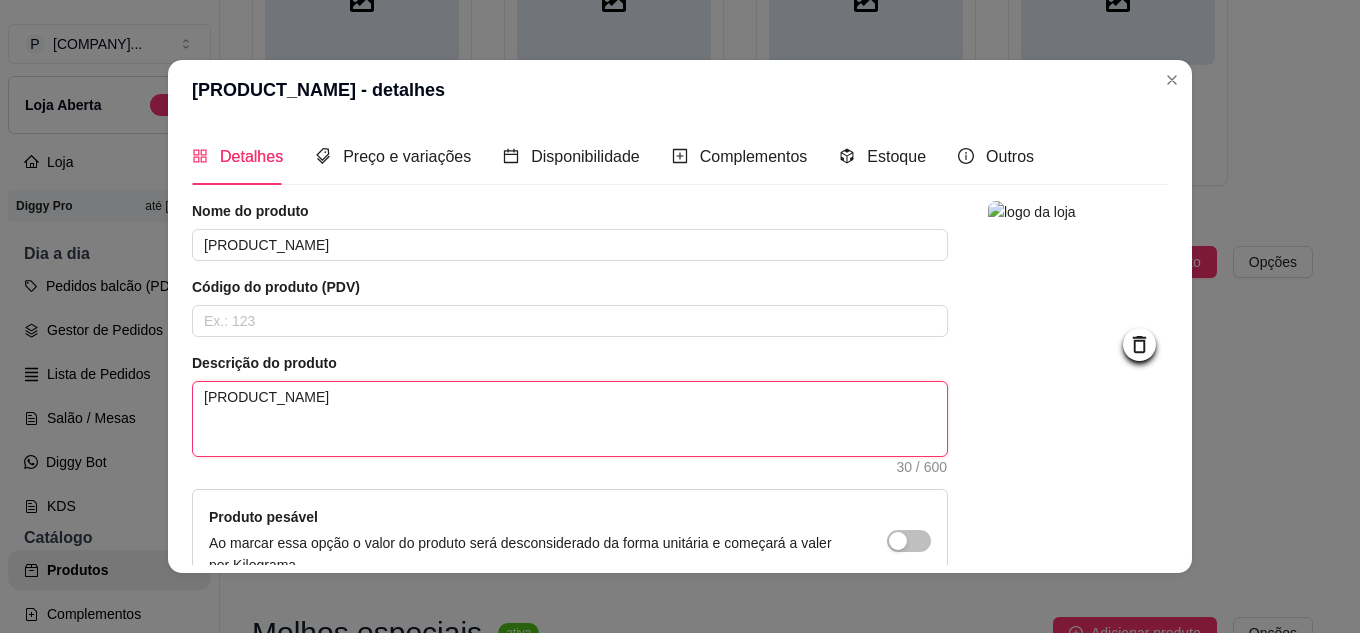 type 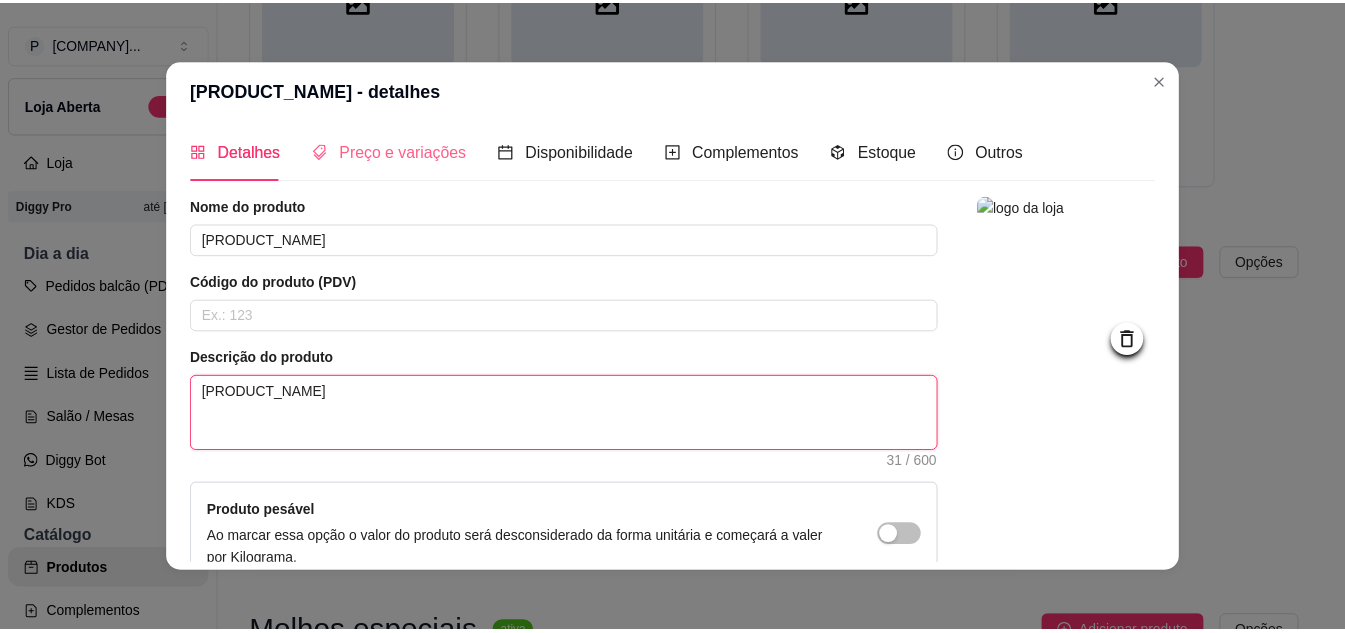 scroll, scrollTop: 0, scrollLeft: 0, axis: both 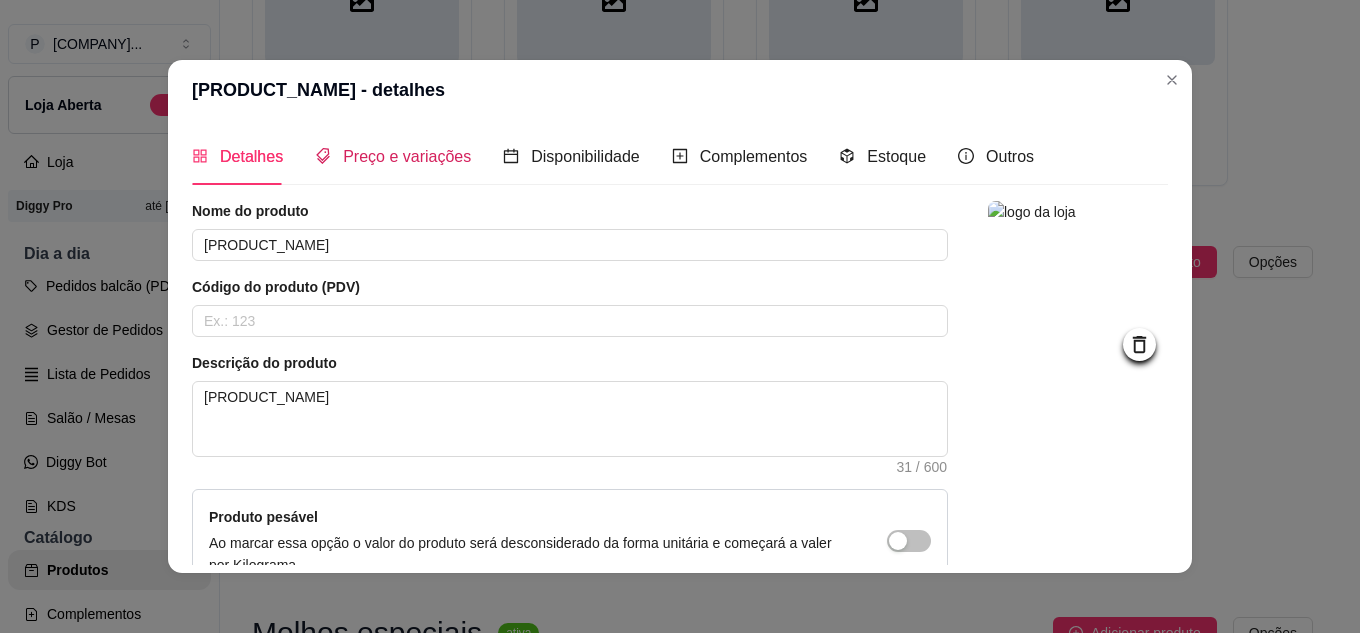 click on "Preço e variações" at bounding box center (407, 156) 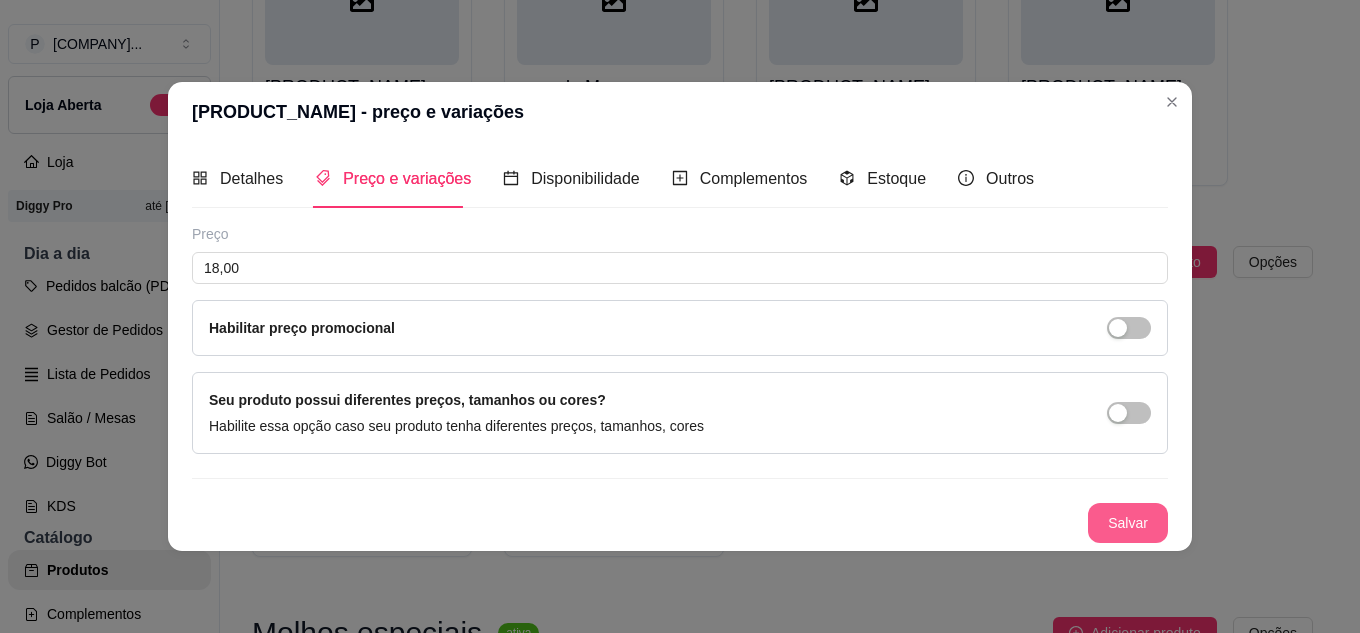 click on "Salvar" at bounding box center (1128, 523) 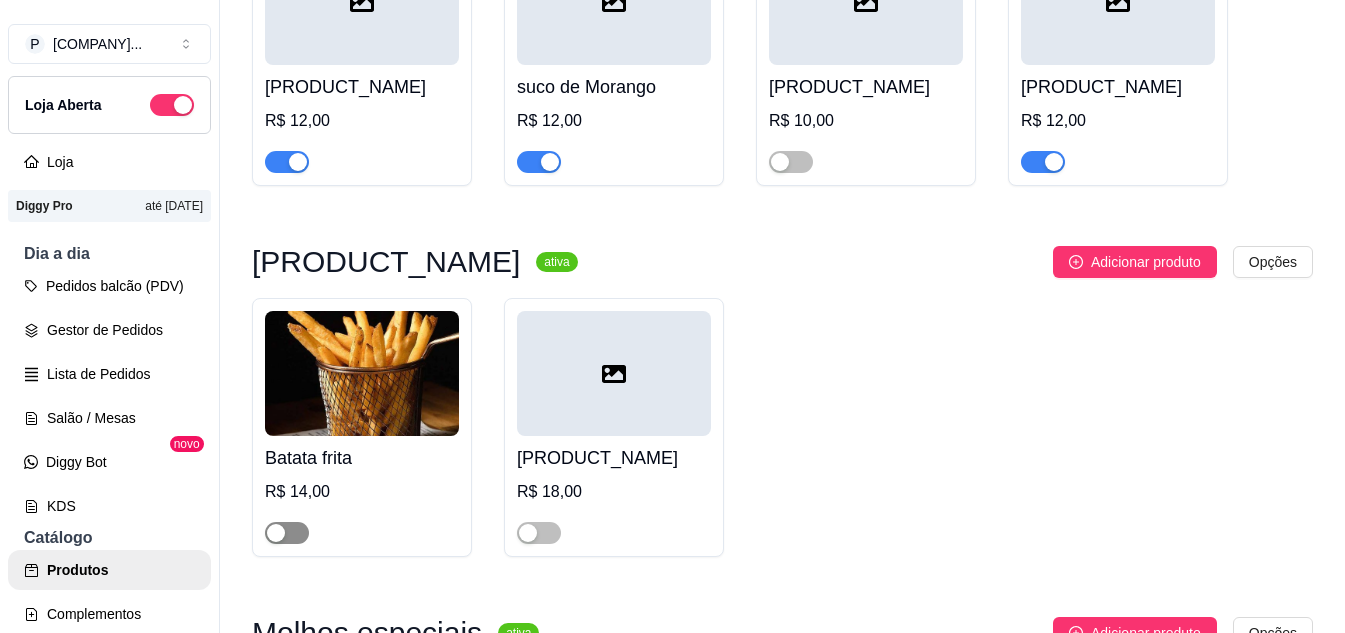 click at bounding box center (287, 533) 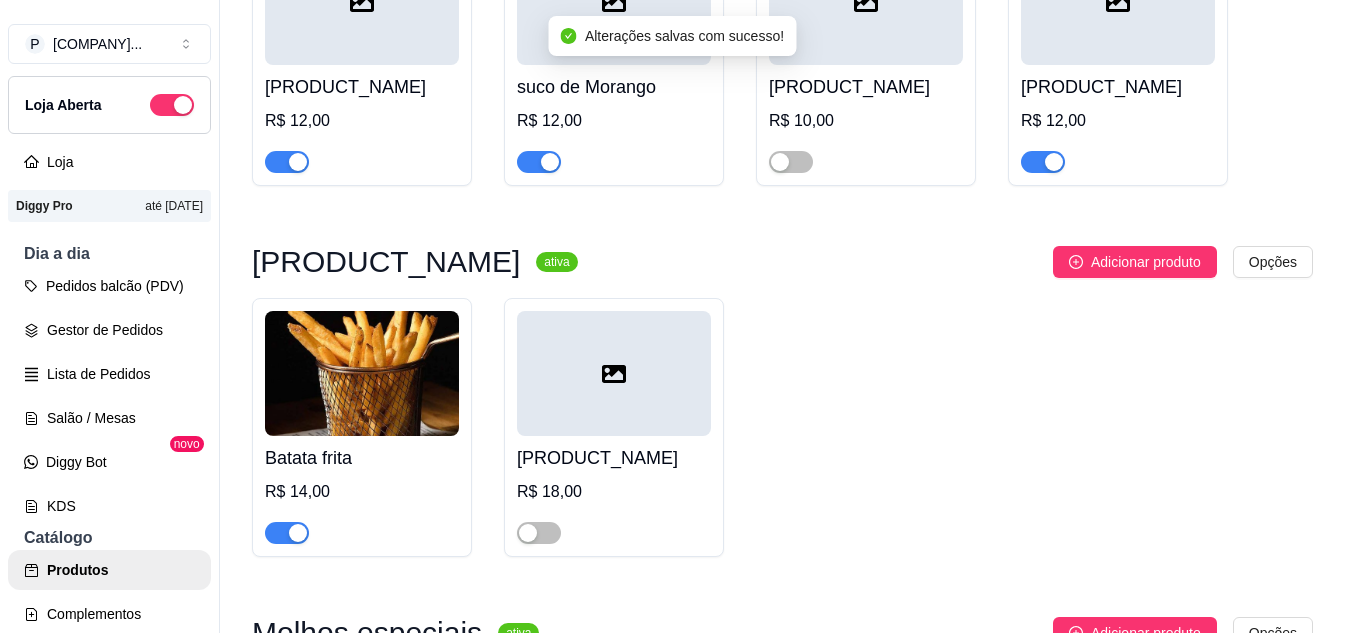 click at bounding box center [362, 373] 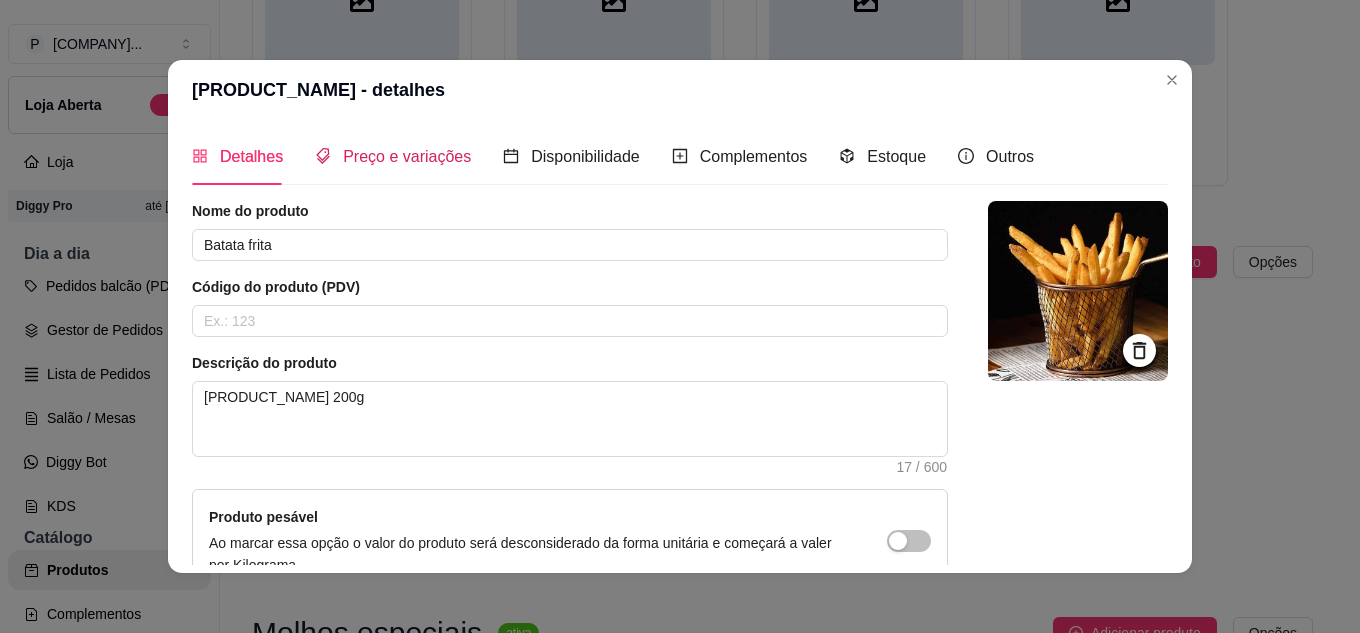 click on "Preço e variações" at bounding box center [407, 156] 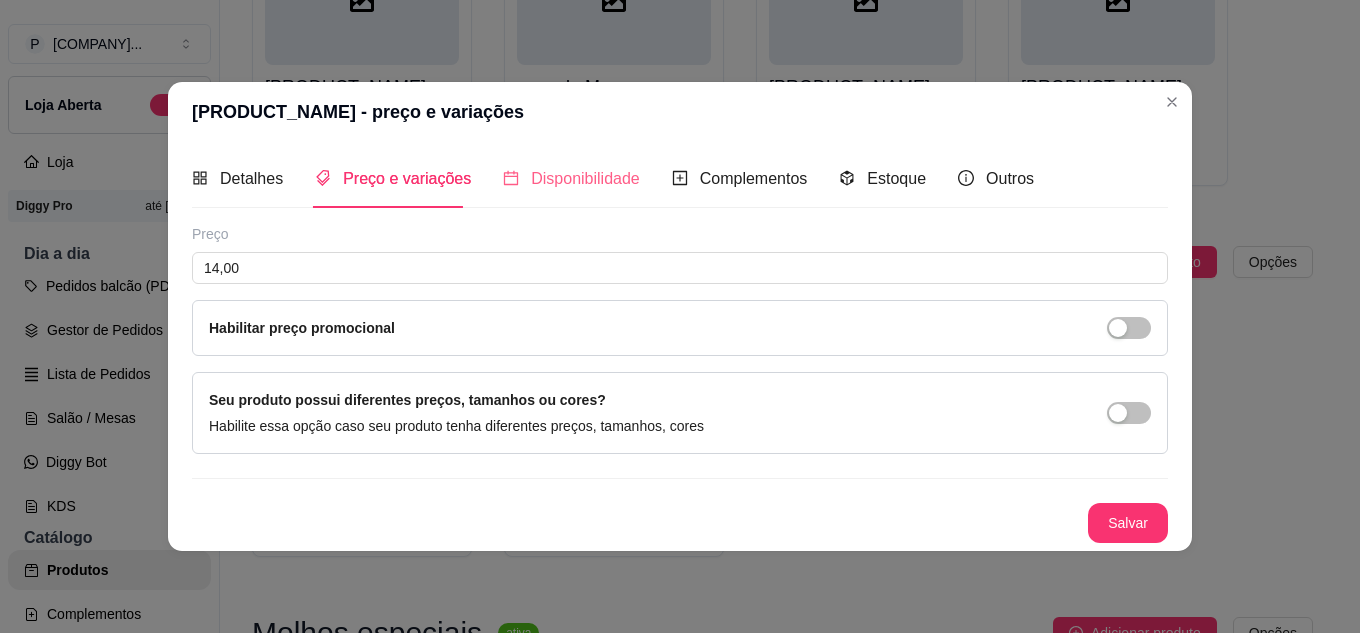 click on "Disponibilidade" at bounding box center (571, 178) 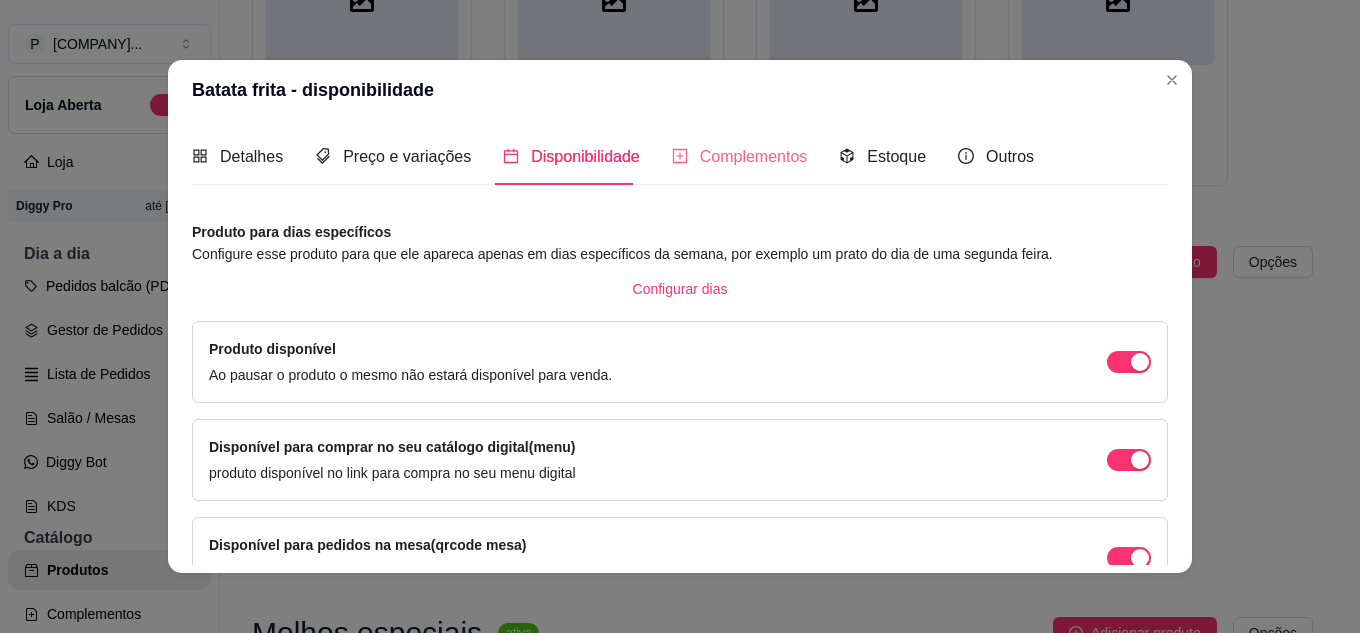 click on "Complementos" at bounding box center (740, 156) 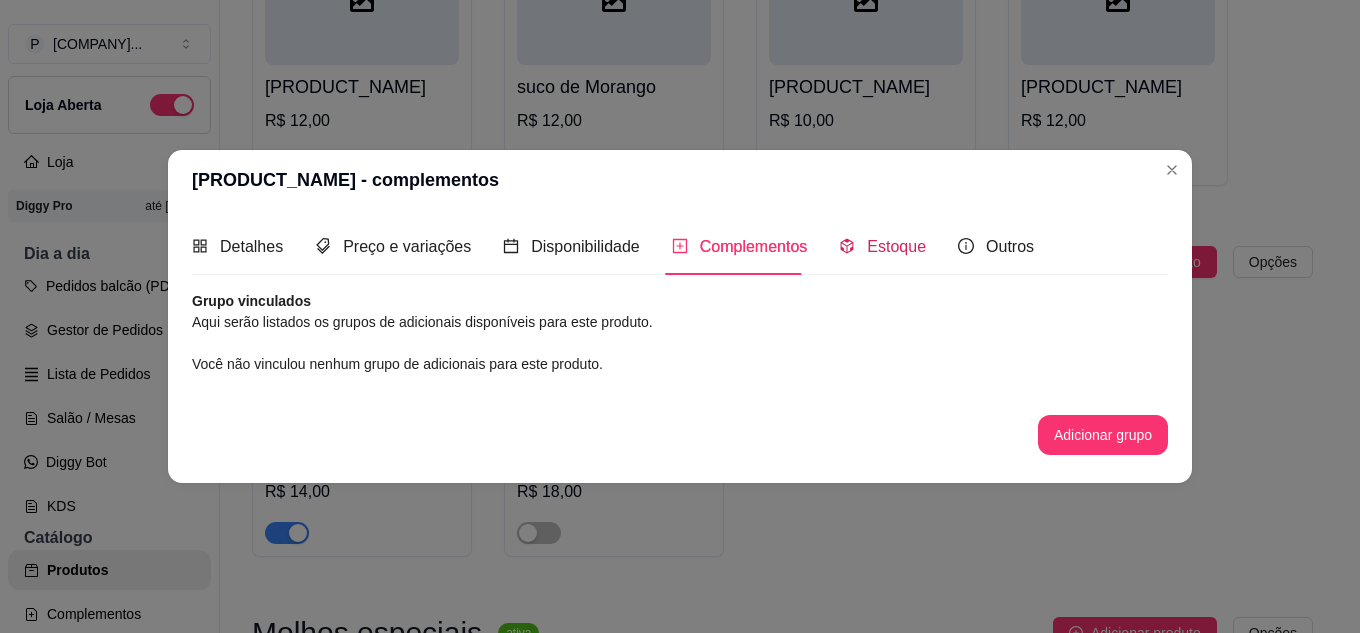 click on "Estoque" at bounding box center (896, 246) 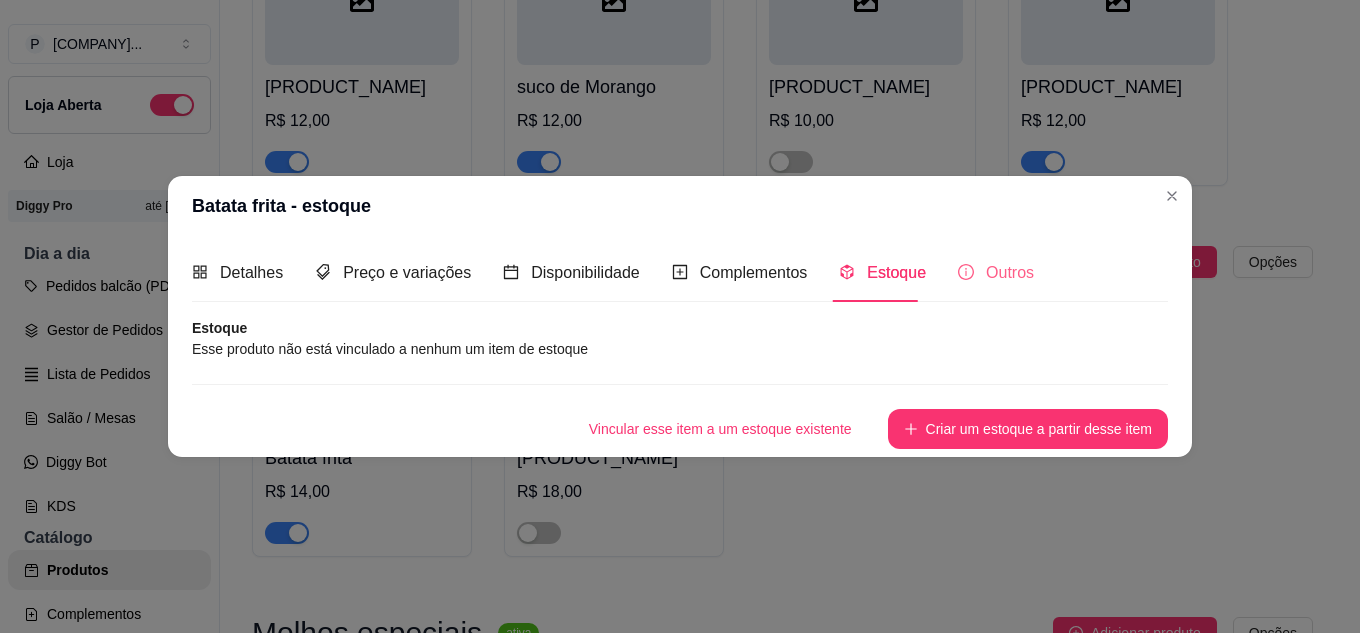 click on "Outros" at bounding box center [996, 272] 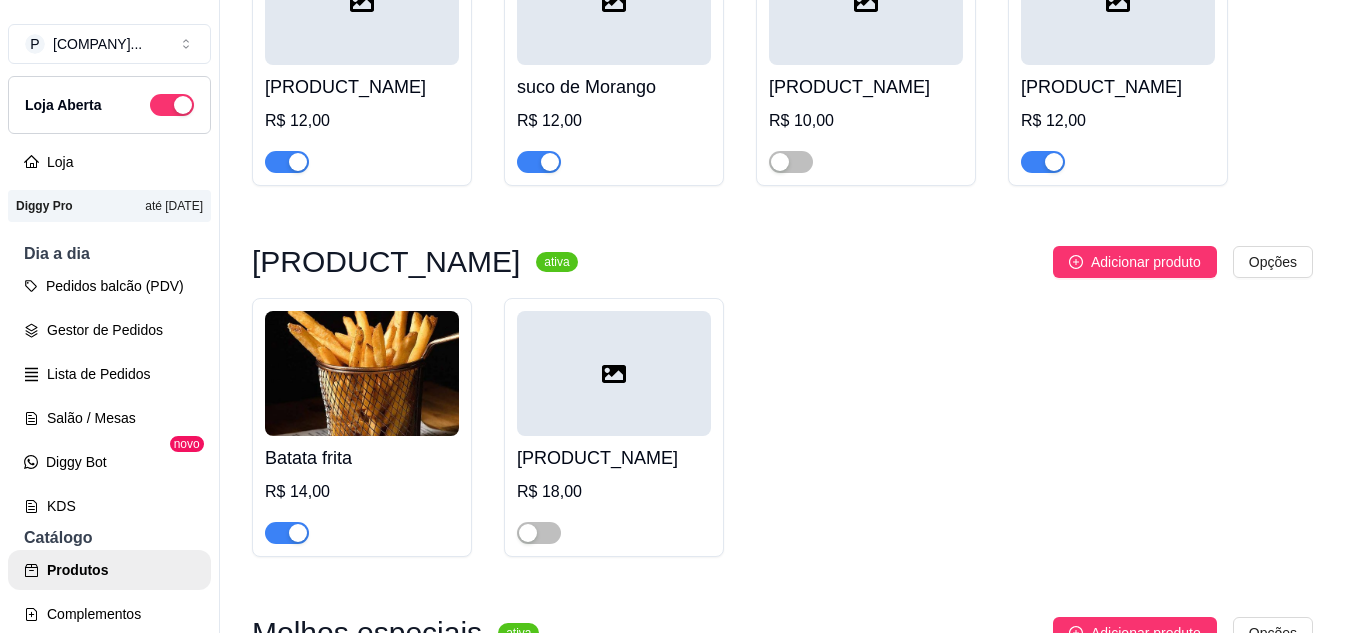 click at bounding box center [362, 373] 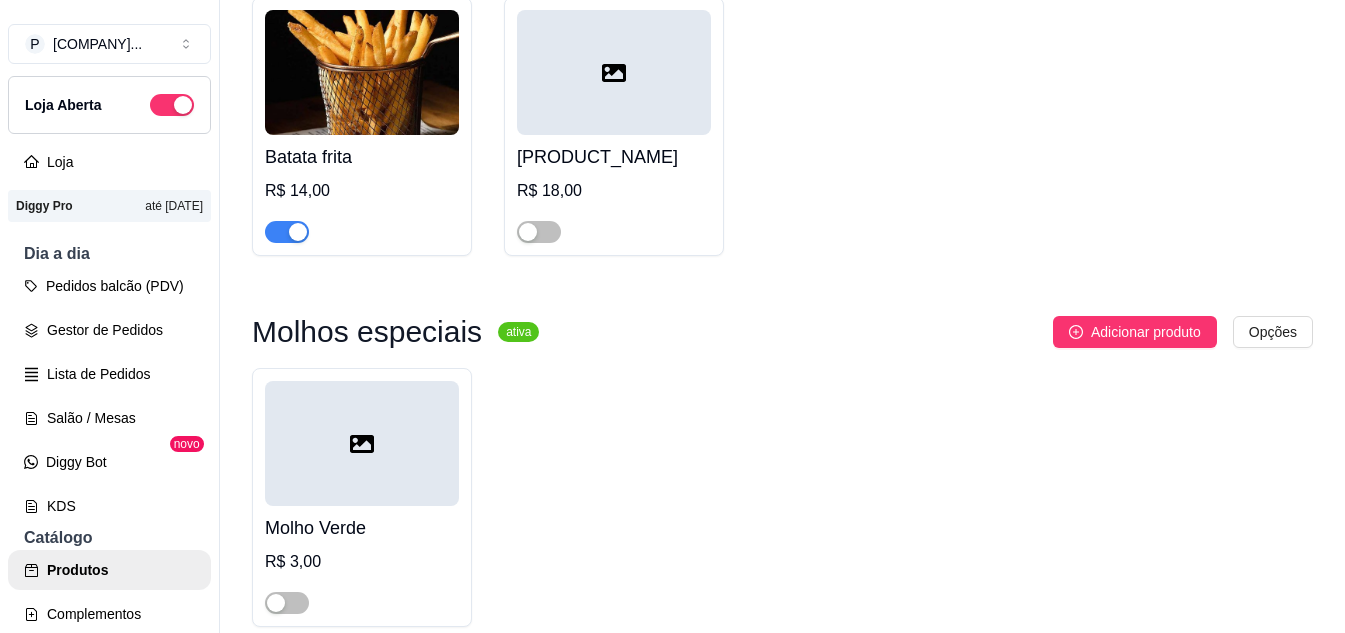 scroll, scrollTop: 7900, scrollLeft: 0, axis: vertical 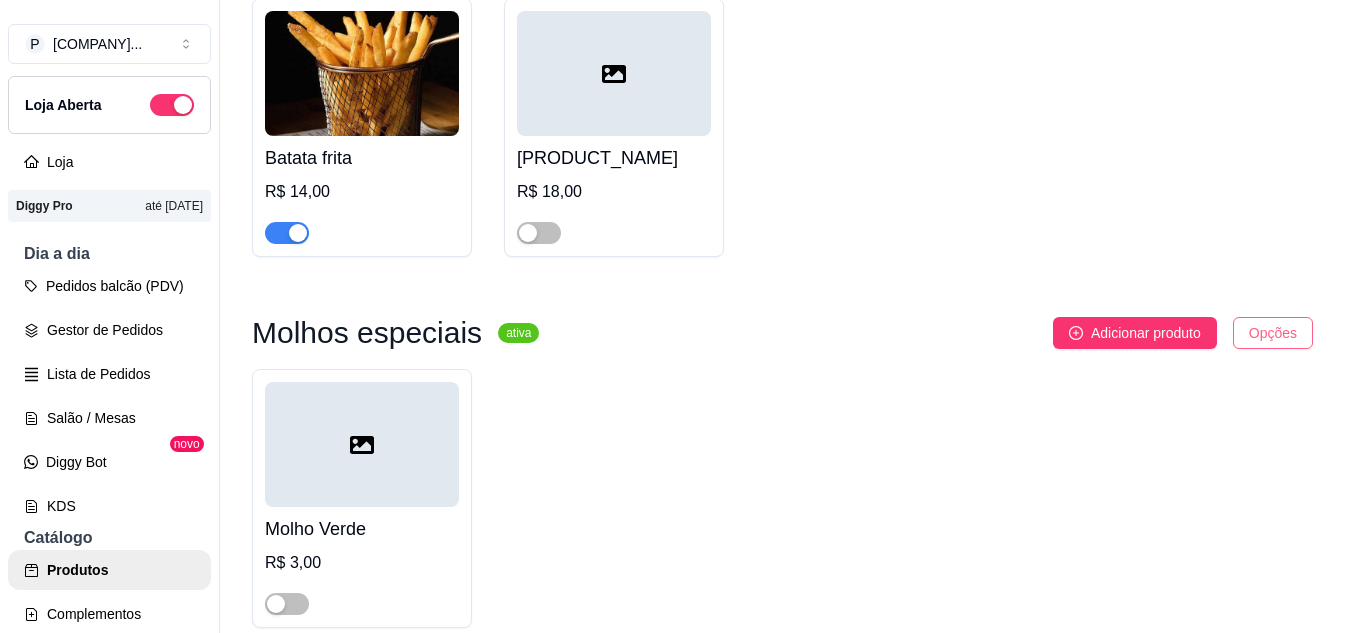 click on "P [COMPANY] Sa ... Loja Aberta Loja Diggy Pro até [DATE]   Dia a dia Pedidos balcão (PDV) Gestor de Pedidos Lista de Pedidos Salão / Mesas Diggy Bot novo KDS Catálogo Produtos Complementos Relatórios Relatórios de vendas Relatório de clientes Relatório de mesas Relatório de fidelidade novo Gerenciar Entregadores novo Nota Fiscal (NFC-e) Controle de caixa Controle de fiado Cupons Clientes Estoque Configurações Diggy Planos Precisa de ajuda? Sair Produtos Adicionar categoria Reodernar categorias Aqui você cadastra e gerencia seu produtos e categorias Combos  ativa Adicionar produto Opções 43 - [LOCATION]    R$ 33,00 [LOCATION]    R$ 53,00 [LOCATION]   R$ 47,00 Pastéis tradicionais  ativa Adicionar produto Opções O1 - [LOCATION] (20cm)   R$ 12,00 02 - [LOCATION] (20cm)   R$ 12,00 03 - [LOCATION](20cm)   R$ 16,00 04 - [LOCATION] (20cm)   R$ 16,00 05 - [LOCATION](20cm)    R$ 16,00 06 - [LOCATION] (20cm)   R$ 16,00 07 - [LOCATION] (20cm)   R$ 16,00 07 - [LOCATION](20cm)" at bounding box center (672, 316) 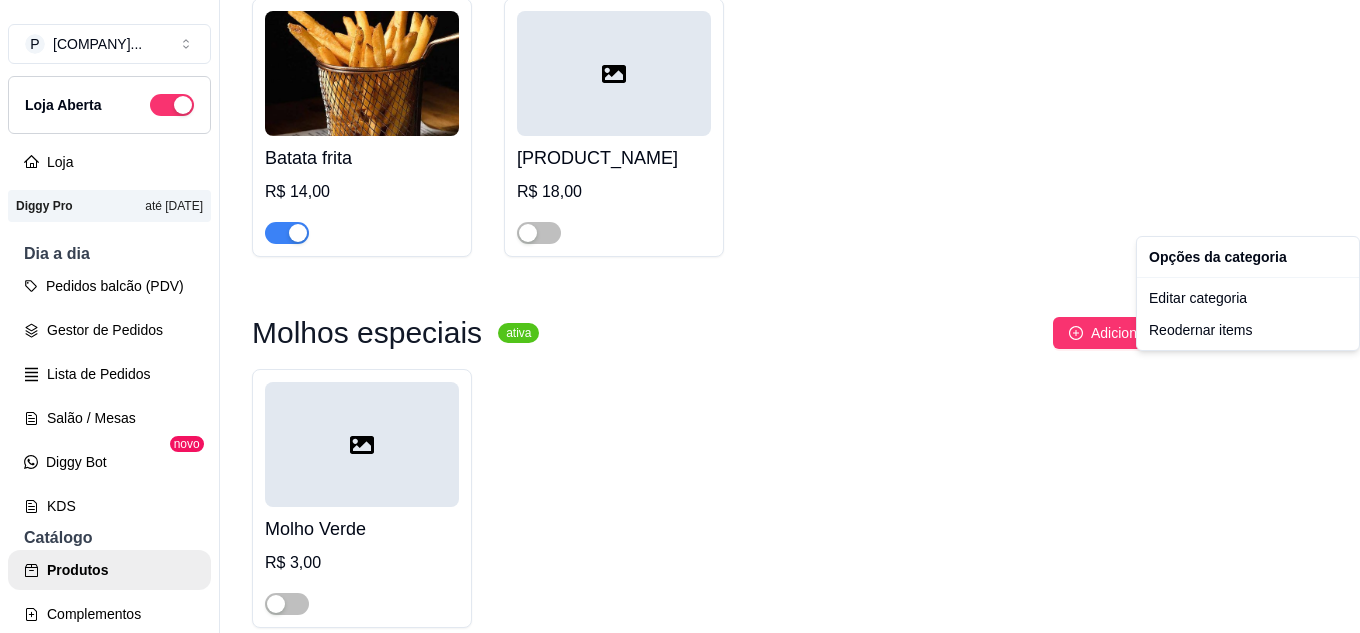click on "P [COMPANY] Sa ... Loja Aberta Loja Diggy Pro até [DATE]   Dia a dia Pedidos balcão (PDV) Gestor de Pedidos Lista de Pedidos Salão / Mesas Diggy Bot novo KDS Catálogo Produtos Complementos Relatórios Relatórios de vendas Relatório de clientes Relatório de mesas Relatório de fidelidade novo Gerenciar Entregadores novo Nota Fiscal (NFC-e) Controle de caixa Controle de fiado Cupons Clientes Estoque Configurações Diggy Planos Precisa de ajuda? Sair Produtos Adicionar categoria Reodernar categorias Aqui você cadastra e gerencia seu produtos e categorias Combos  ativa Adicionar produto Opções 43 - [LOCATION]    R$ 33,00 [LOCATION]    R$ 53,00 [LOCATION]   R$ 47,00 Pastéis tradicionais  ativa Adicionar produto Opções O1 - [LOCATION] (20cm)   R$ 12,00 02 - [LOCATION] (20cm)   R$ 12,00 03 - [LOCATION](20cm)   R$ 16,00 04 - [LOCATION] (20cm)   R$ 16,00 05 - [LOCATION](20cm)    R$ 16,00 06 - [LOCATION] (20cm)   R$ 16,00 07 - [LOCATION] (20cm)   R$ 16,00 07 - [LOCATION](20cm)" at bounding box center [680, 316] 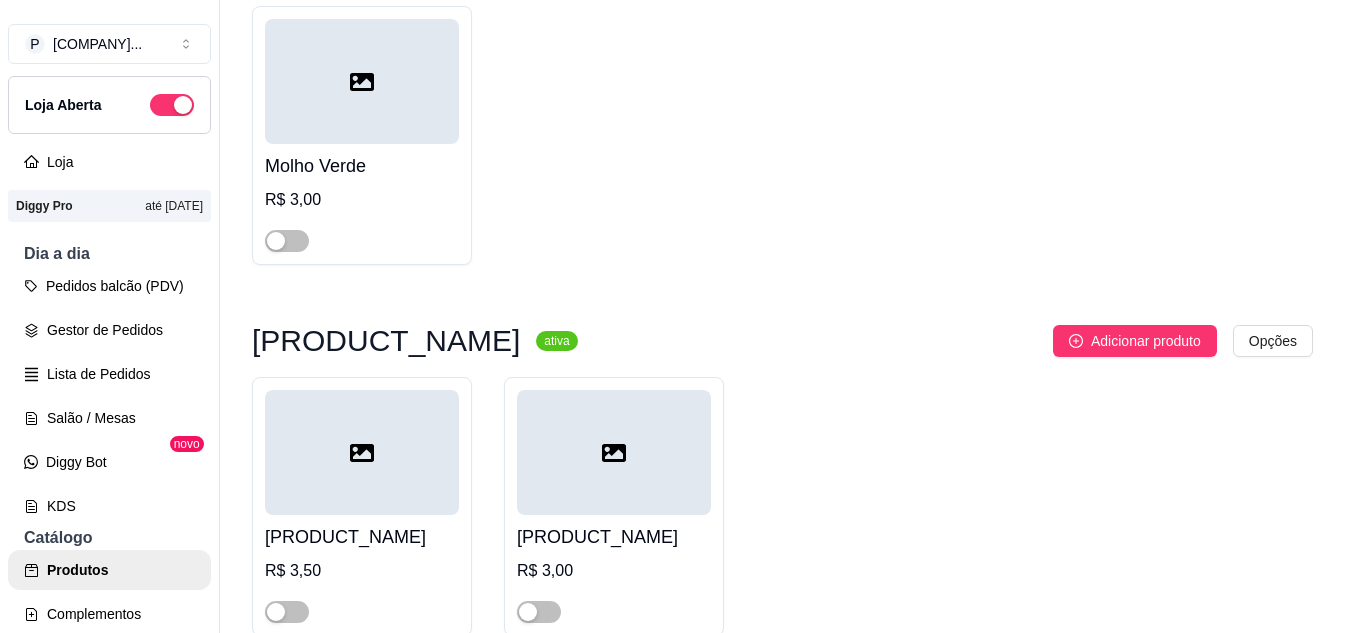 scroll, scrollTop: 8266, scrollLeft: 0, axis: vertical 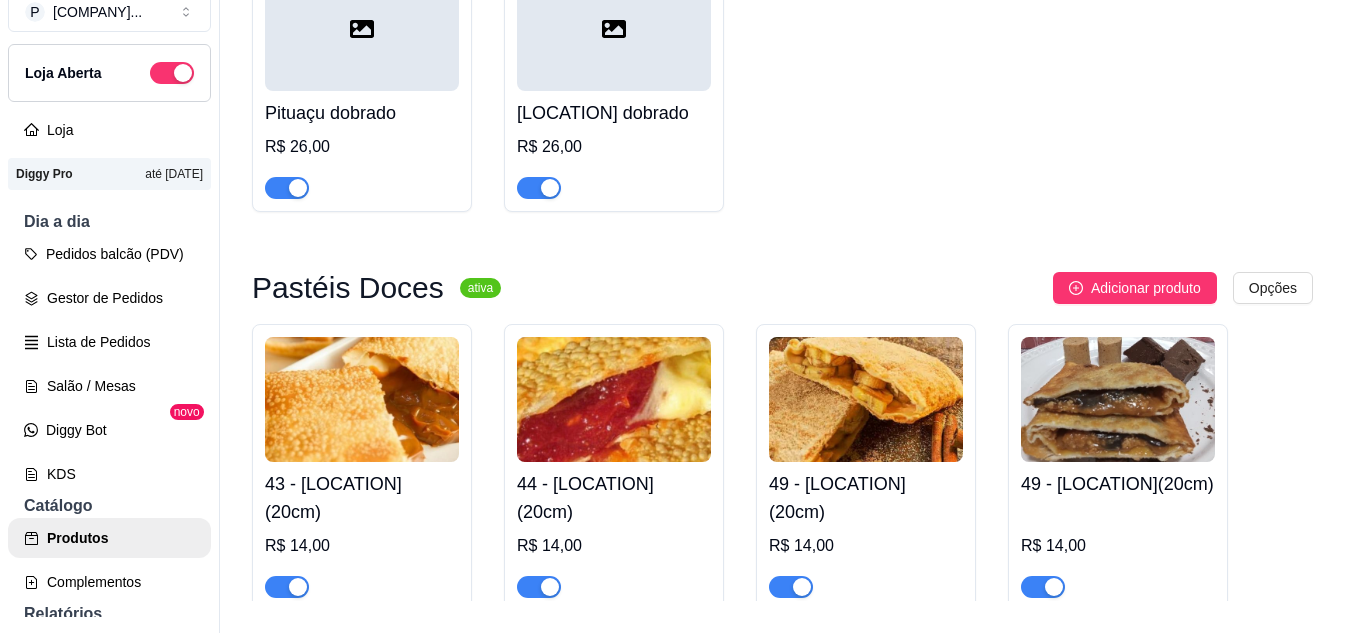 click at bounding box center [866, 399] 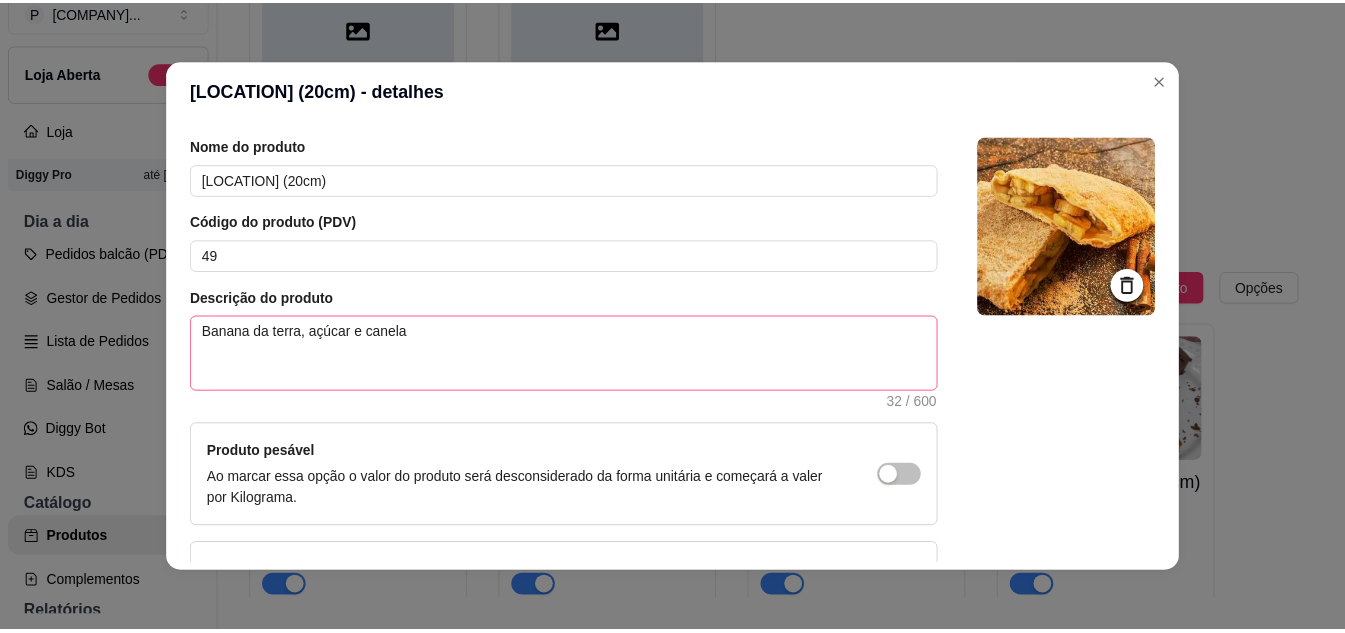 scroll, scrollTop: 100, scrollLeft: 0, axis: vertical 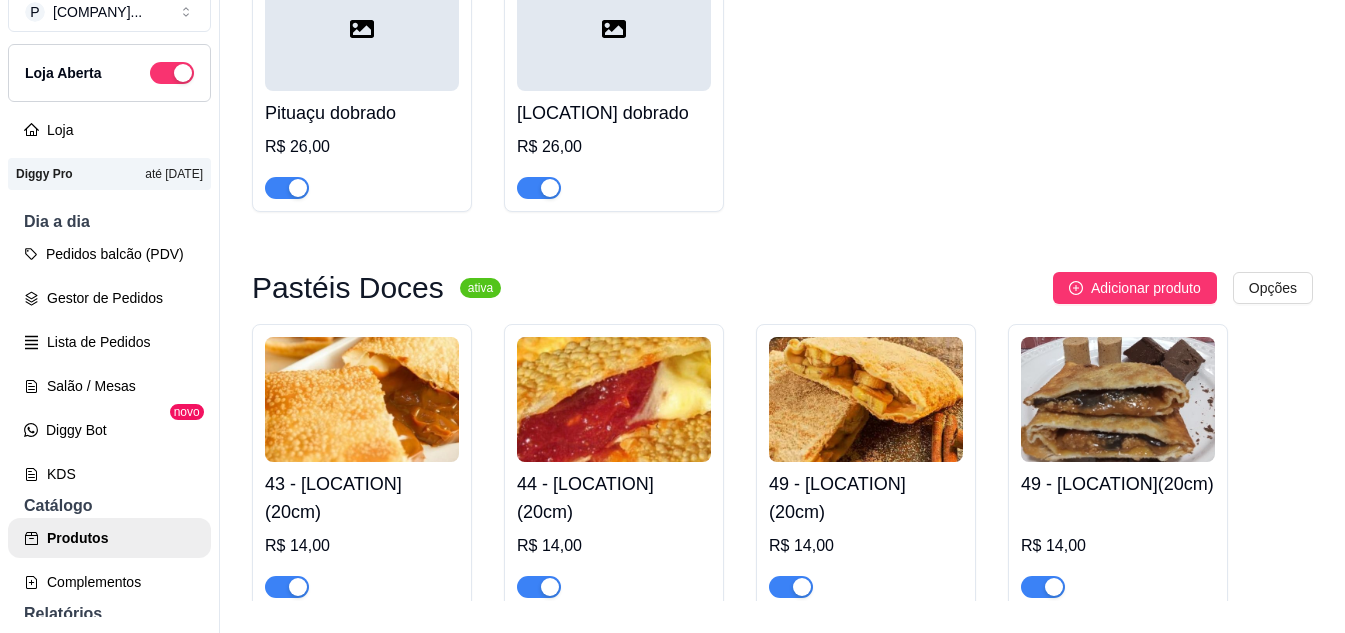 click at bounding box center [1118, 399] 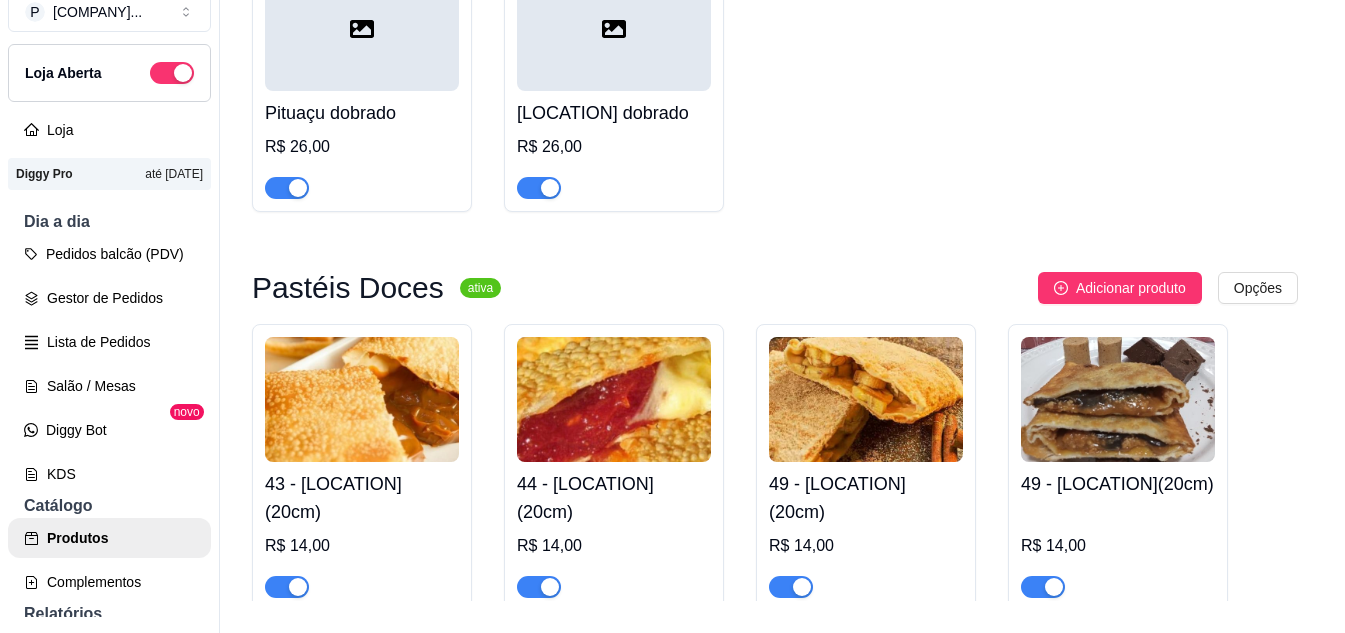 type 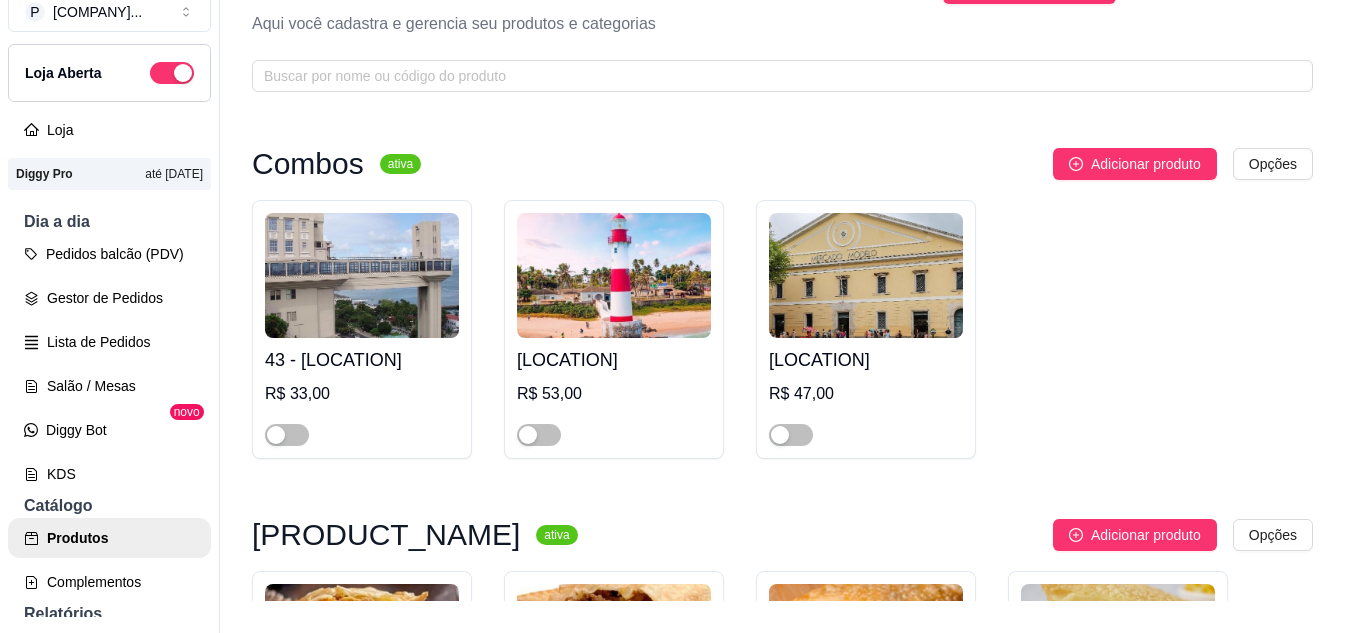 scroll, scrollTop: 0, scrollLeft: 0, axis: both 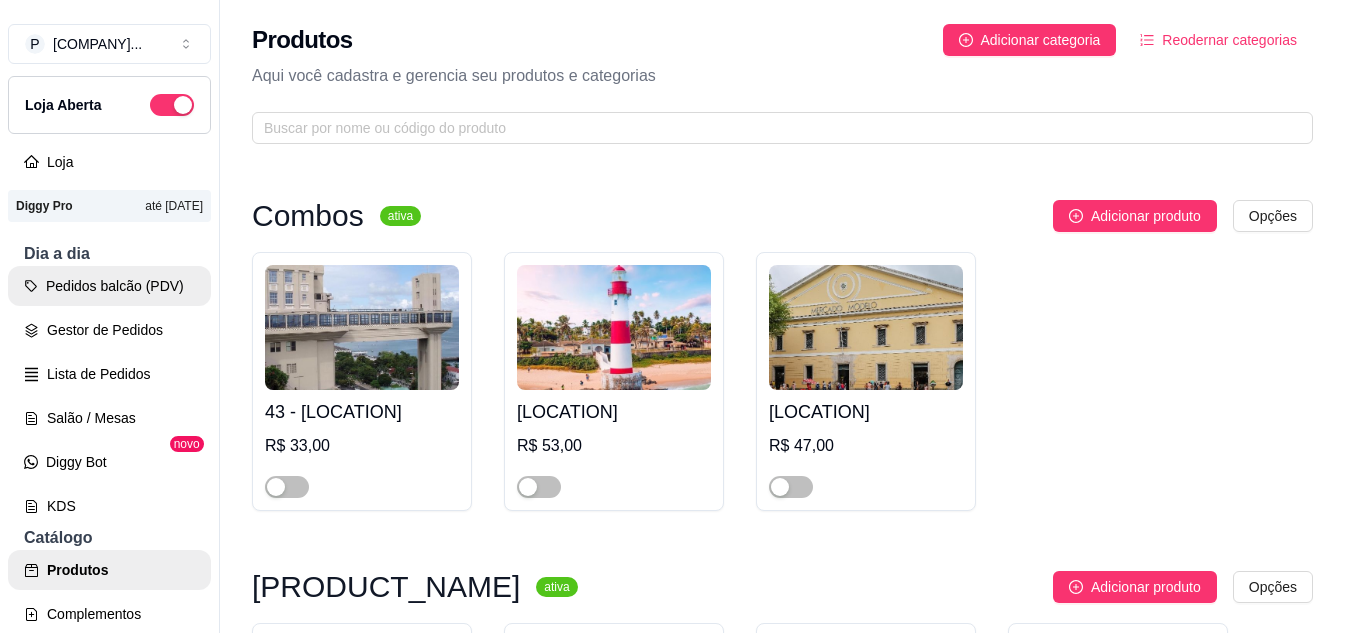 click on "Pedidos balcão (PDV)" at bounding box center [109, 286] 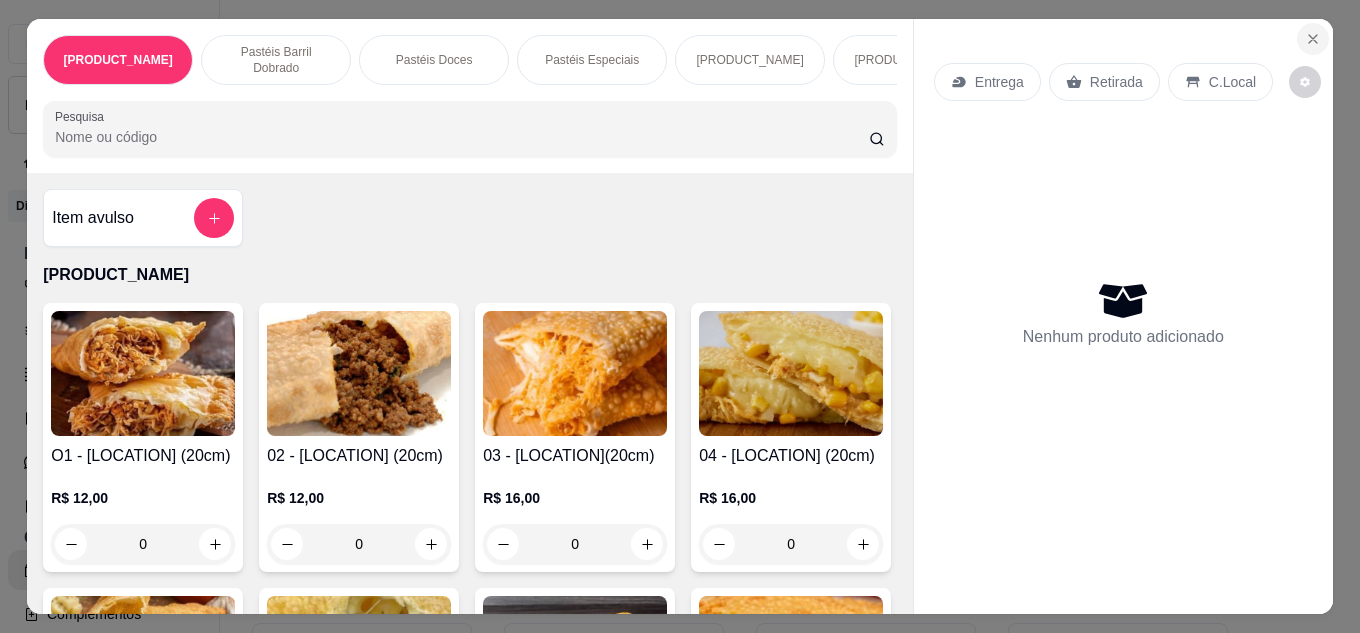 click at bounding box center (1313, 39) 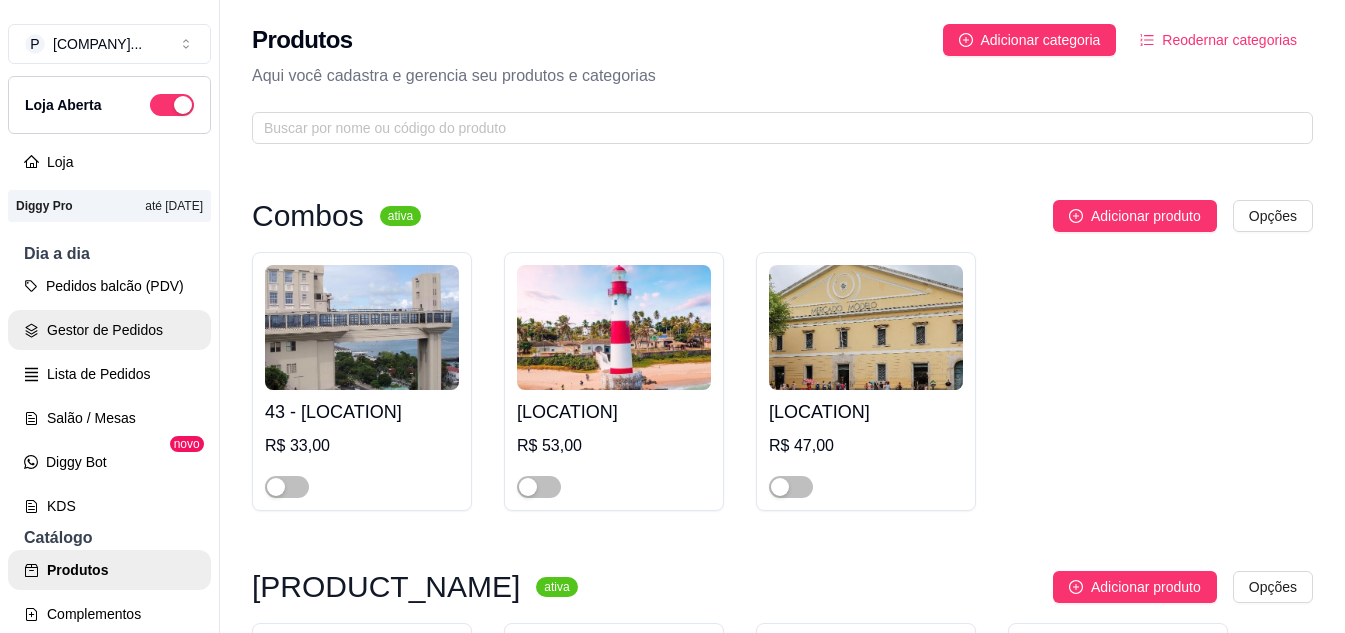 click on "Gestor de Pedidos" at bounding box center [109, 330] 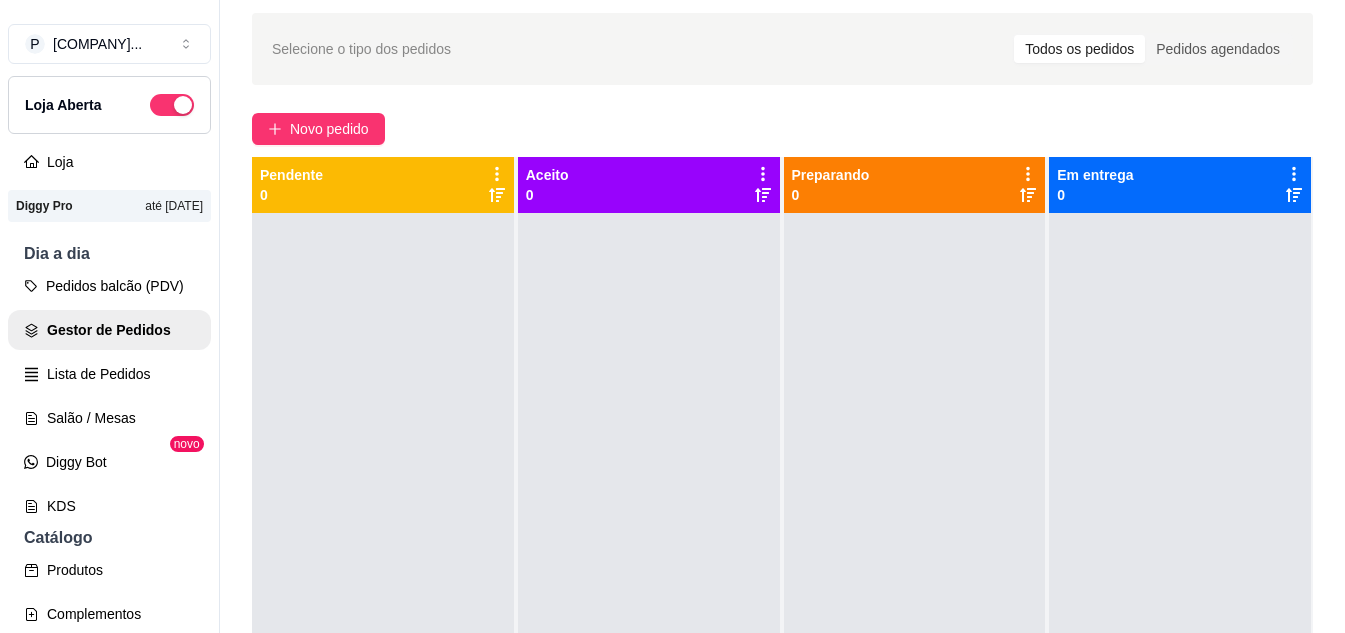 scroll, scrollTop: 100, scrollLeft: 0, axis: vertical 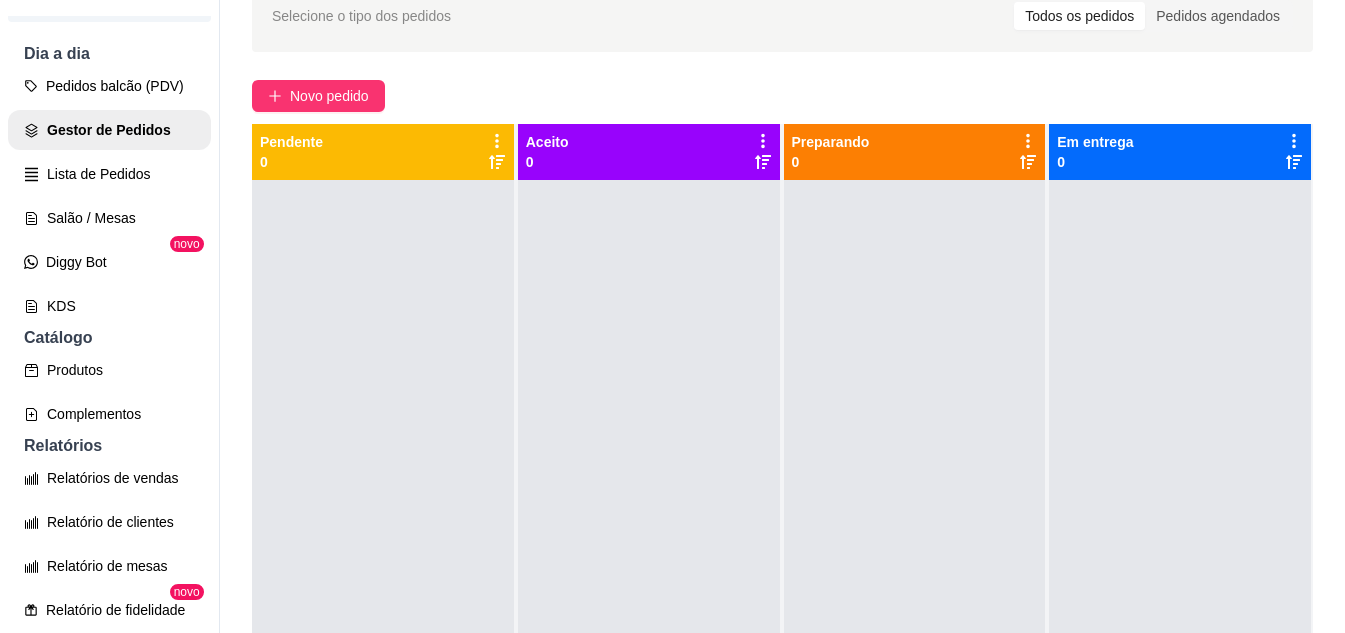 drag, startPoint x: 809, startPoint y: 97, endPoint x: 795, endPoint y: 107, distance: 17.20465 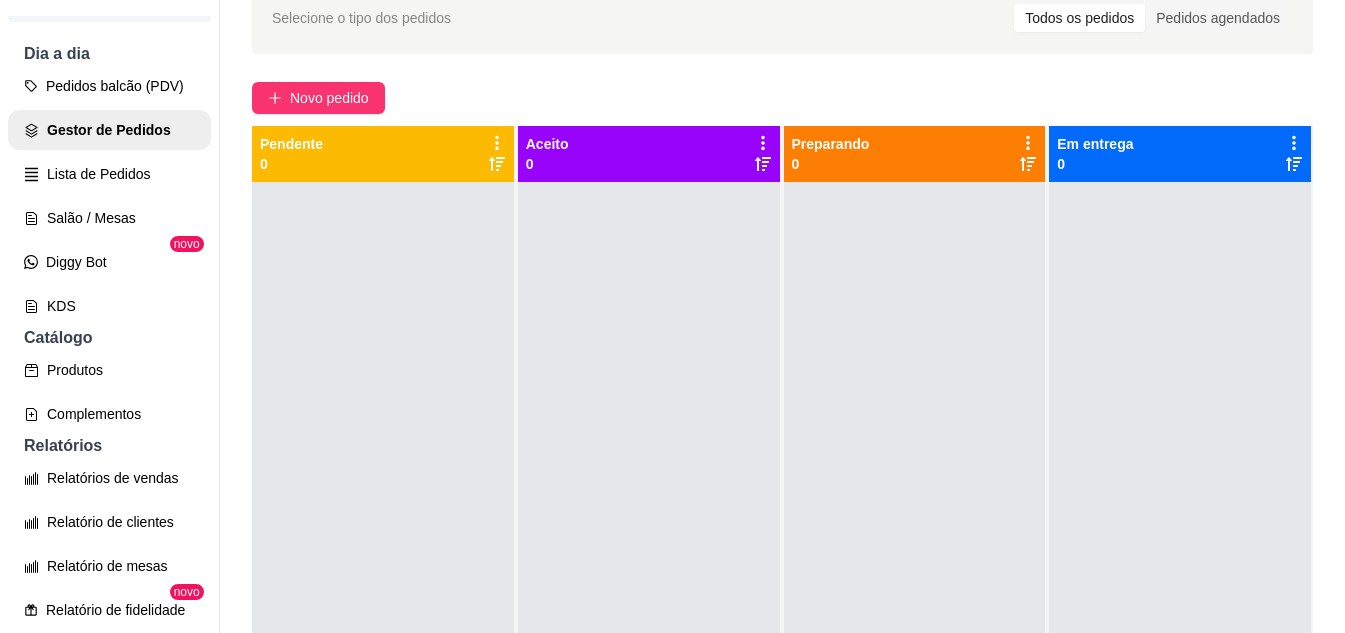scroll, scrollTop: 200, scrollLeft: 0, axis: vertical 